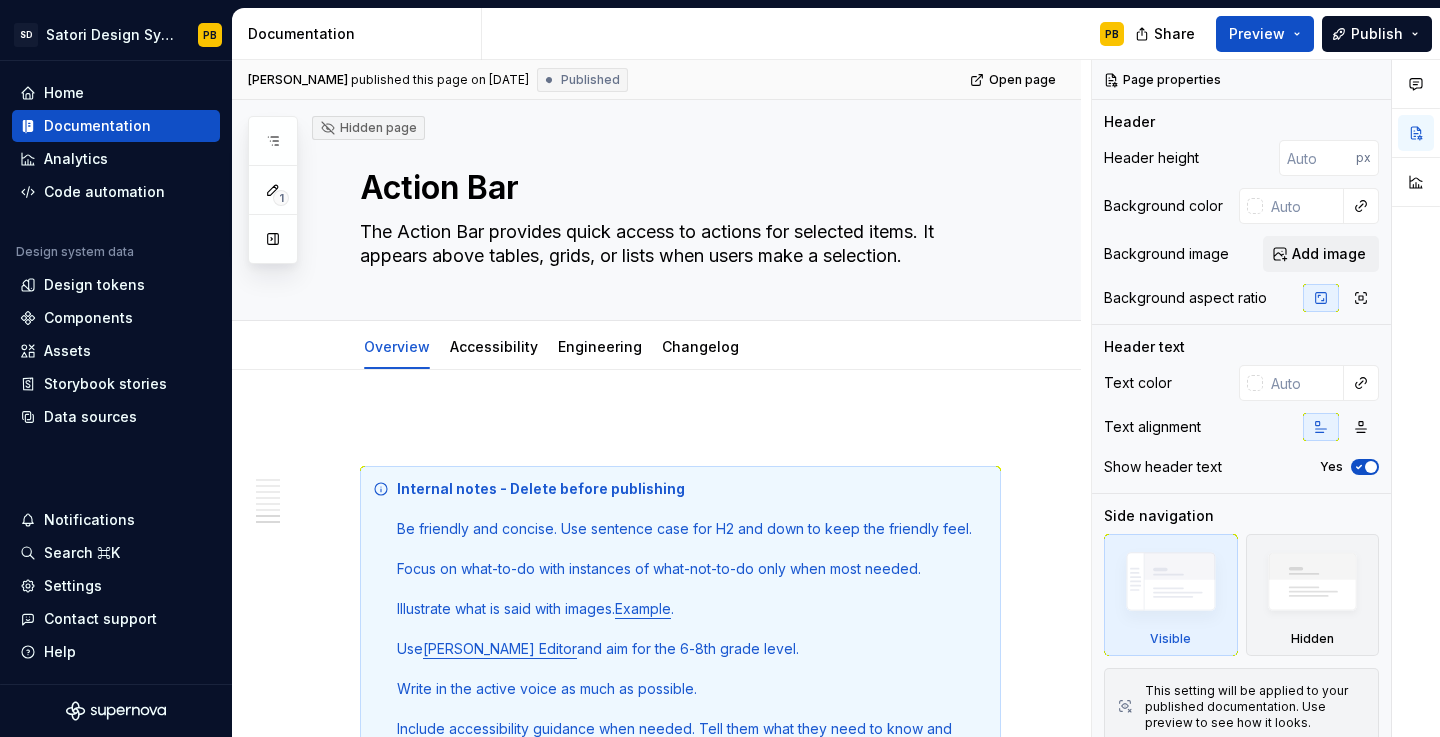 scroll, scrollTop: 0, scrollLeft: 0, axis: both 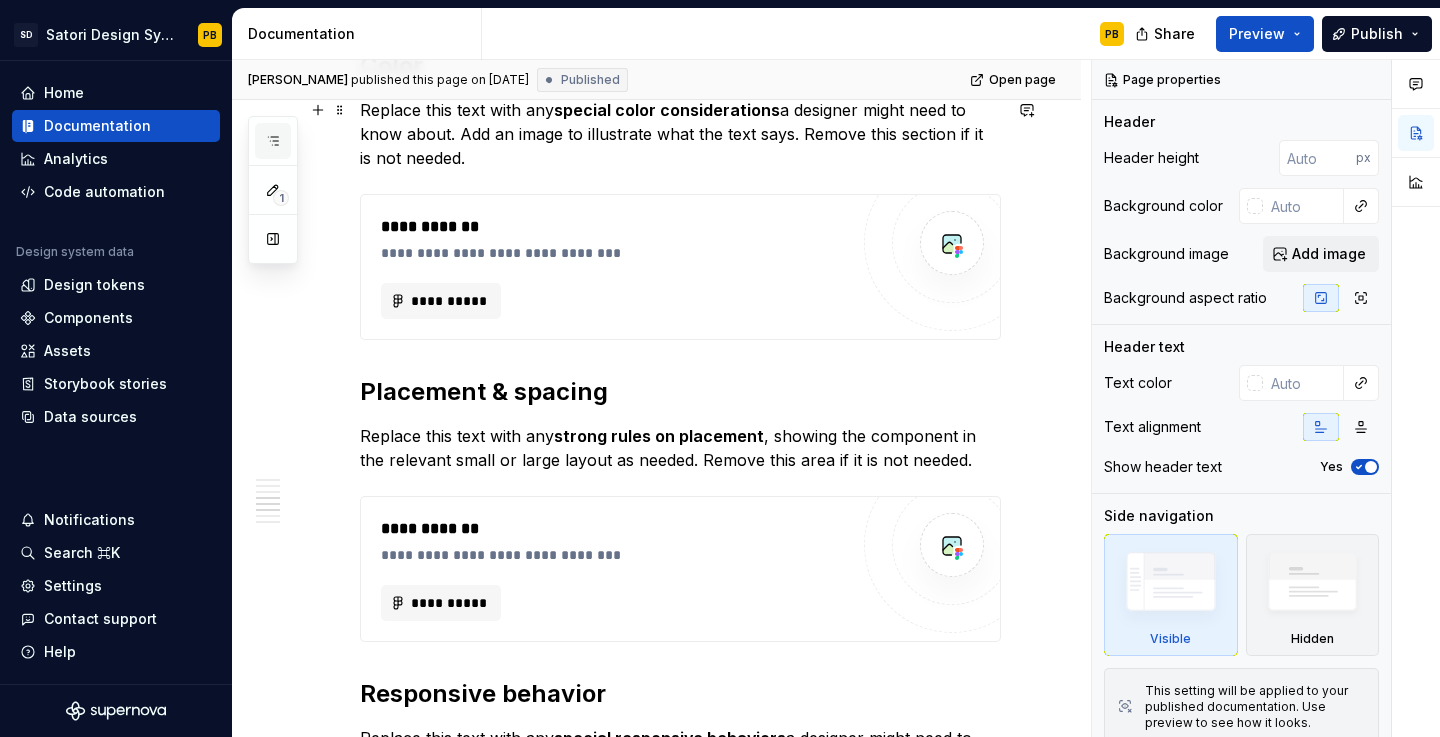 click at bounding box center [273, 141] 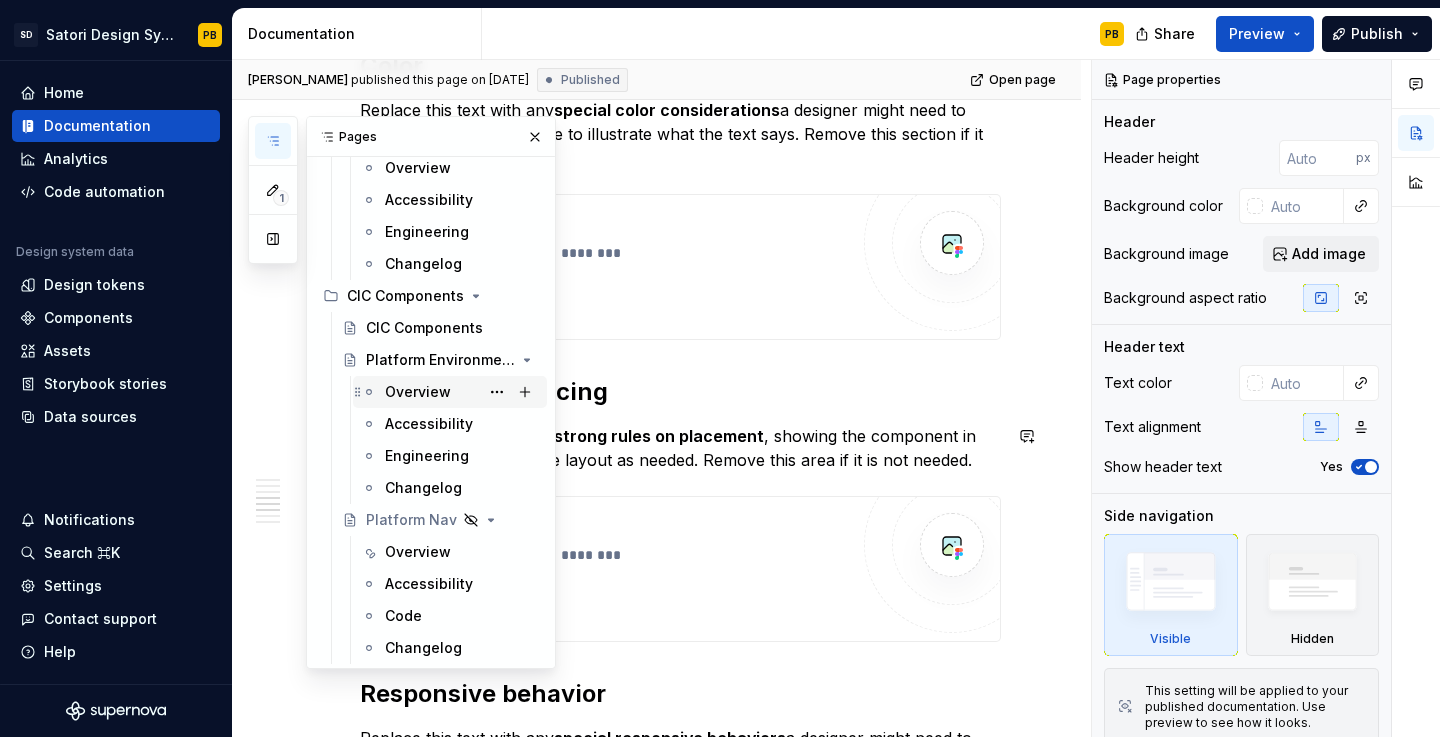 scroll, scrollTop: 689, scrollLeft: 0, axis: vertical 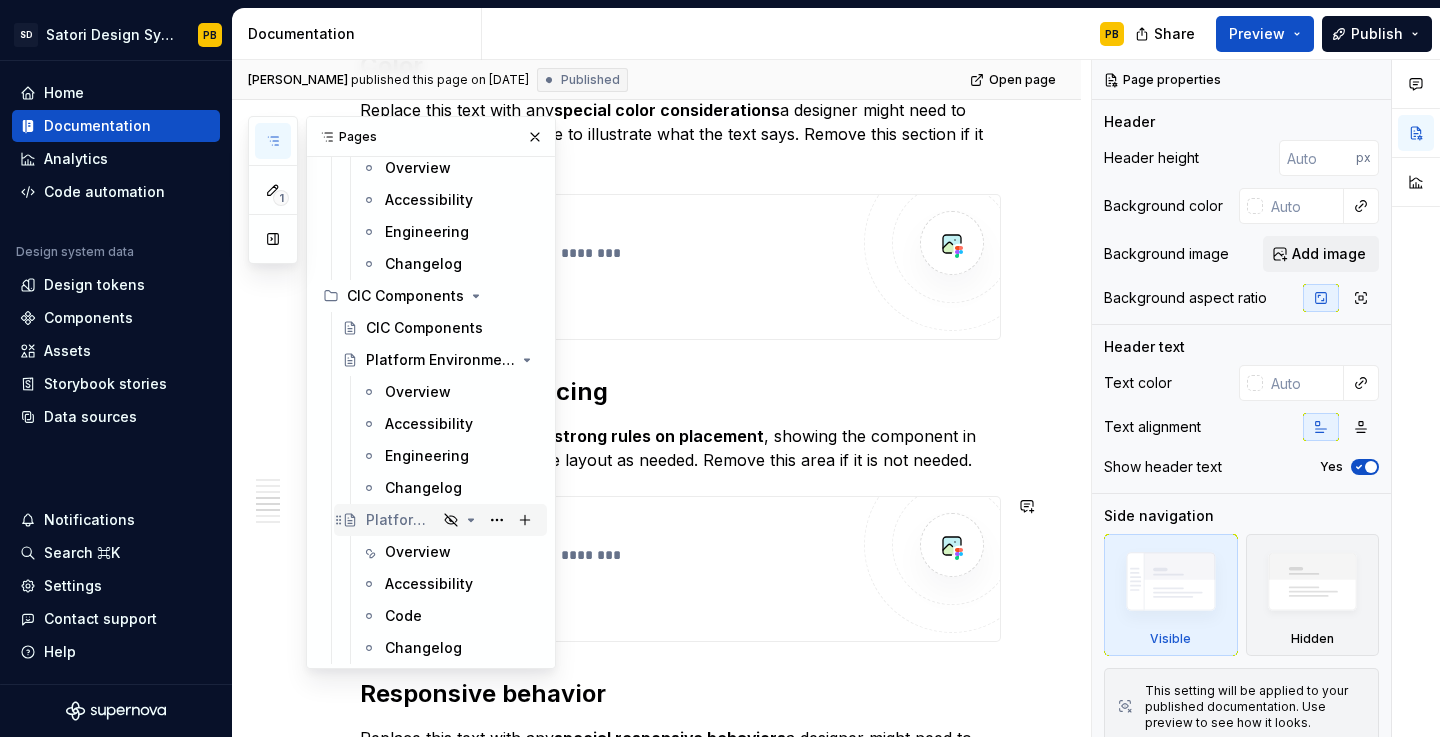 click on "Platform Nav" at bounding box center [401, 520] 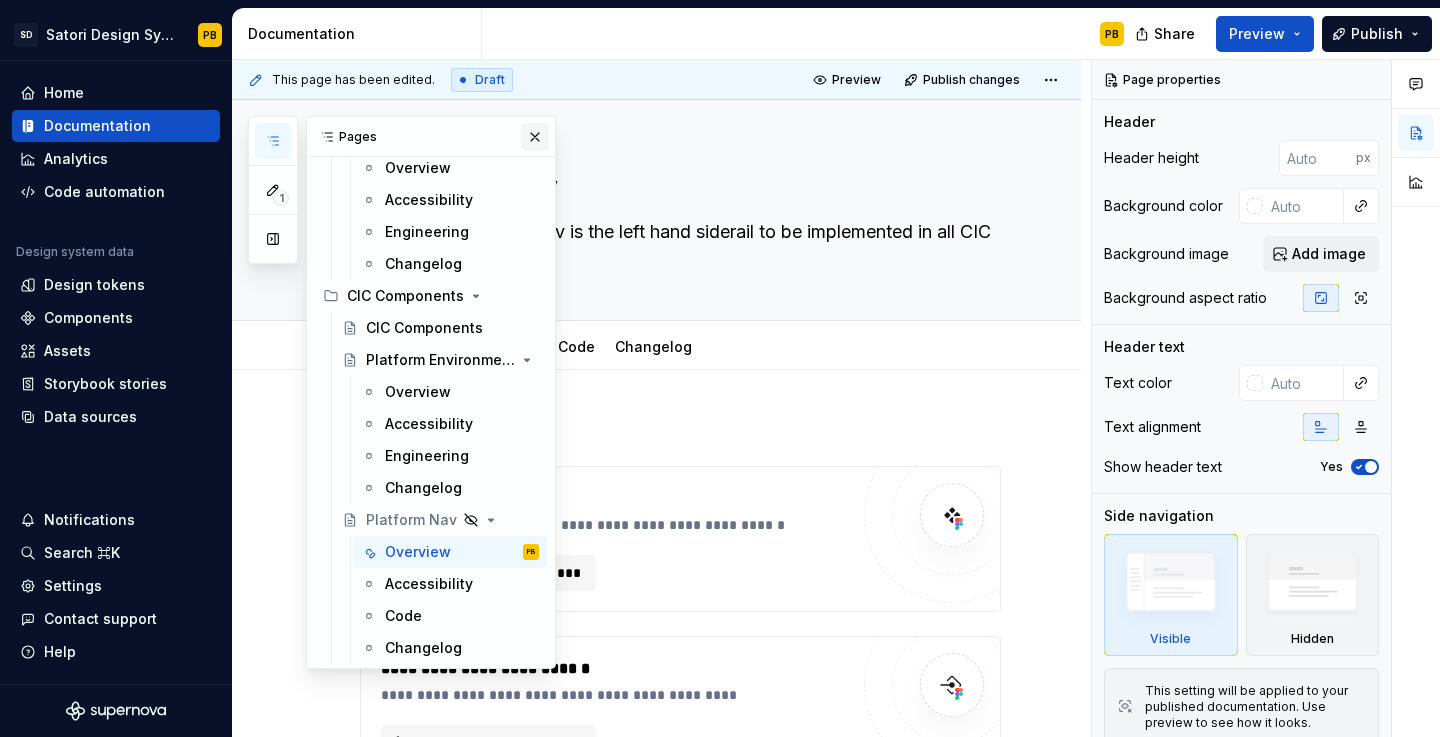 click at bounding box center [535, 137] 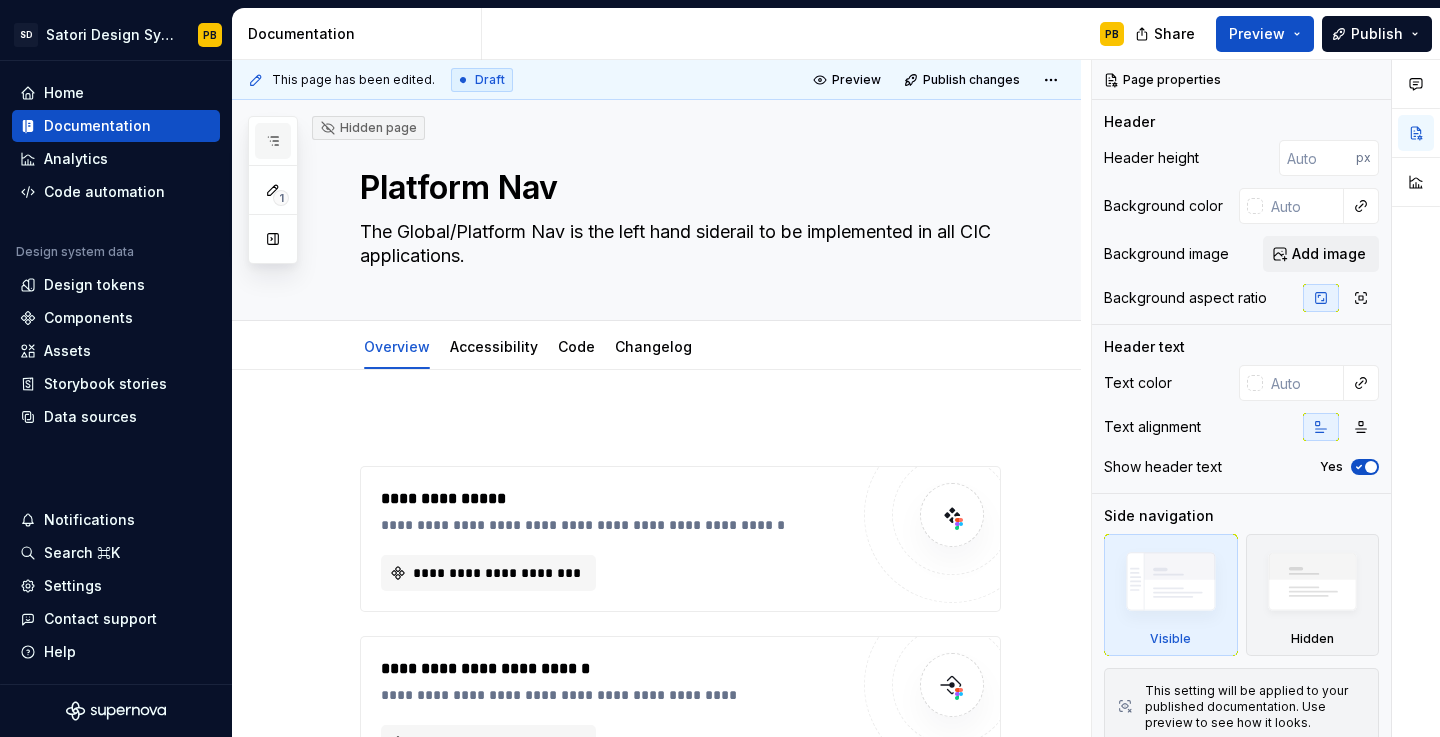 scroll, scrollTop: 0, scrollLeft: 0, axis: both 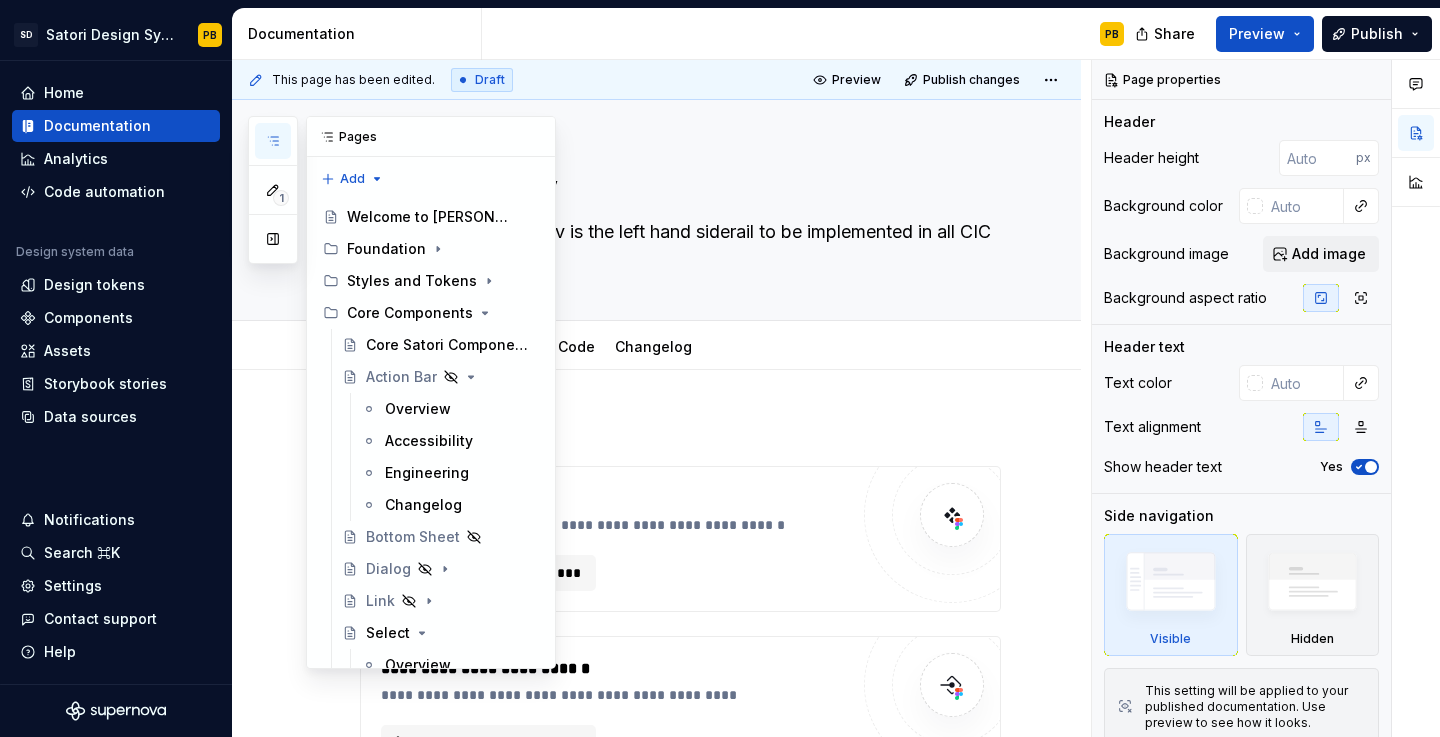 click 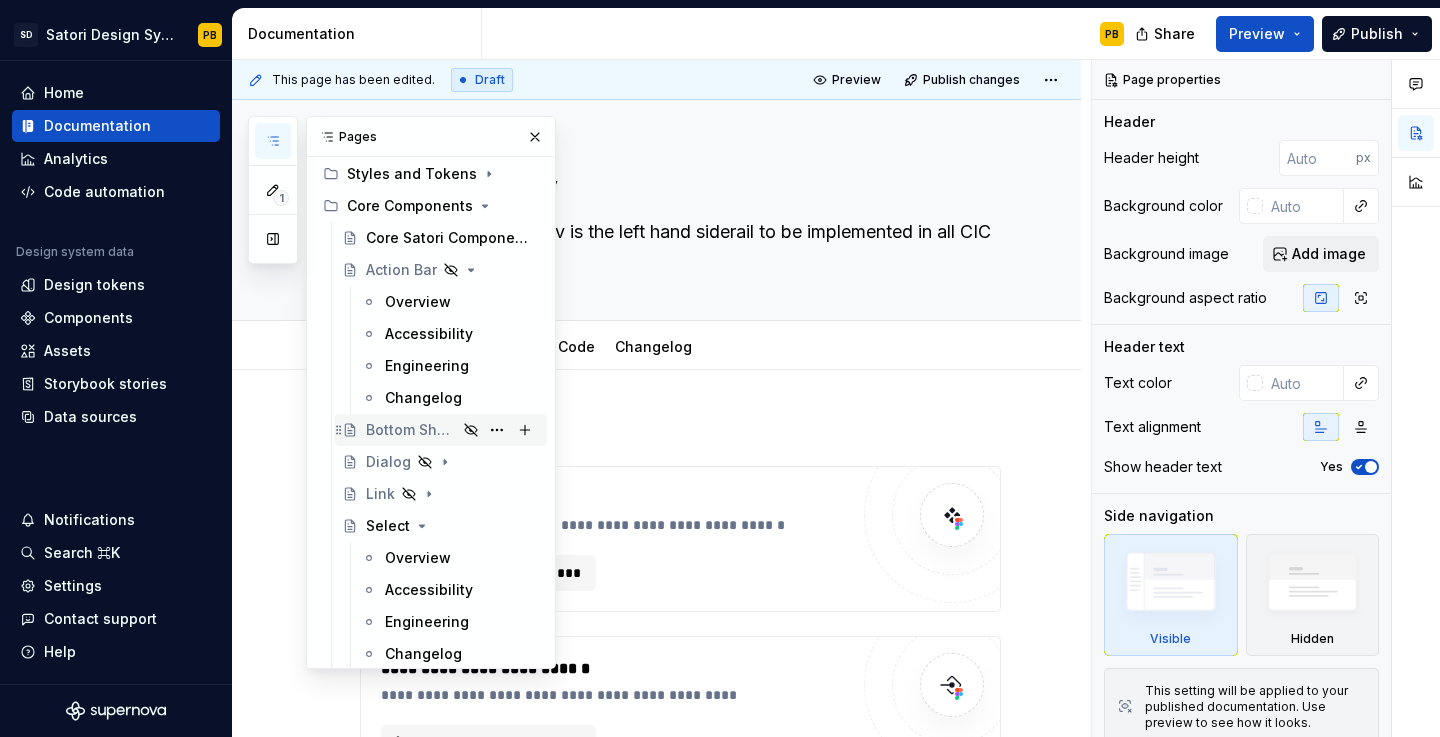 scroll, scrollTop: 112, scrollLeft: 0, axis: vertical 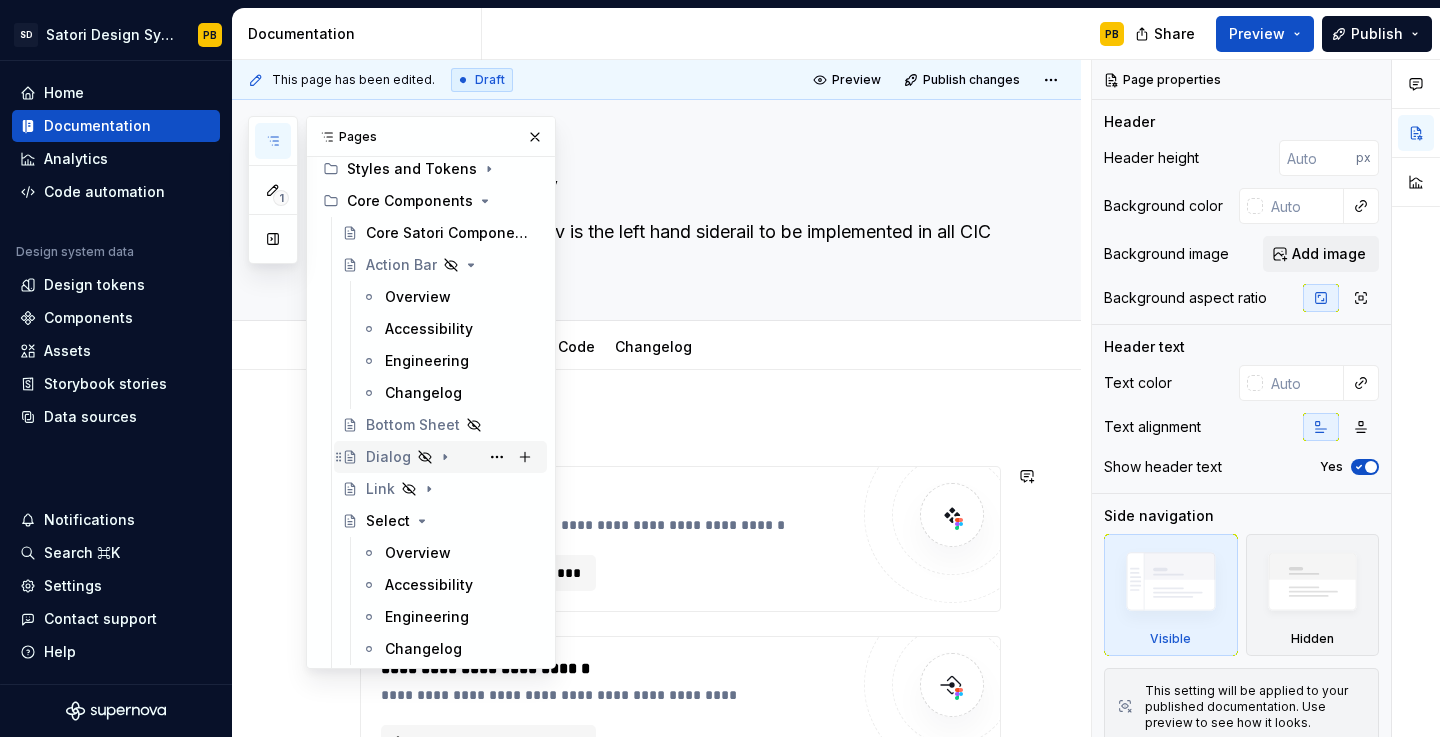 click on "Dialog" at bounding box center [388, 457] 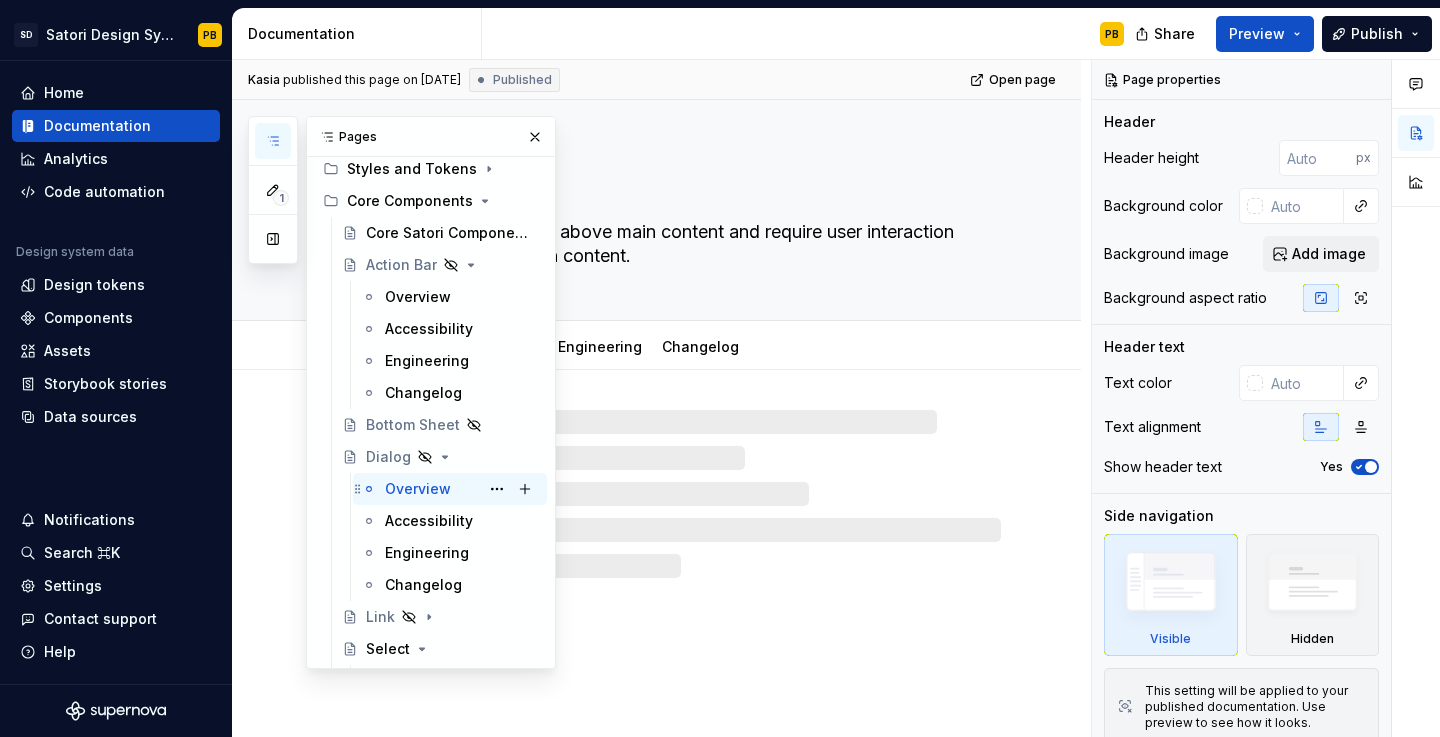 click on "Overview" at bounding box center [418, 489] 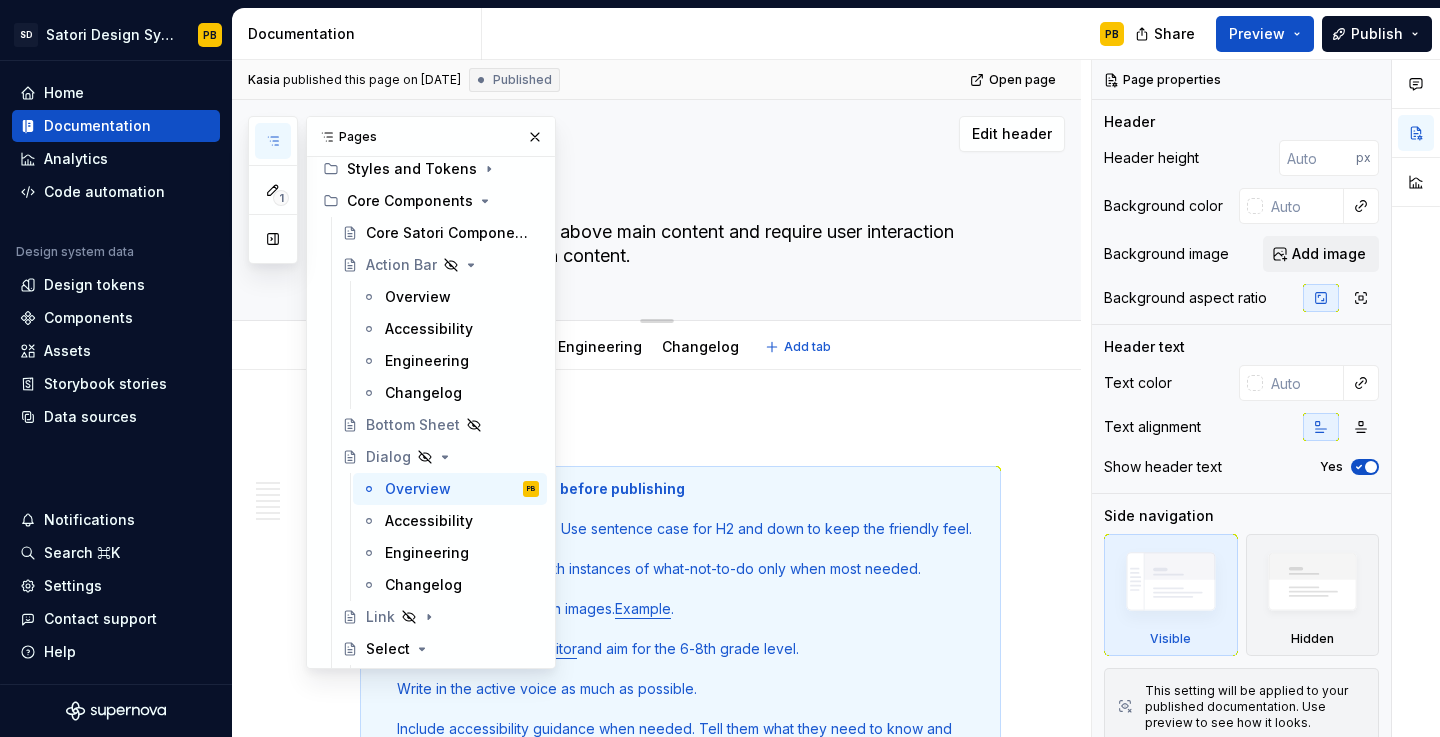click on "Dialog Dialogs display content above main content and require user interaction before returning to main content." at bounding box center (680, 210) 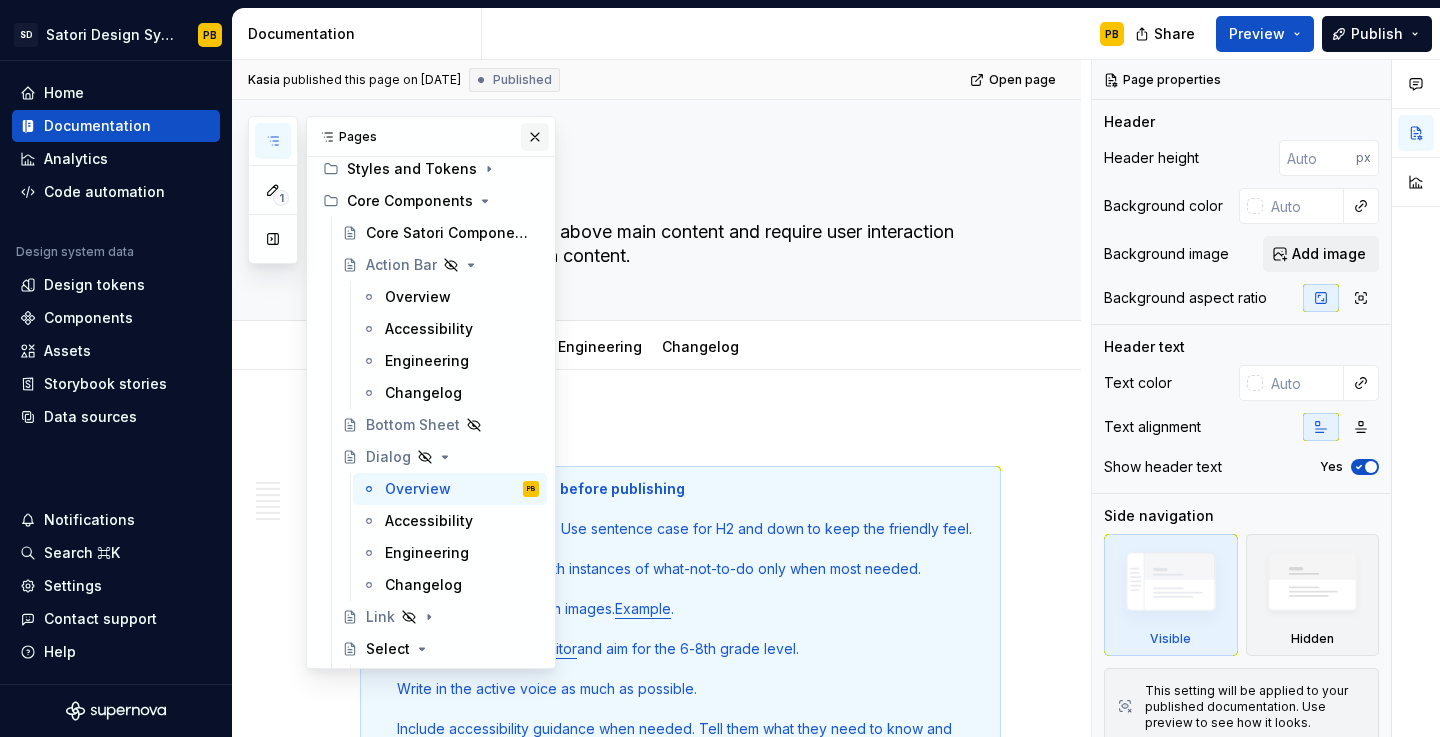 click at bounding box center (535, 137) 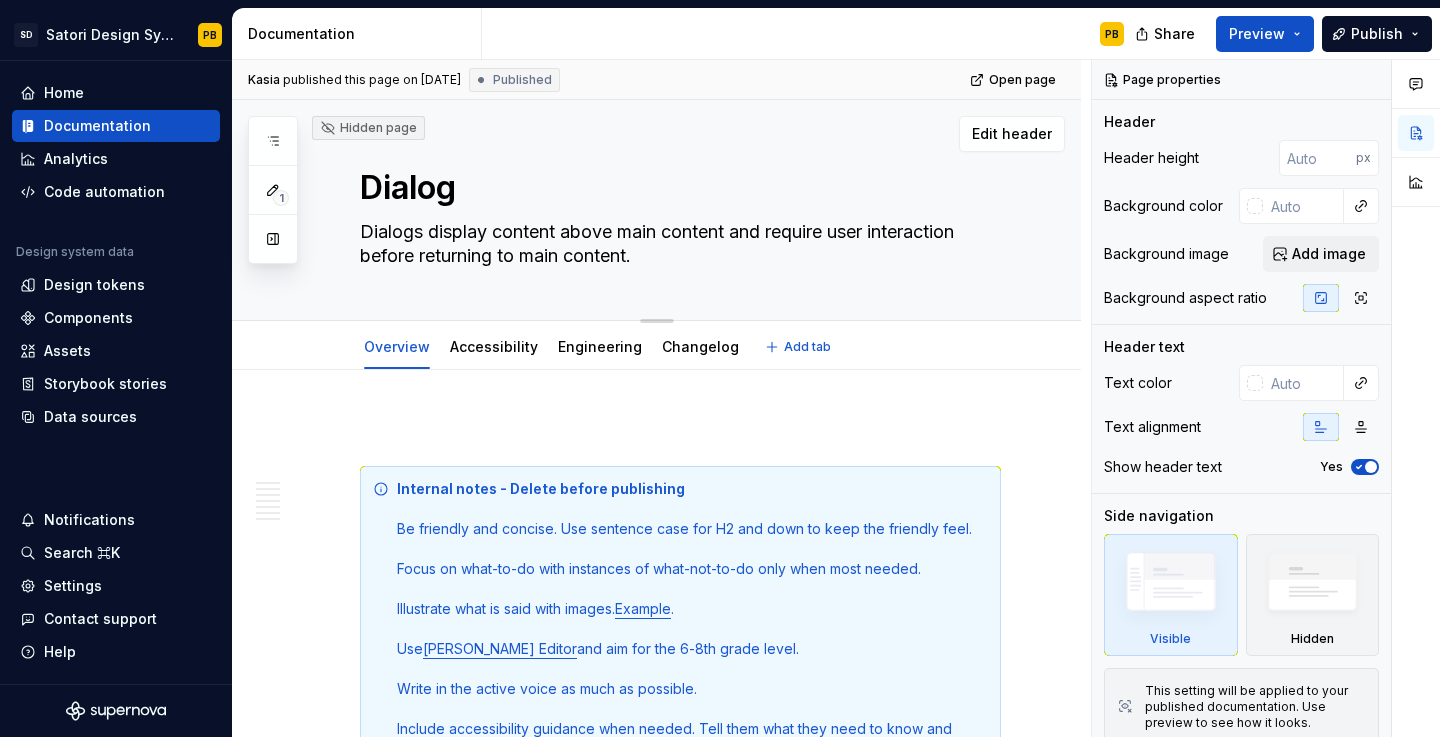 click on "Dialogs display content above main content and require user interaction before returning to main content." at bounding box center (676, 244) 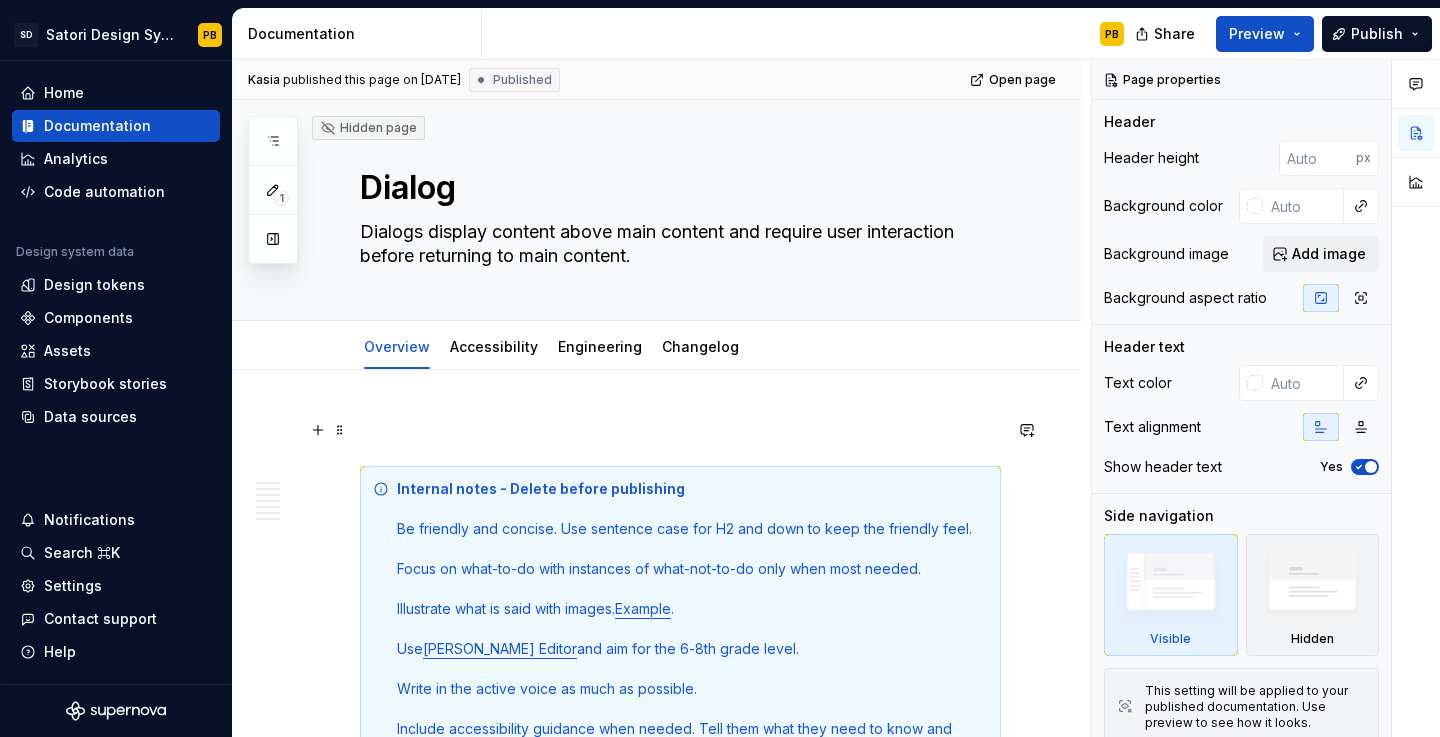 click at bounding box center [680, 430] 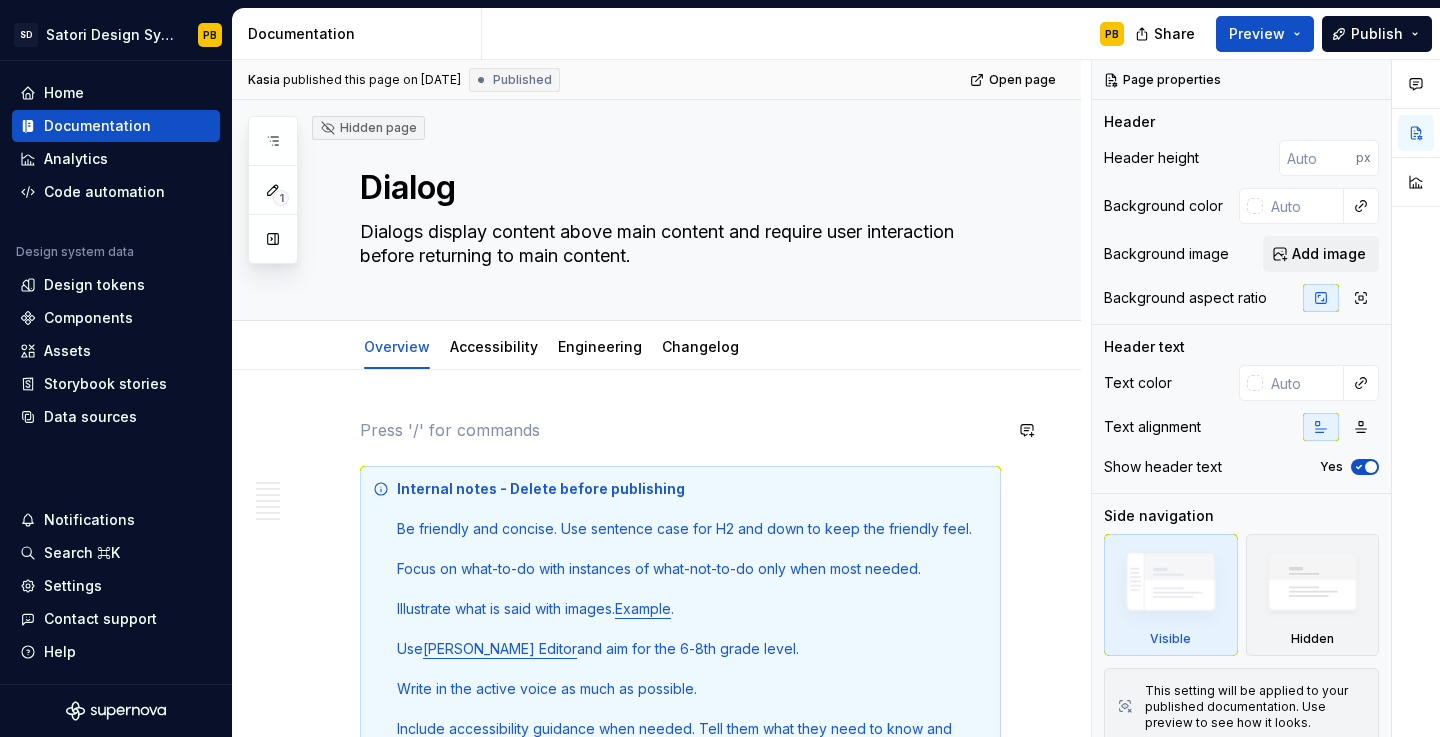 click on "Internal notes - Delete before publishing Be friendly and concise. Use sentence case for H2 and down to keep the friendly feel.  Focus on what-to-do with instances of what-not-to-do only when most needed. Illustrate what is said with images.  Example . Use  [PERSON_NAME] Editor  and aim for the 6-8th grade level.  Write in the active voice as much as possible. Include accessibility guidance when needed. Tell them what they need to know and follow it with a link to the success criterion. Use the format: Ex: “ WCAG 1.4.3 Contrast ” when linking to the specific criteria. Open the link in a new window.  Only technical accessibility items go in the Accessibility tab (keyboard and aria). Order component features as they appear in the component from top-to-bottom, left-to-right. Anatomy Modality Dialogs are  modal , meaning that they appear on top of main content and move the system into a special mode requiring user interaction. Dialogs disable main content until they are explicitly interacted with. best practices" at bounding box center (656, 1944) 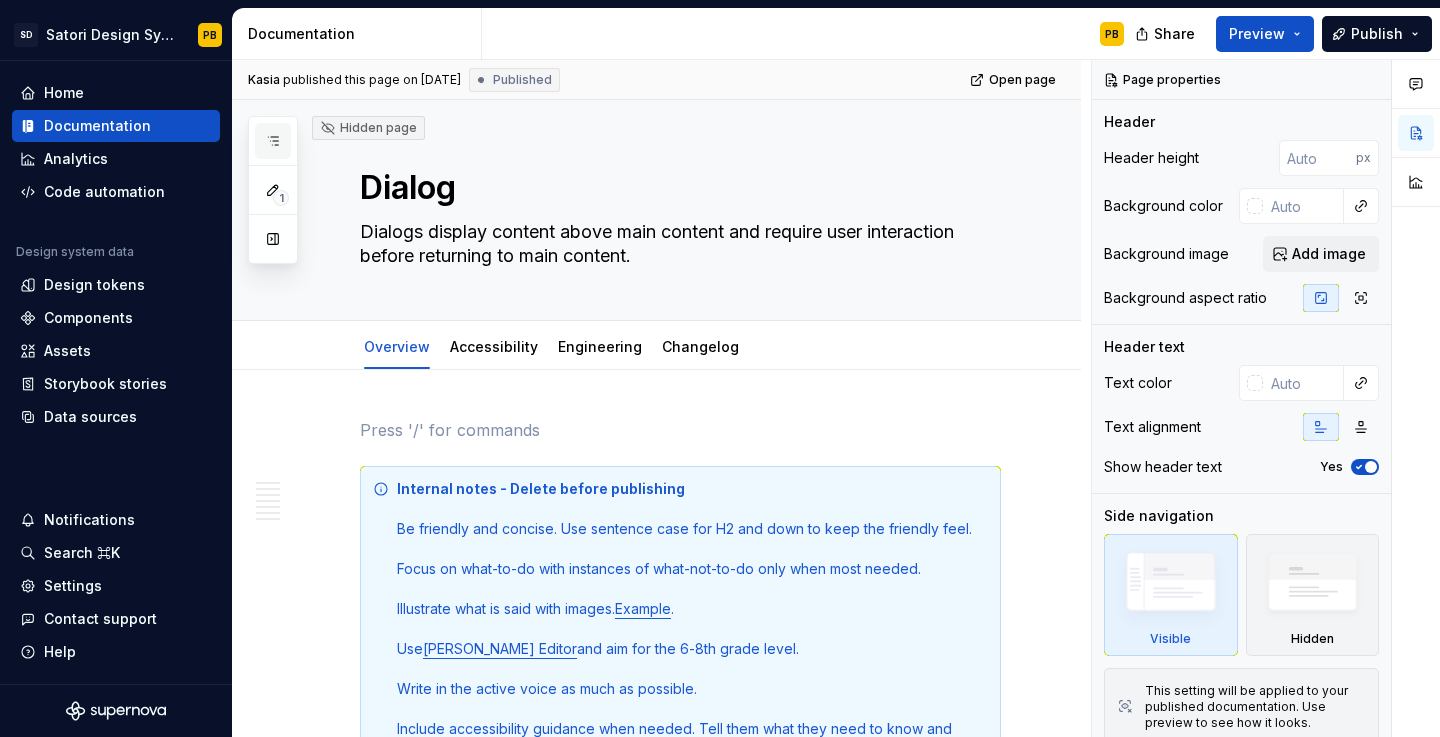 click 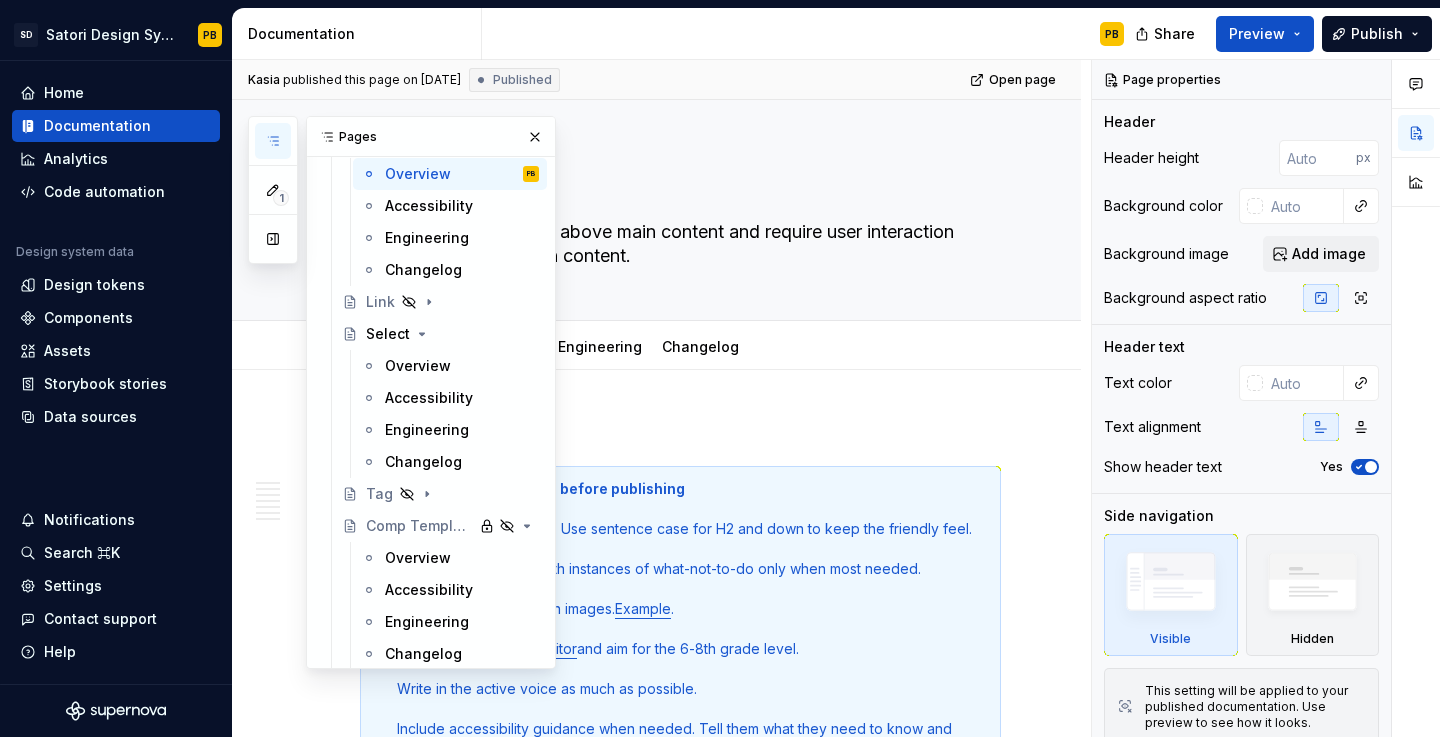 scroll, scrollTop: 462, scrollLeft: 0, axis: vertical 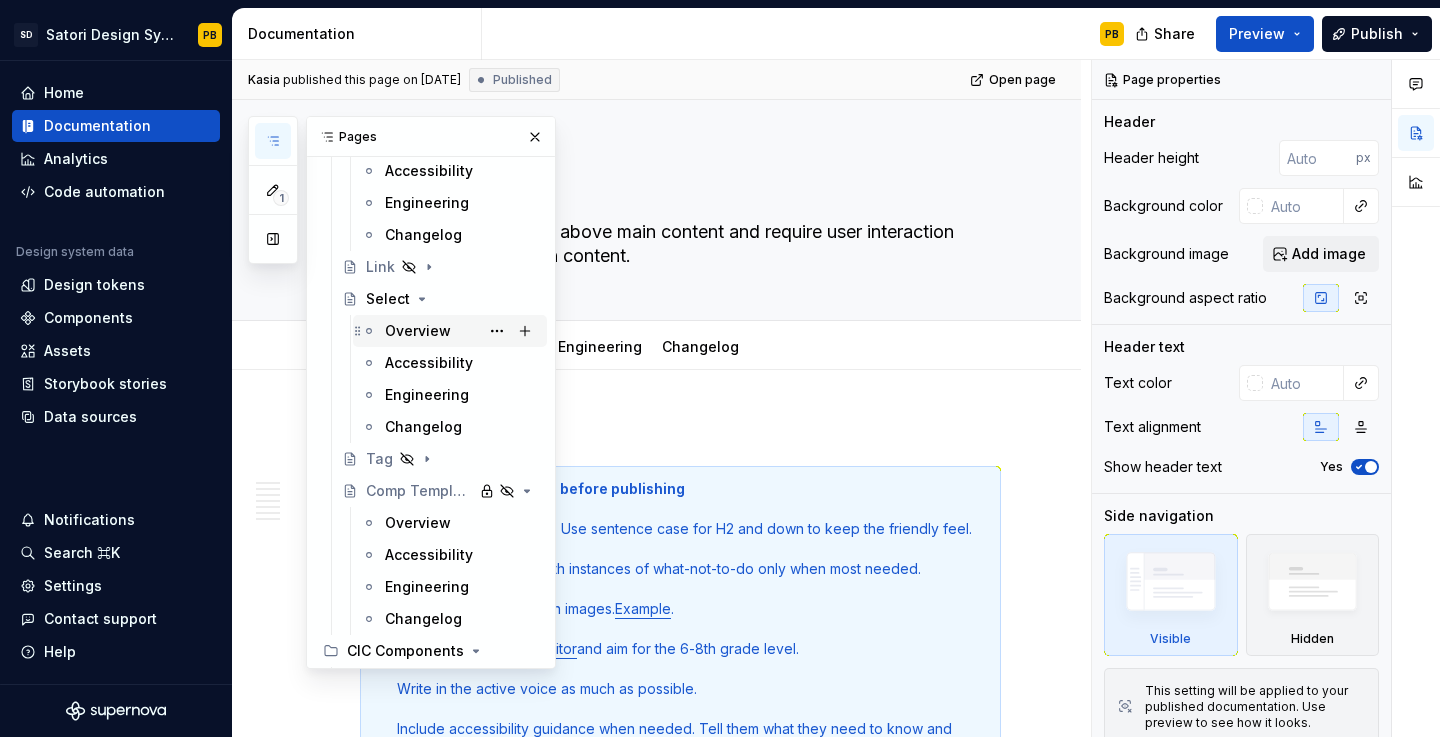 click on "Overview" at bounding box center [462, 331] 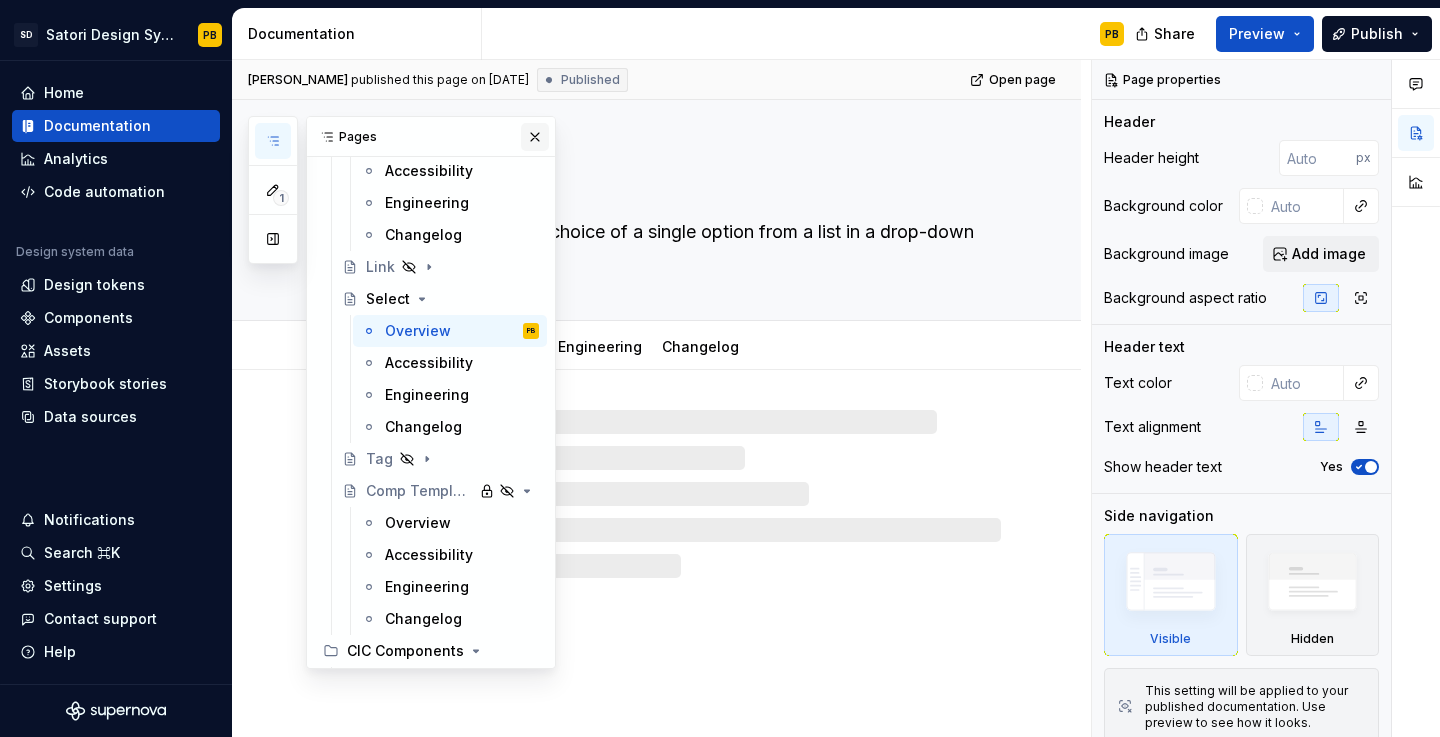 click at bounding box center (535, 137) 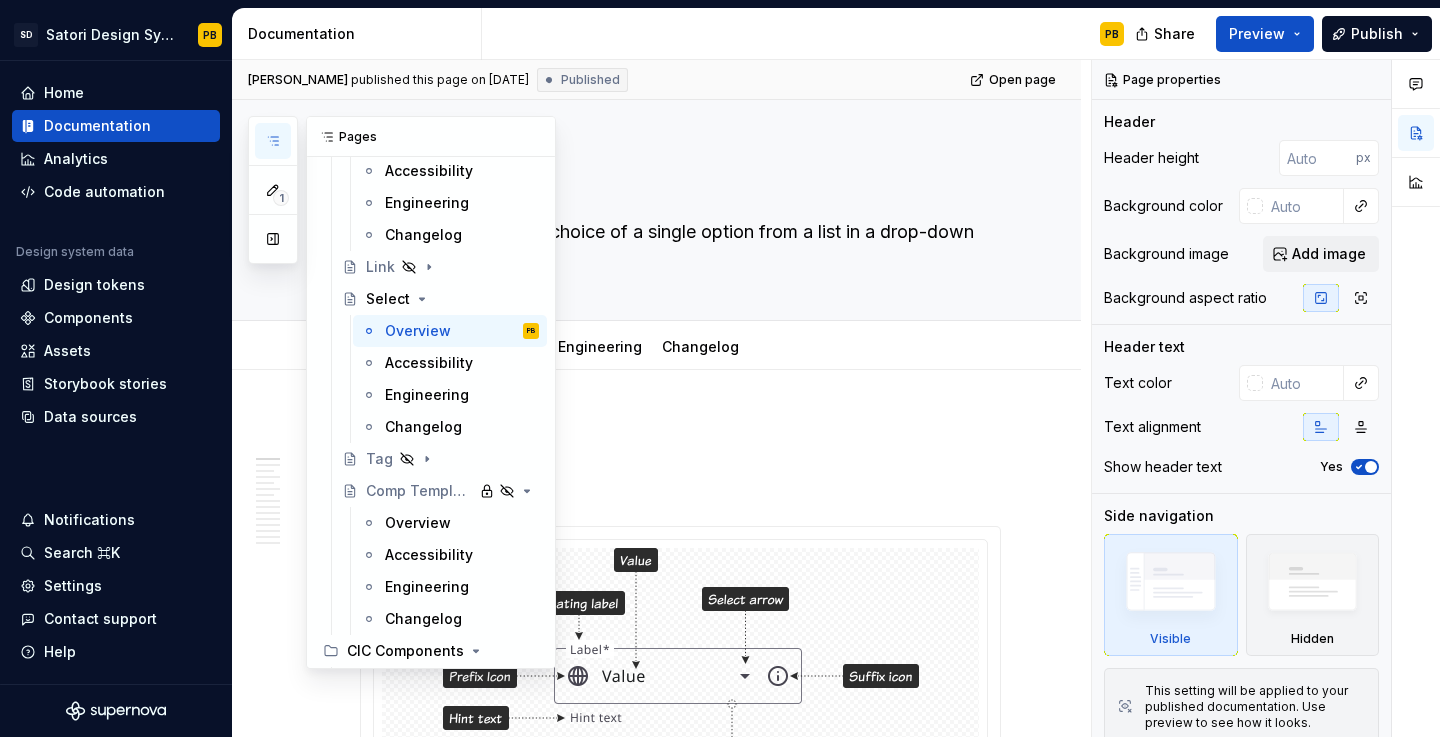 click at bounding box center [273, 141] 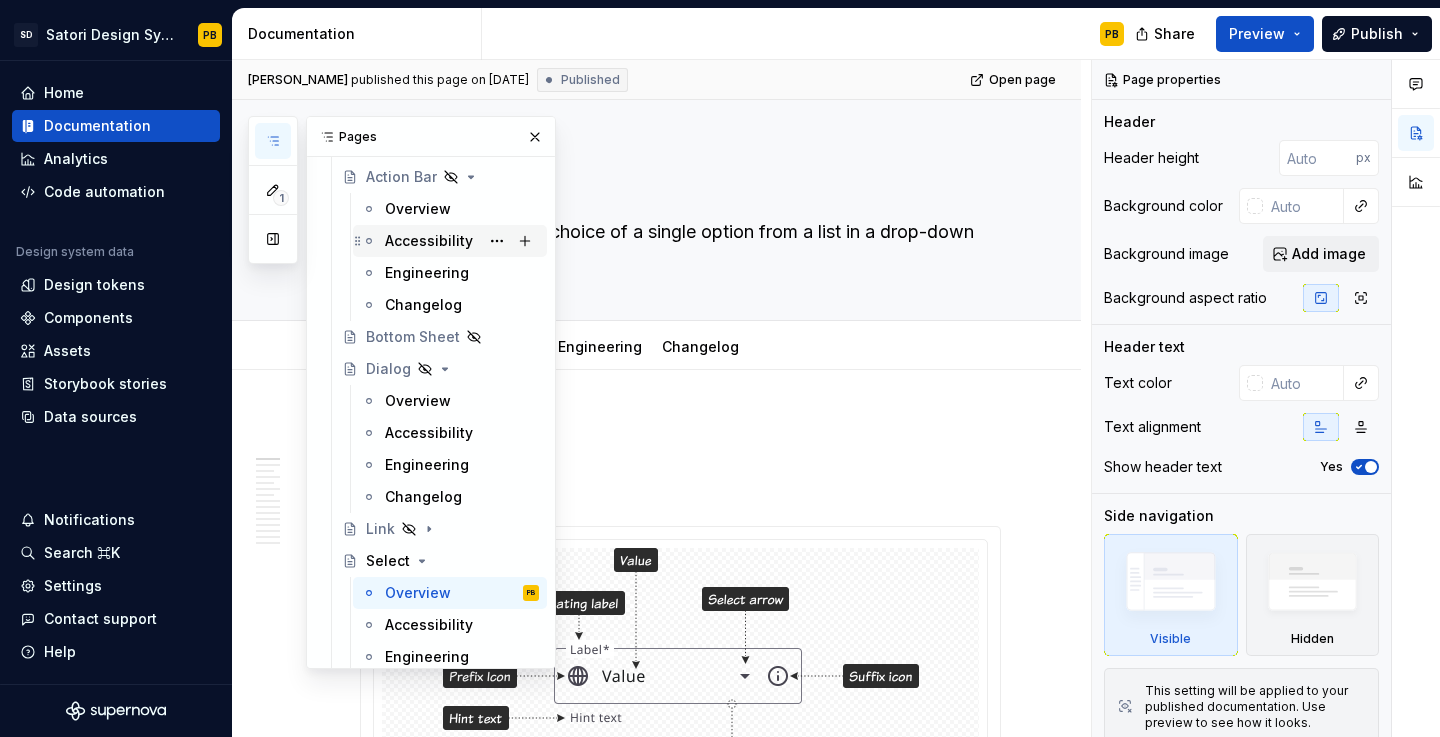 scroll, scrollTop: 141, scrollLeft: 0, axis: vertical 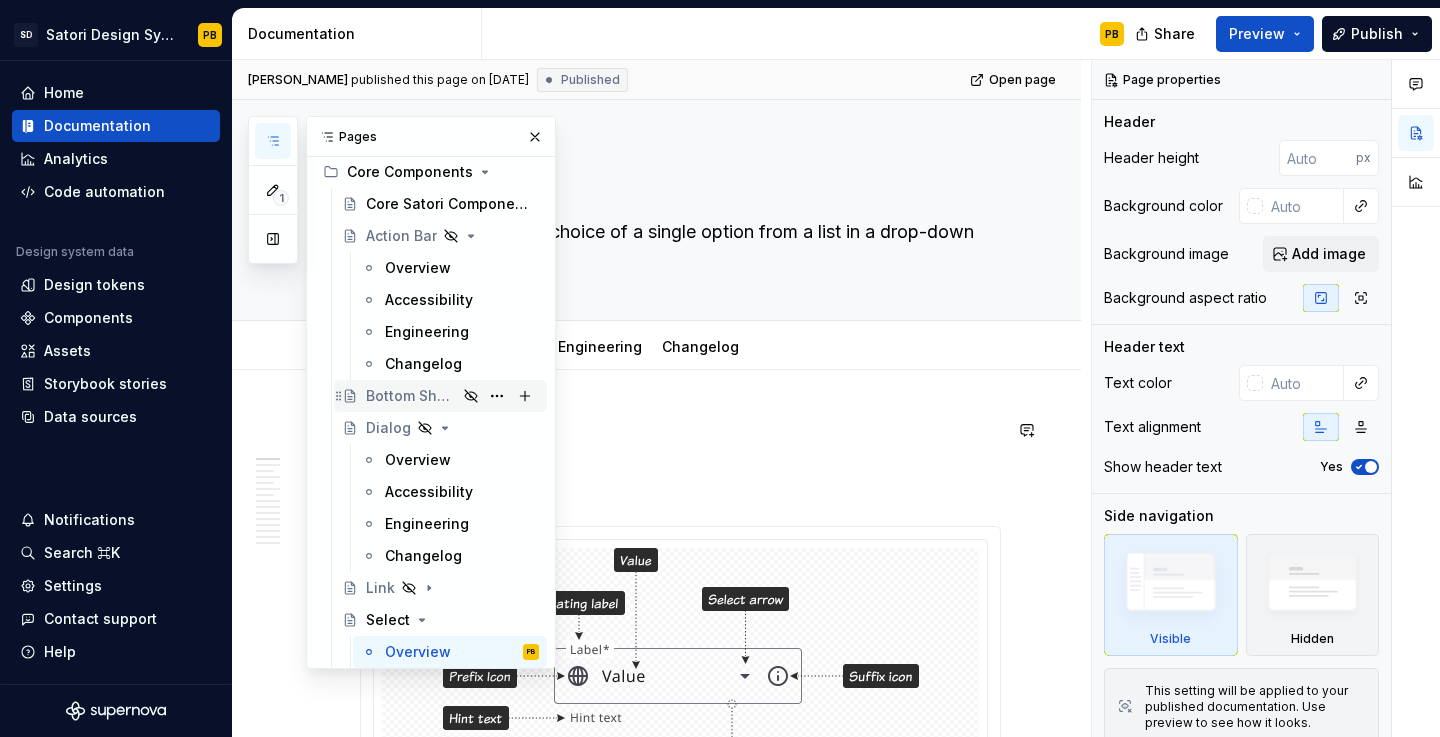 click on "Bottom Sheet" at bounding box center (411, 396) 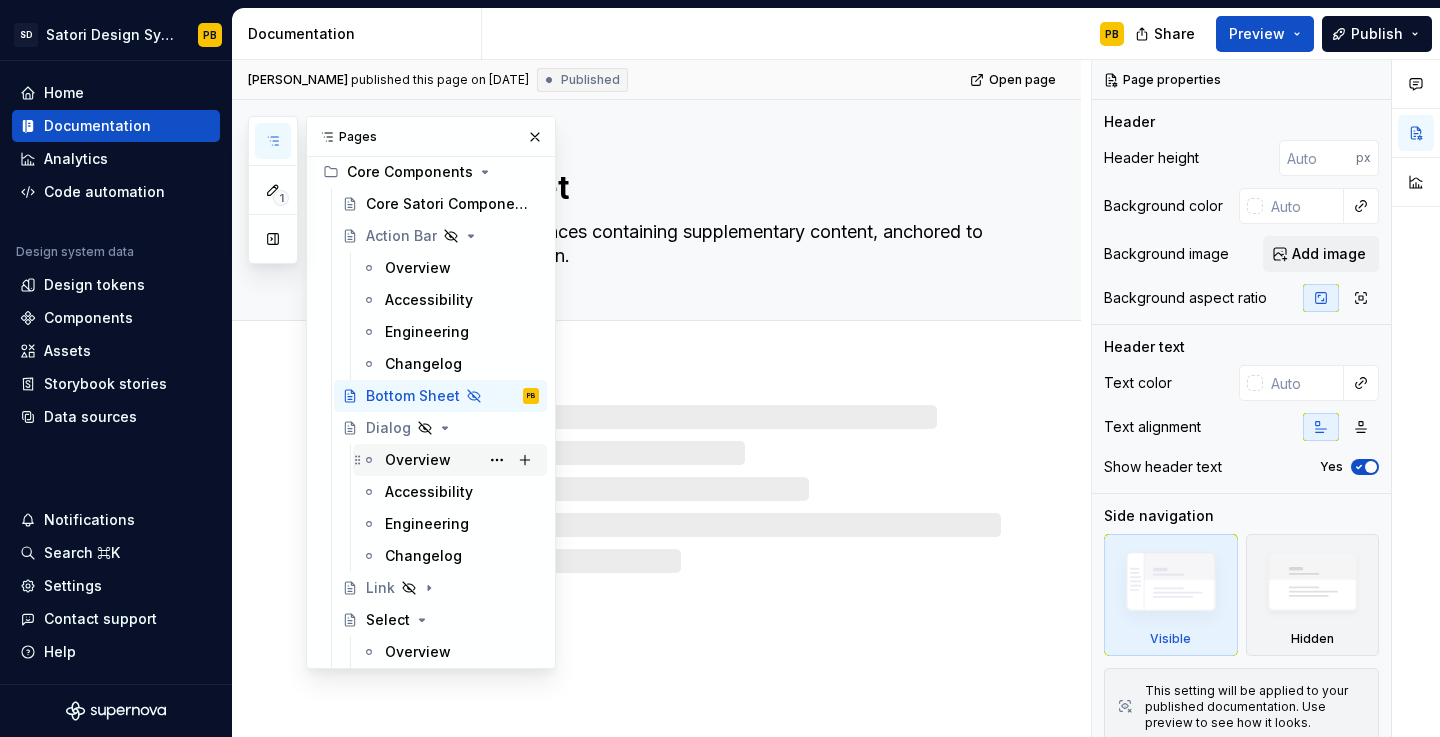click on "Overview" at bounding box center [418, 460] 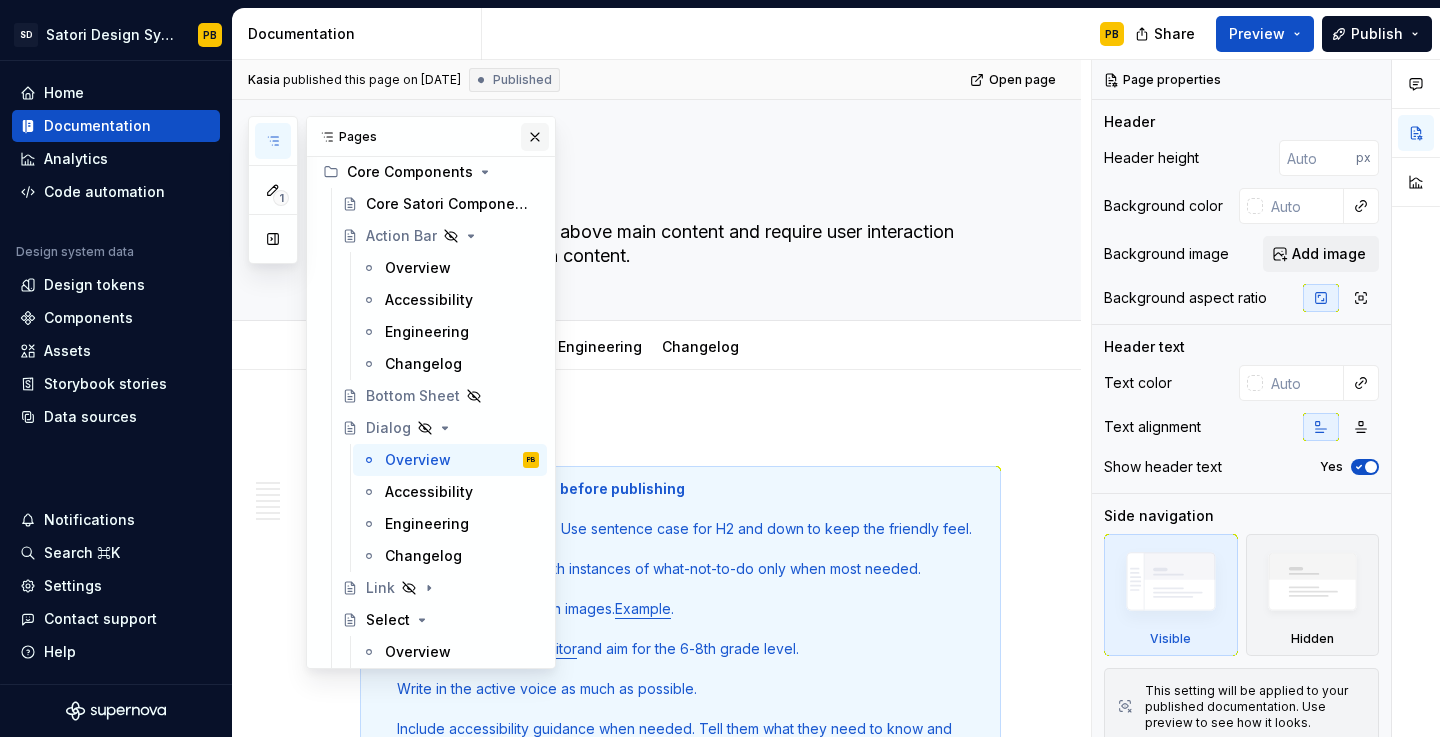 click at bounding box center [535, 137] 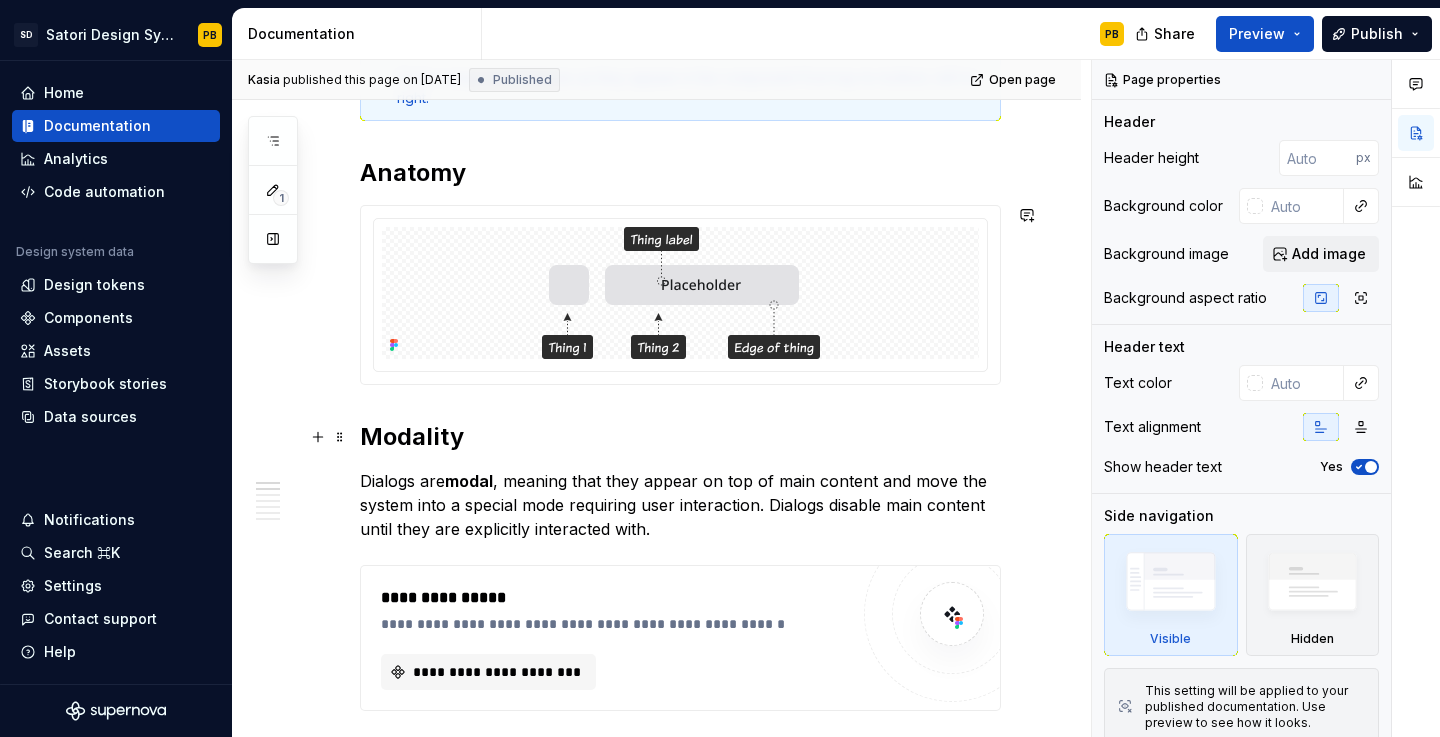 scroll, scrollTop: 781, scrollLeft: 0, axis: vertical 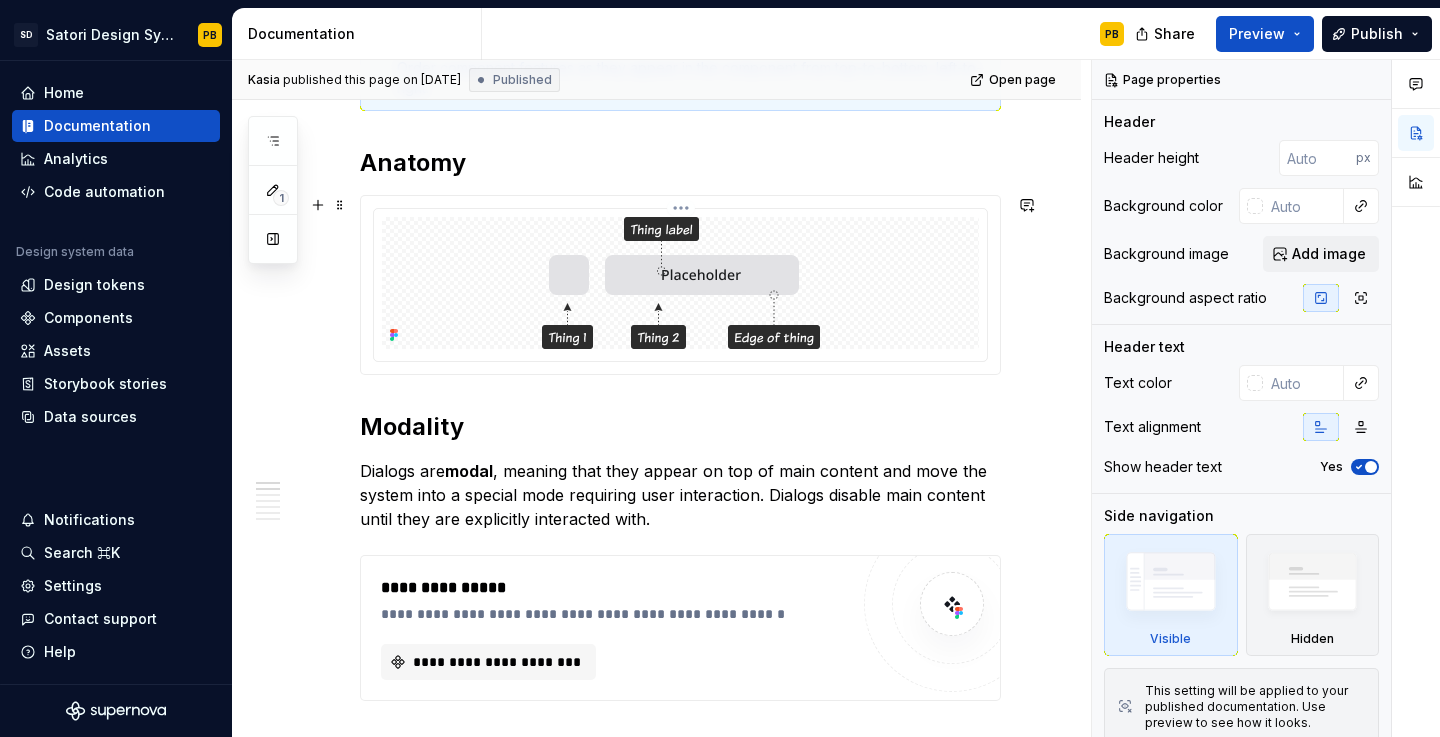 click at bounding box center (681, 283) 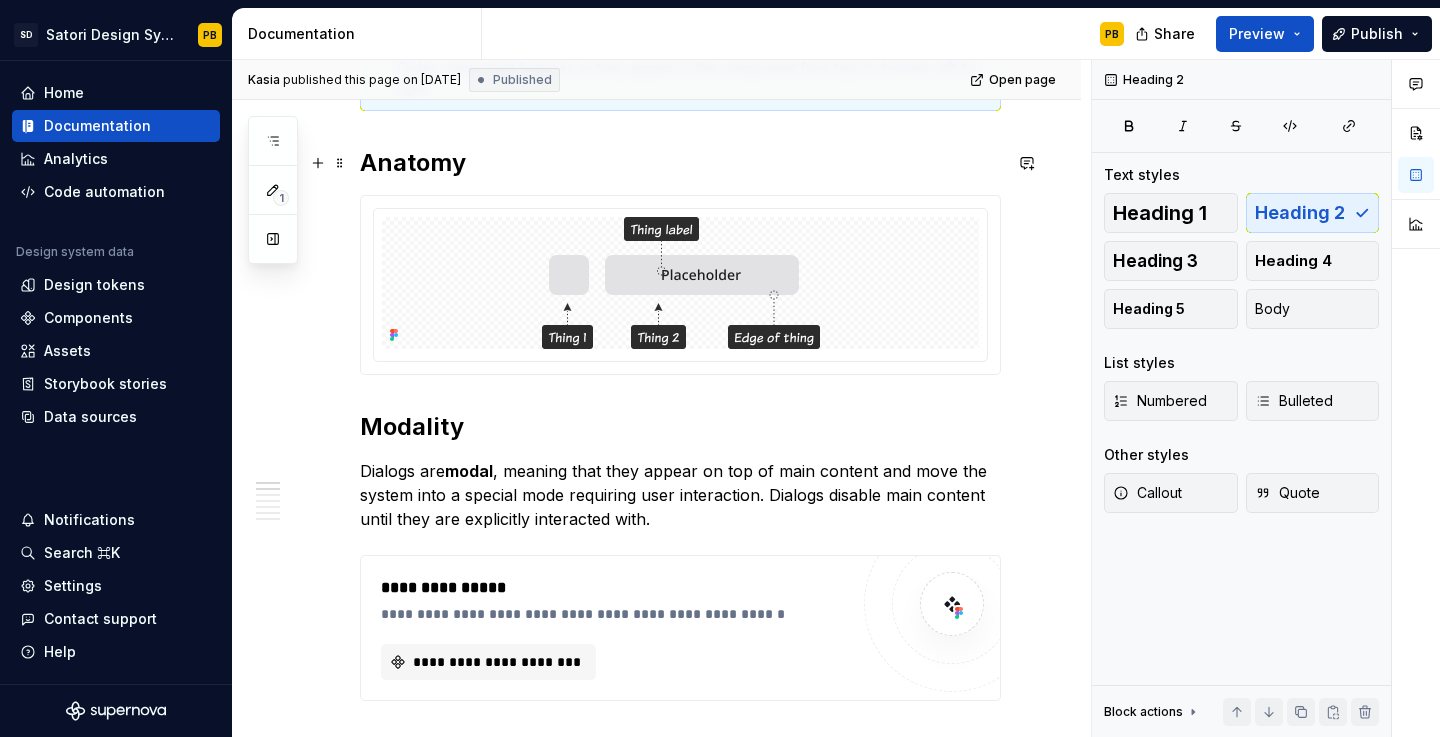 click on "Internal notes - Delete before publishing Be friendly and concise. Use sentence case for H2 and down to keep the friendly feel.  Focus on what-to-do with instances of what-not-to-do only when most needed. Illustrate what is said with images.  Example . Use  [PERSON_NAME] Editor  and aim for the 6-8th grade level.  Write in the active voice as much as possible. Include accessibility guidance when needed. Tell them what they need to know and follow it with a link to the success criterion. Use the format: Ex: “ WCAG 1.4.3 Contrast ” when linking to the specific criteria. Open the link in a new window.  Only technical accessibility items go in the Accessibility tab (keyboard and aria). Order component features as they appear in the component from top-to-bottom, left-to-right. Anatomy Modality Dialogs are  modal , meaning that they appear on top of main content and move the system into a special mode requiring user interaction. Dialogs disable main content until they are explicitly interacted with. best practices" at bounding box center [680, 1065] 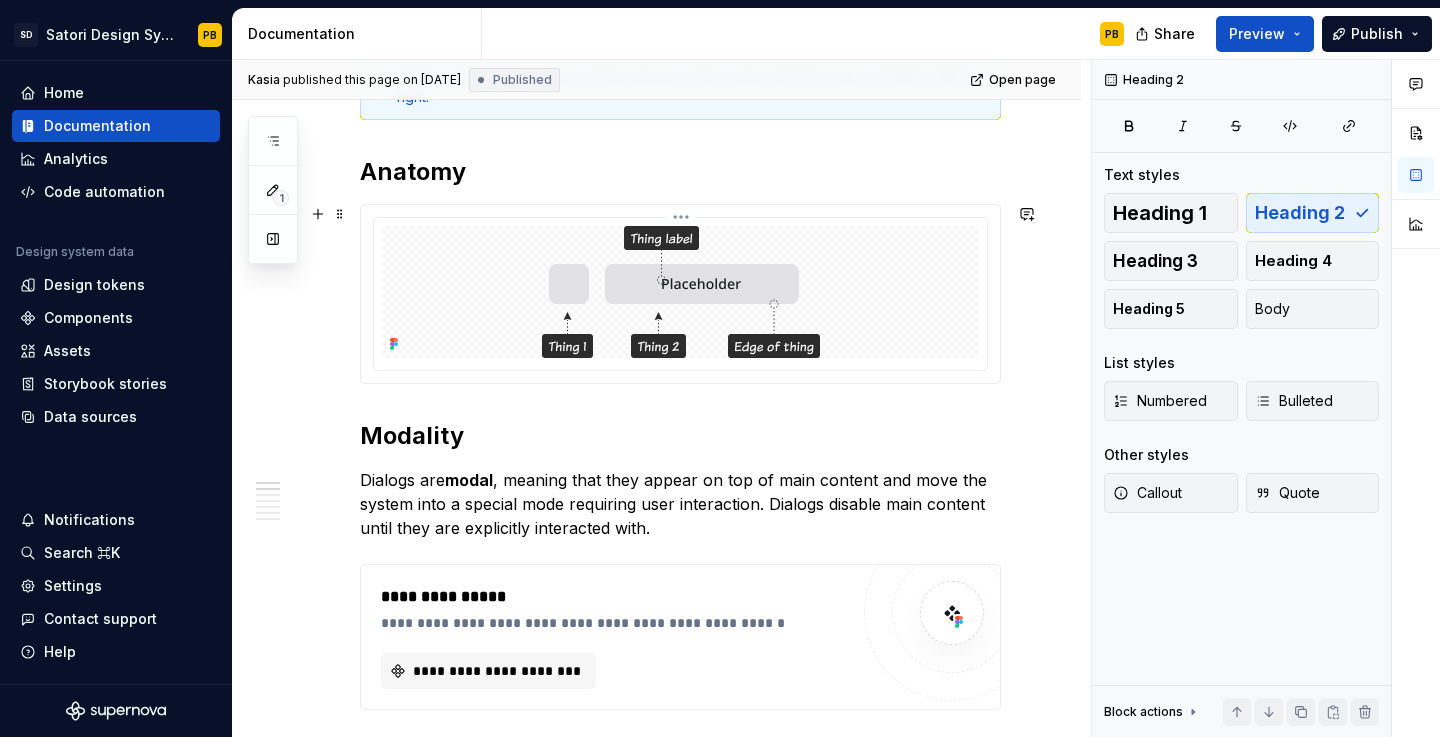 click at bounding box center [680, 292] 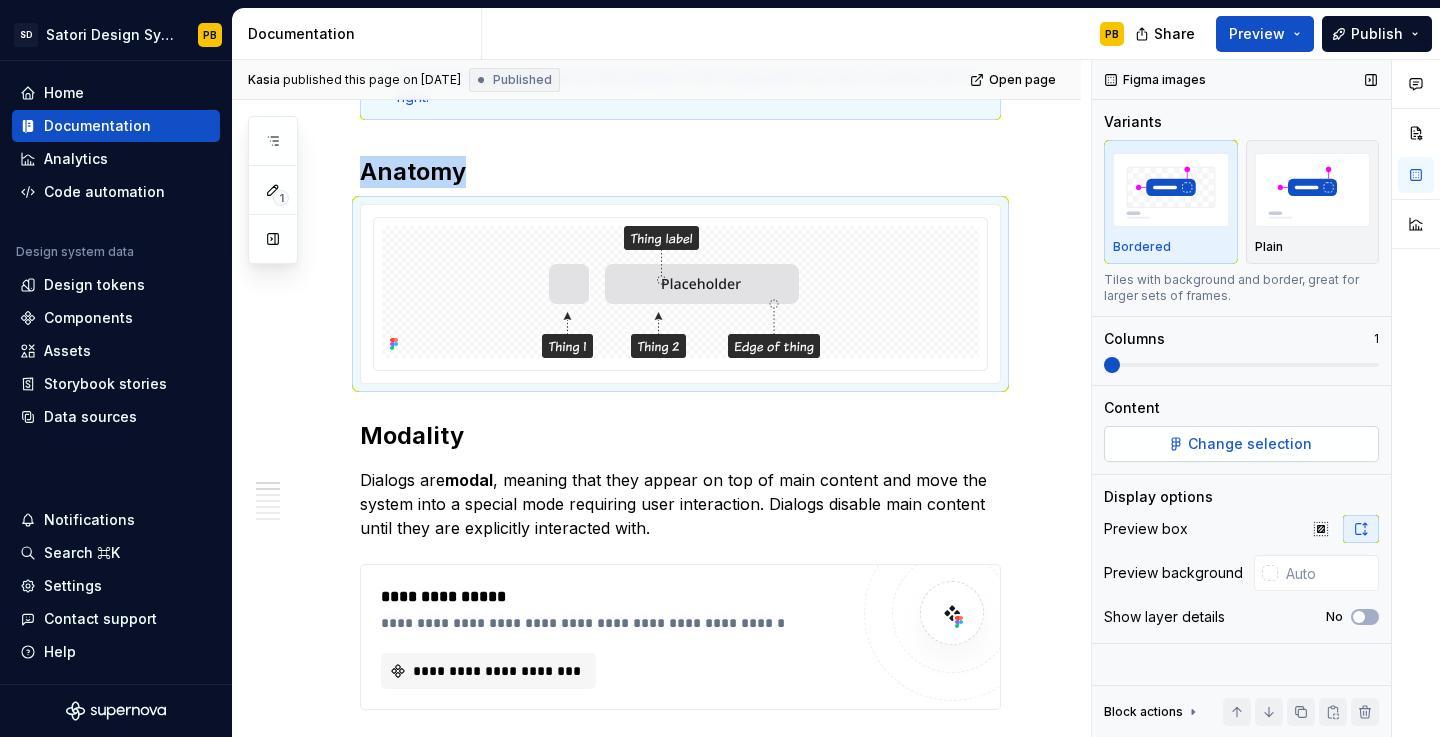click on "Change selection" at bounding box center [1241, 444] 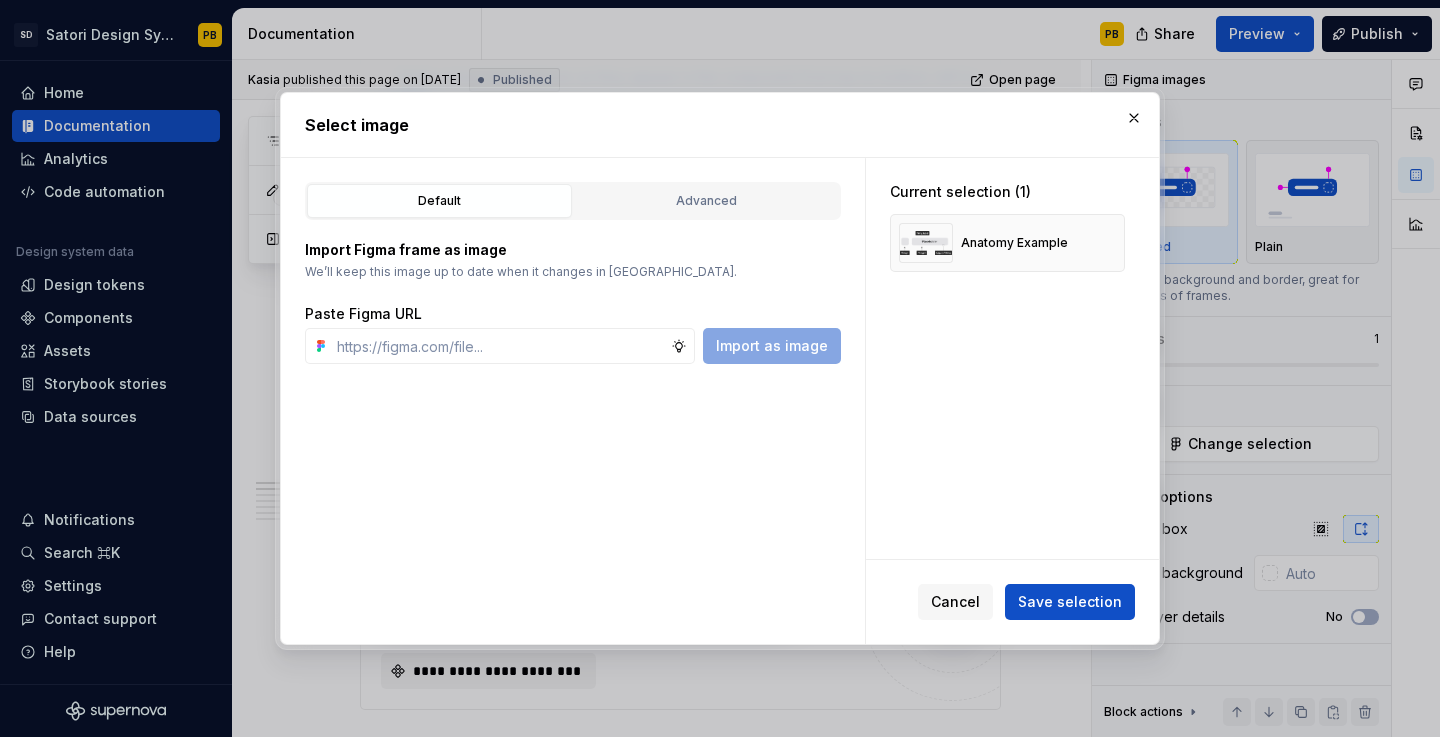 type on "*" 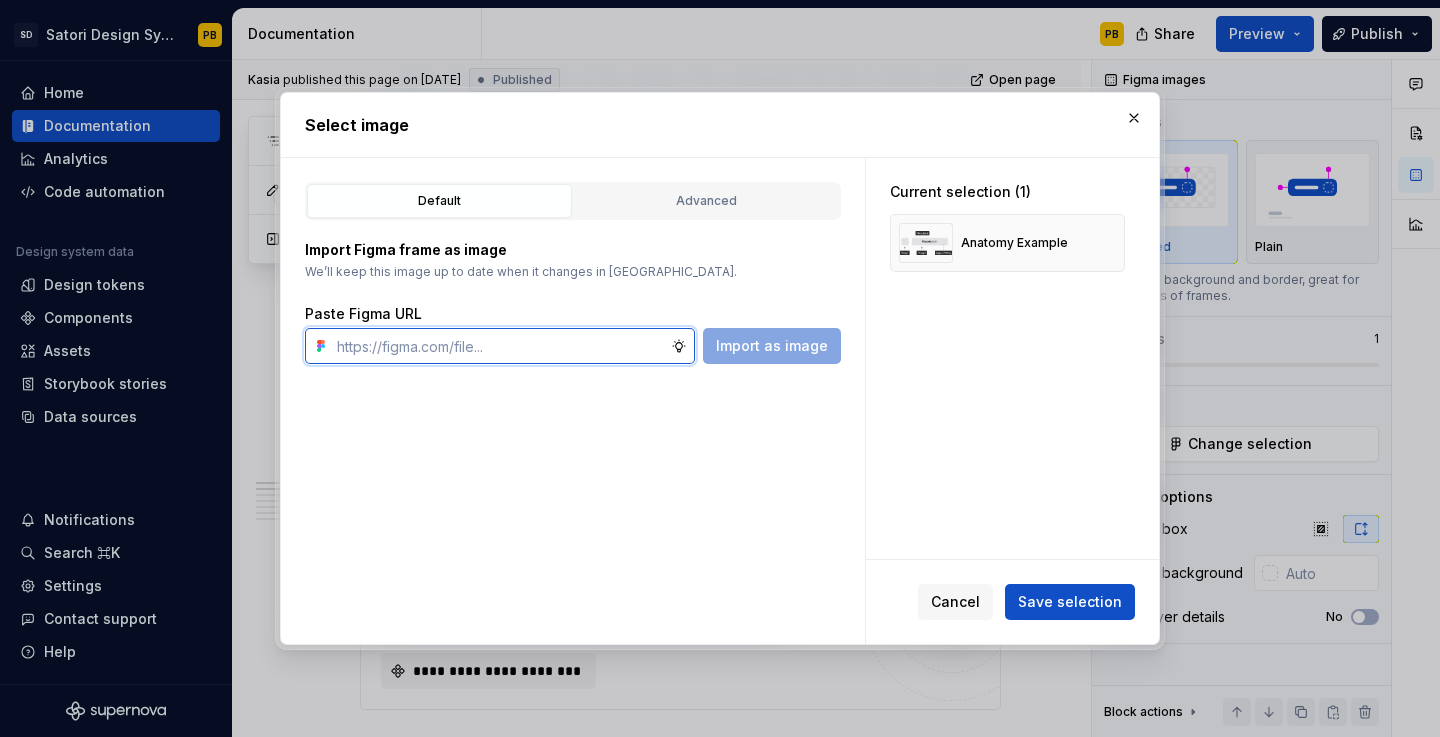 paste on "[URL][DOMAIN_NAME]" 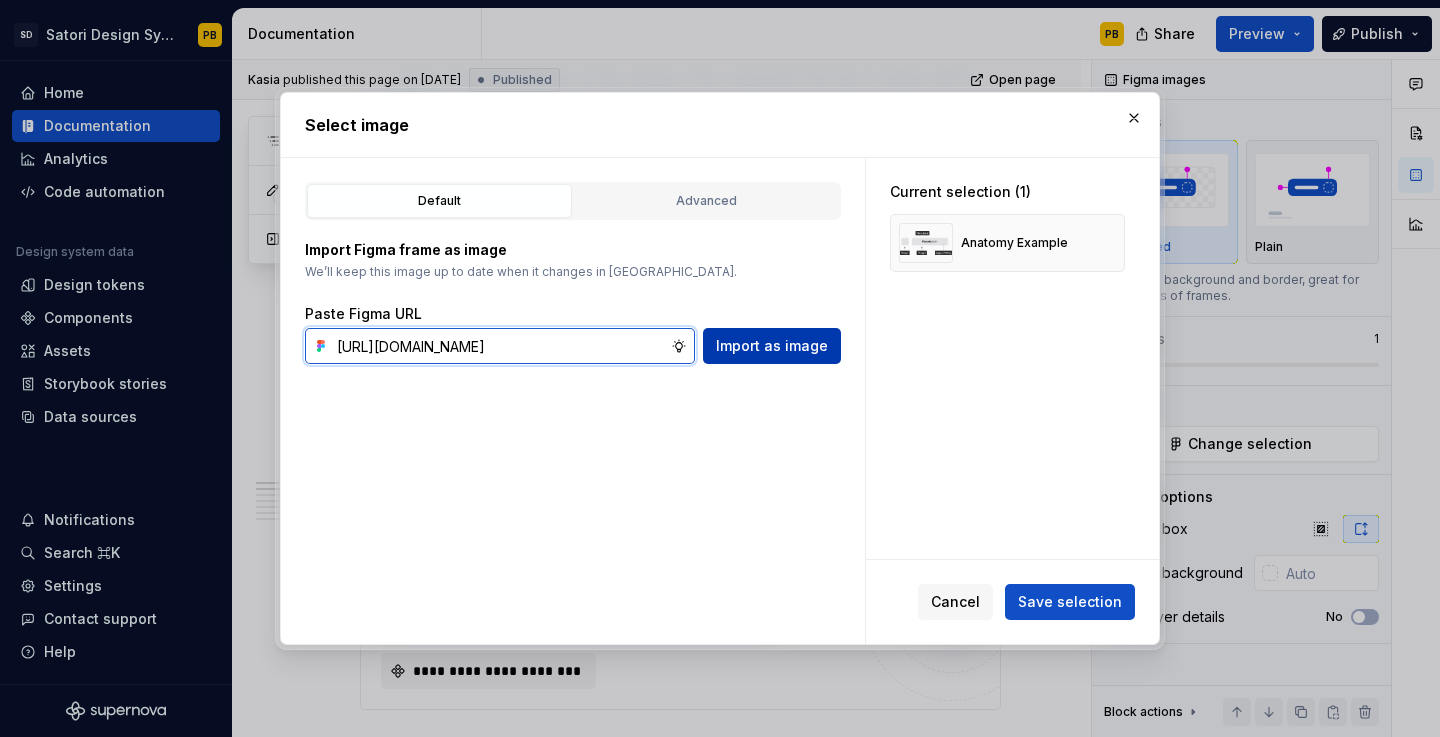 type on "[URL][DOMAIN_NAME]" 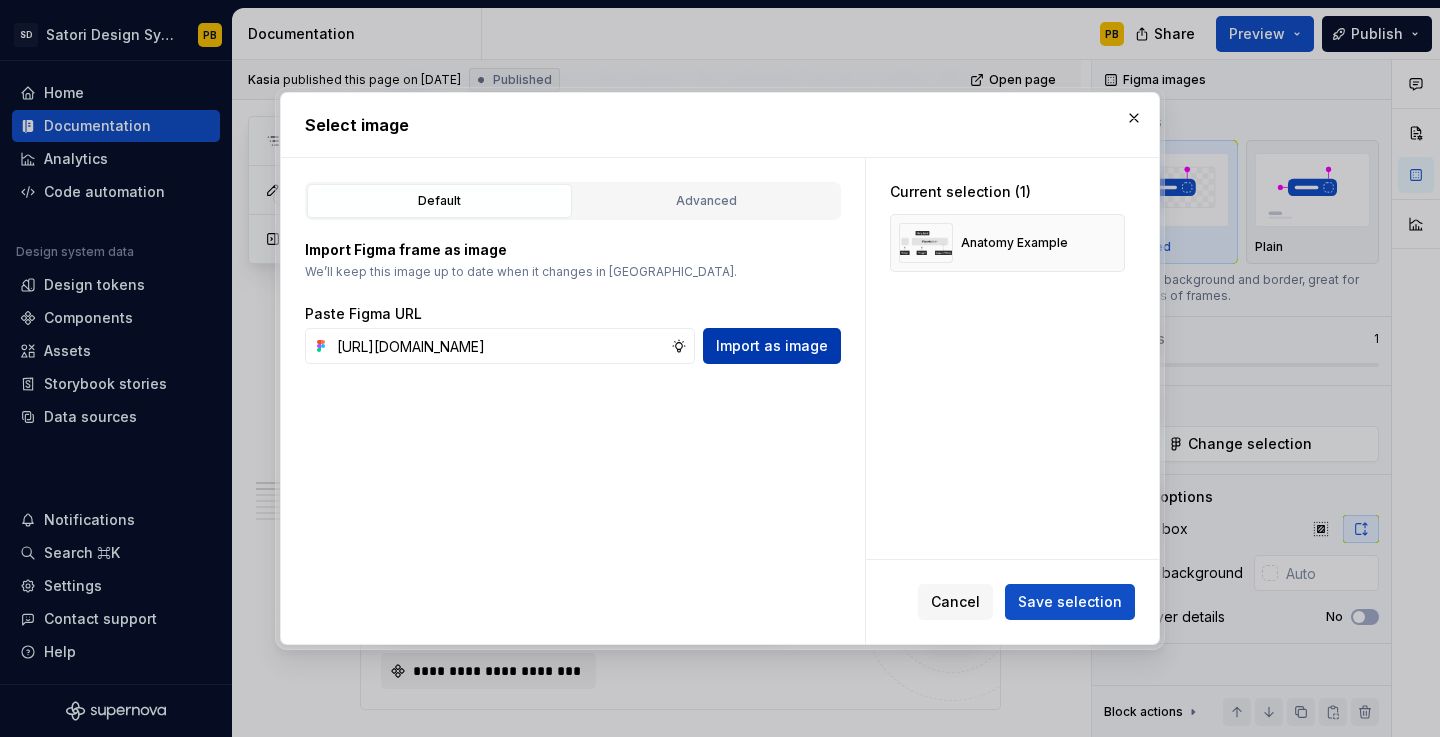 click on "Import as image" at bounding box center (772, 346) 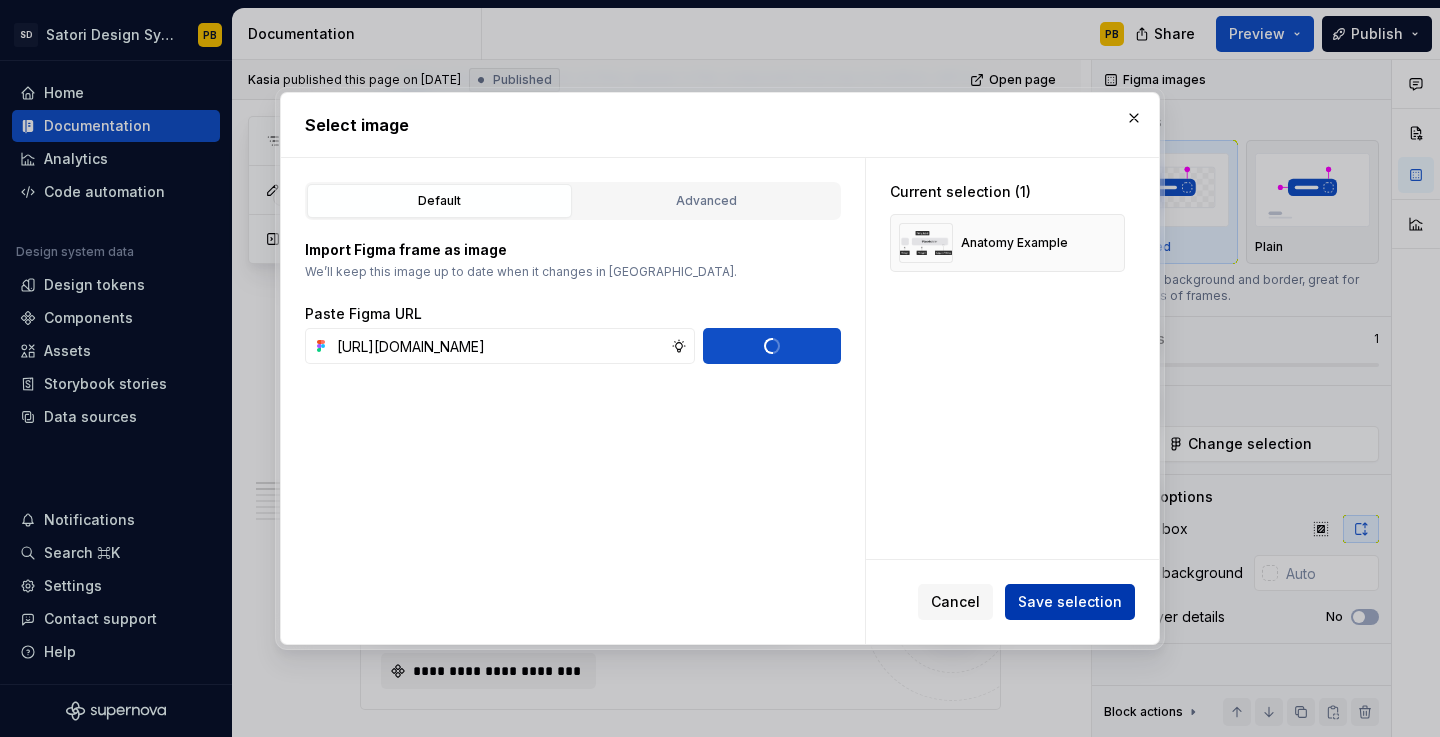 type 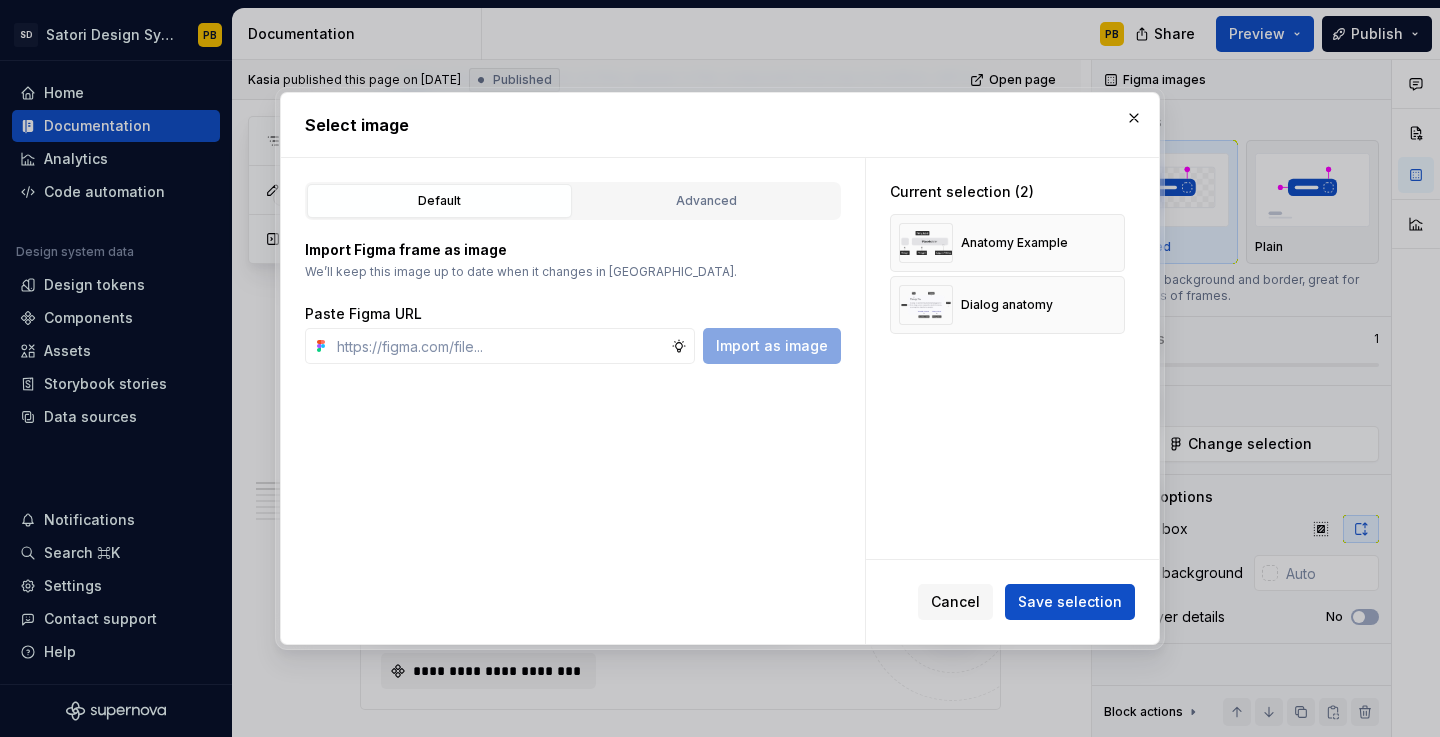 click on "Save selection" at bounding box center (1070, 602) 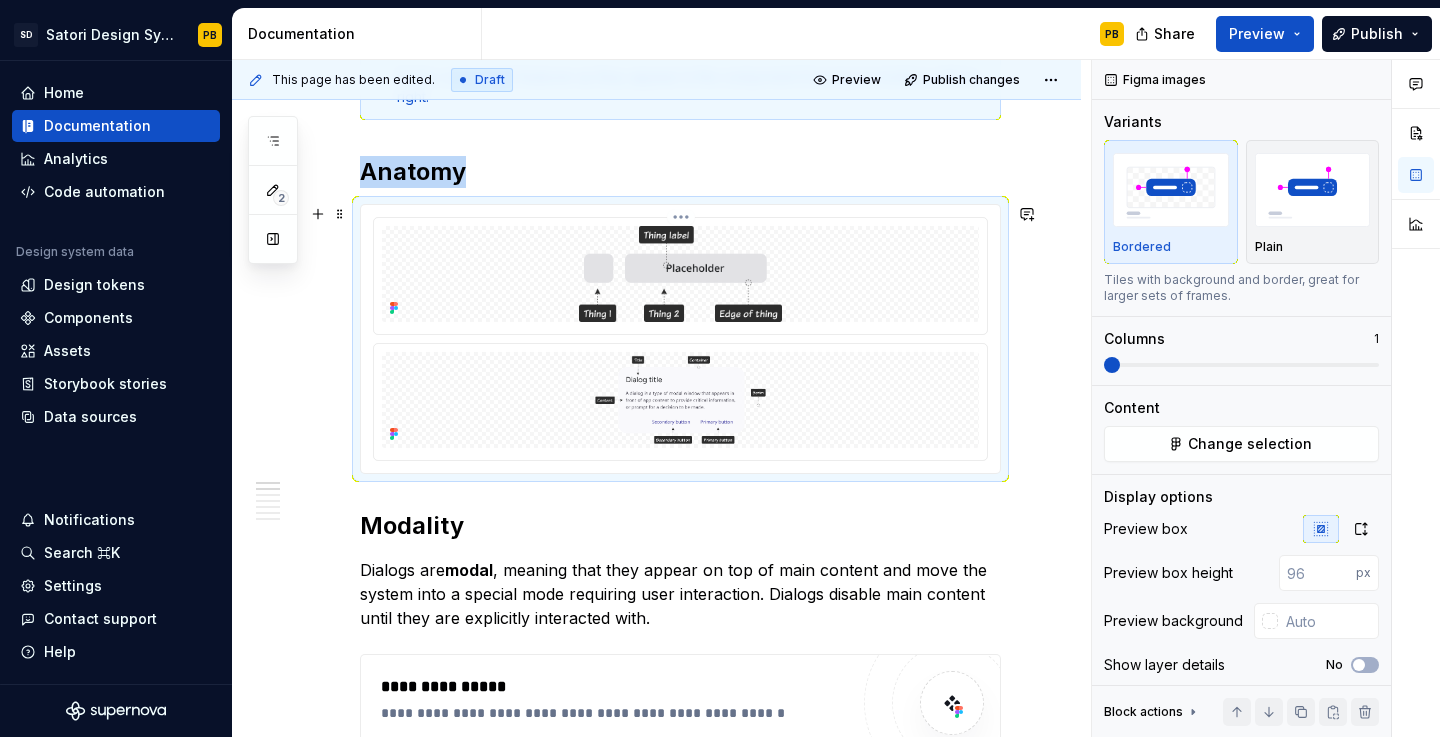 click at bounding box center [681, 274] 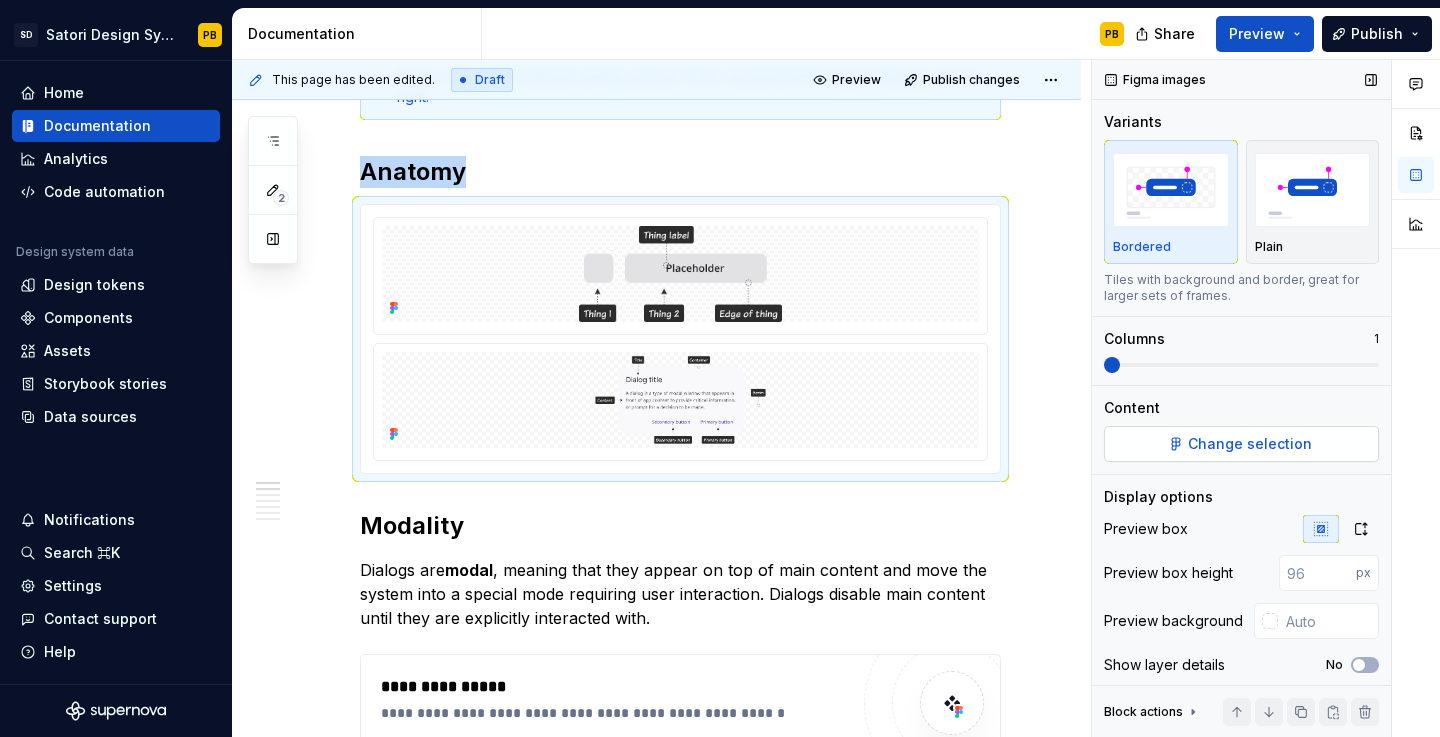click on "Change selection" at bounding box center [1250, 444] 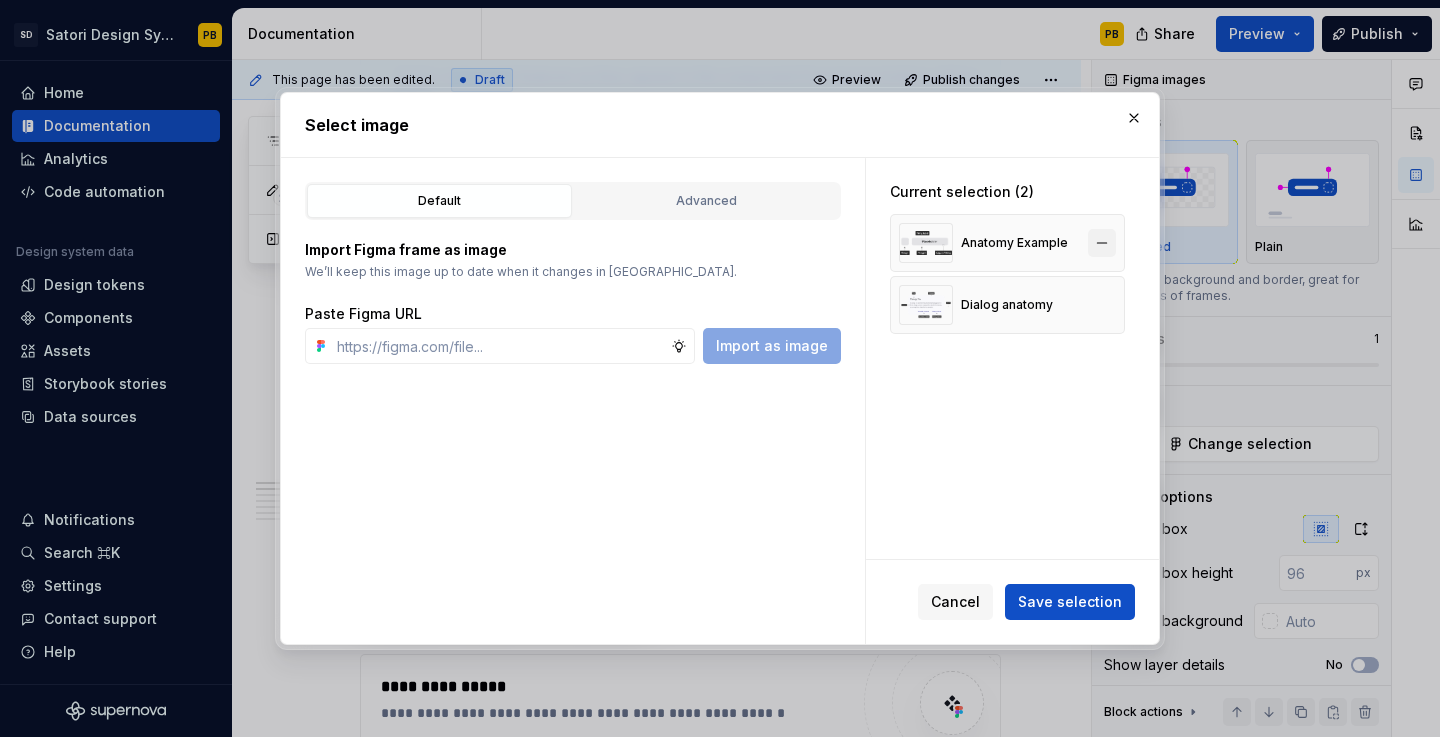 click at bounding box center [1102, 243] 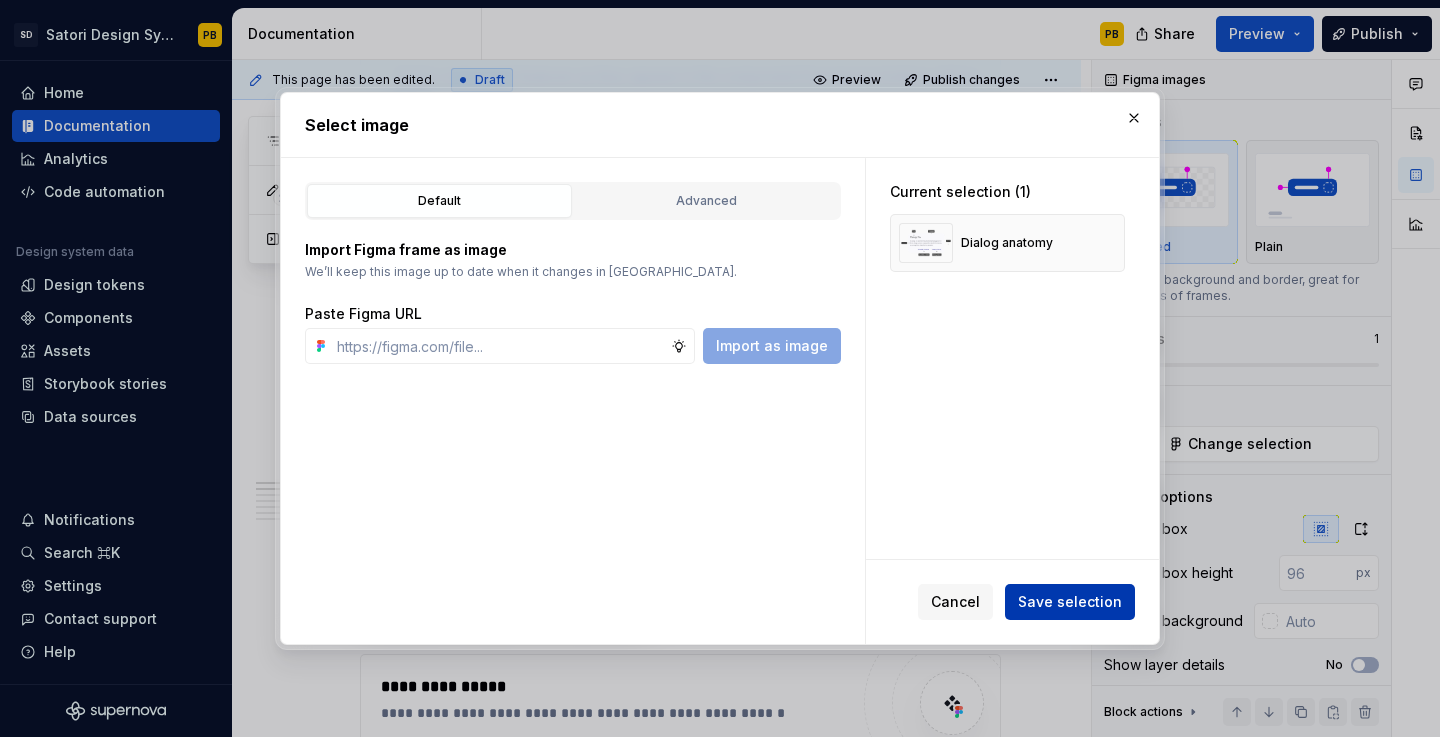 click on "Save selection" at bounding box center (1070, 602) 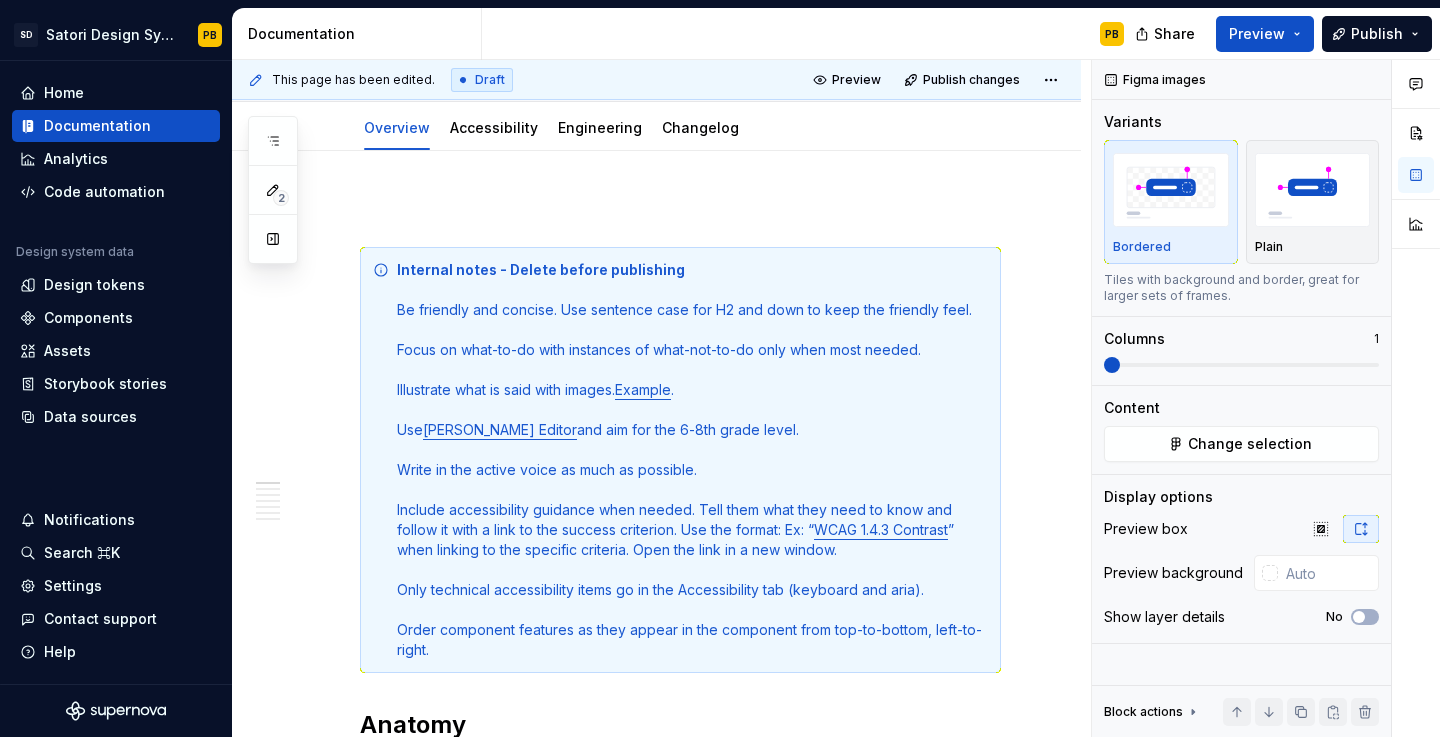 scroll, scrollTop: 220, scrollLeft: 0, axis: vertical 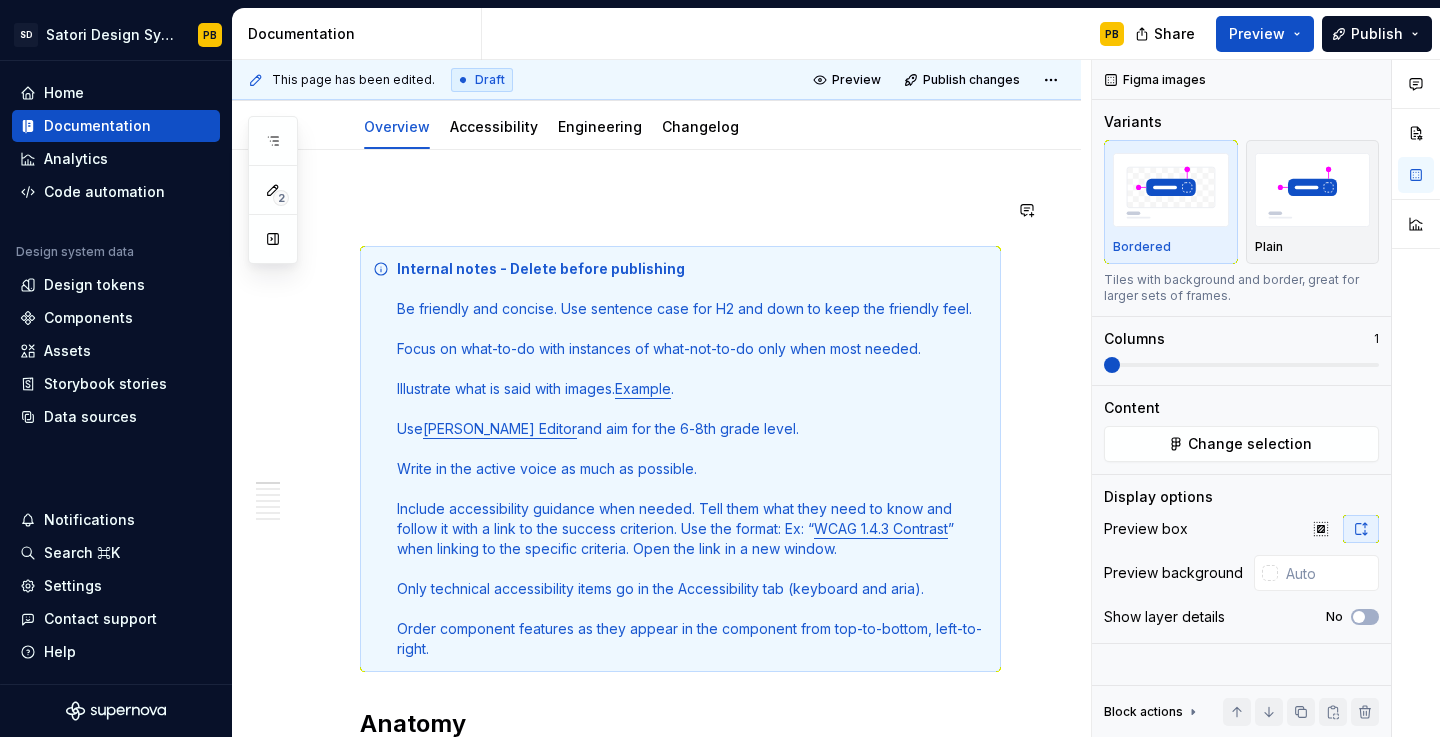 click on "**********" at bounding box center (661, 398) 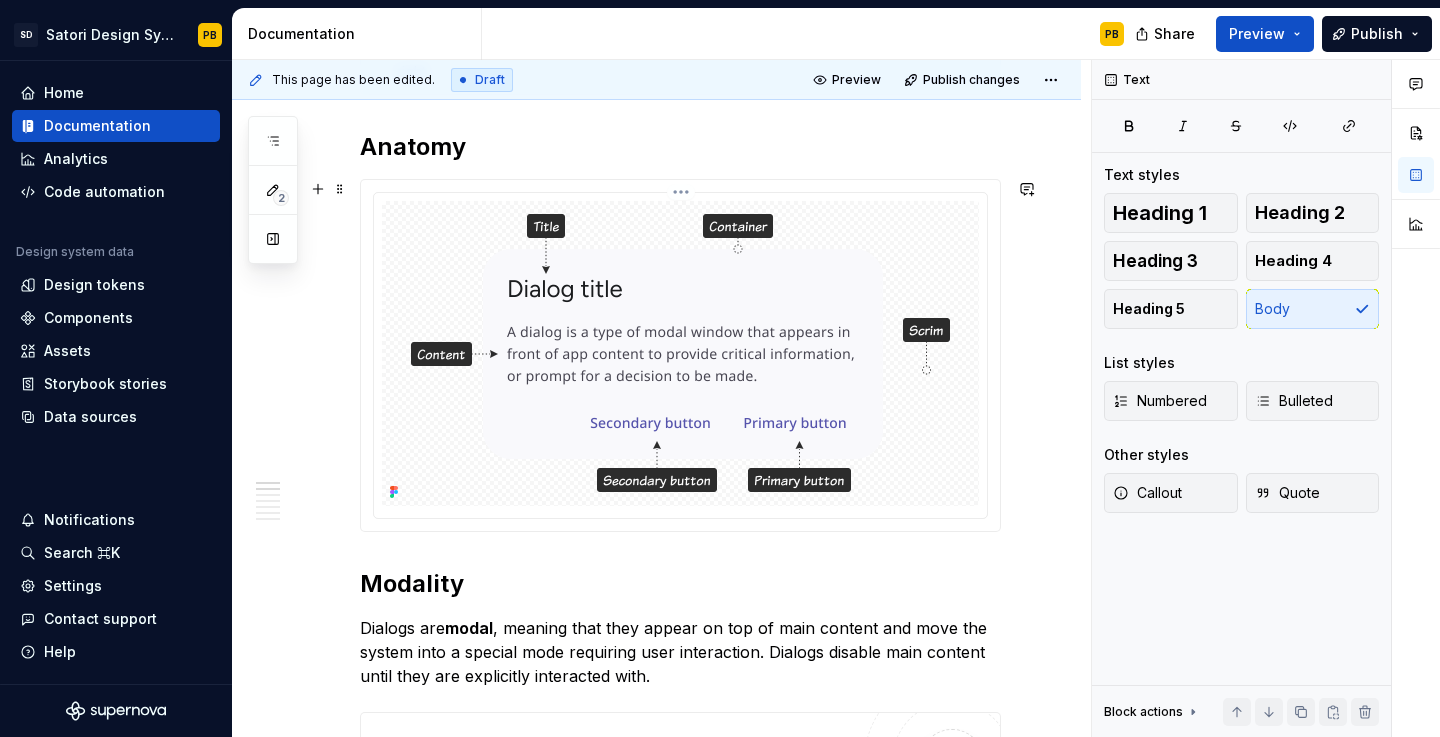 scroll, scrollTop: 796, scrollLeft: 0, axis: vertical 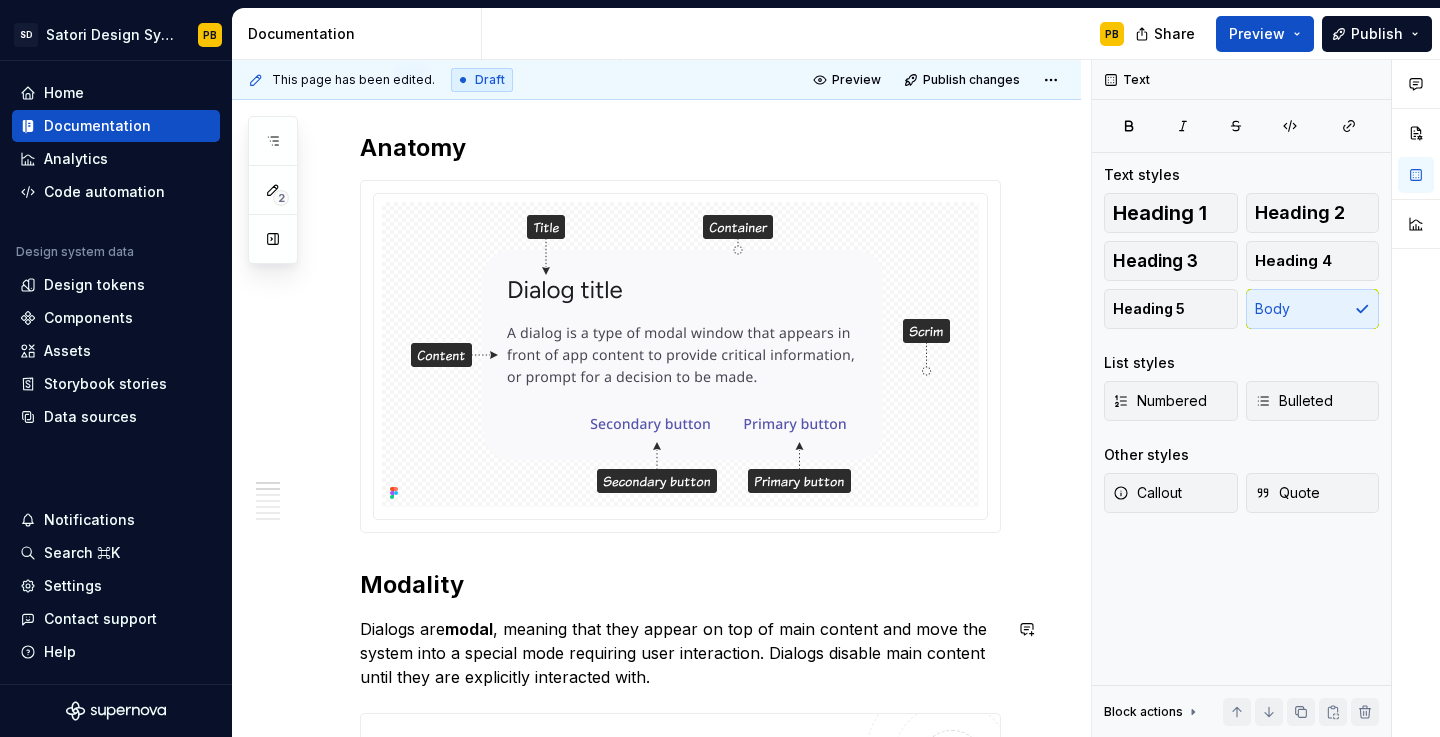type on "*" 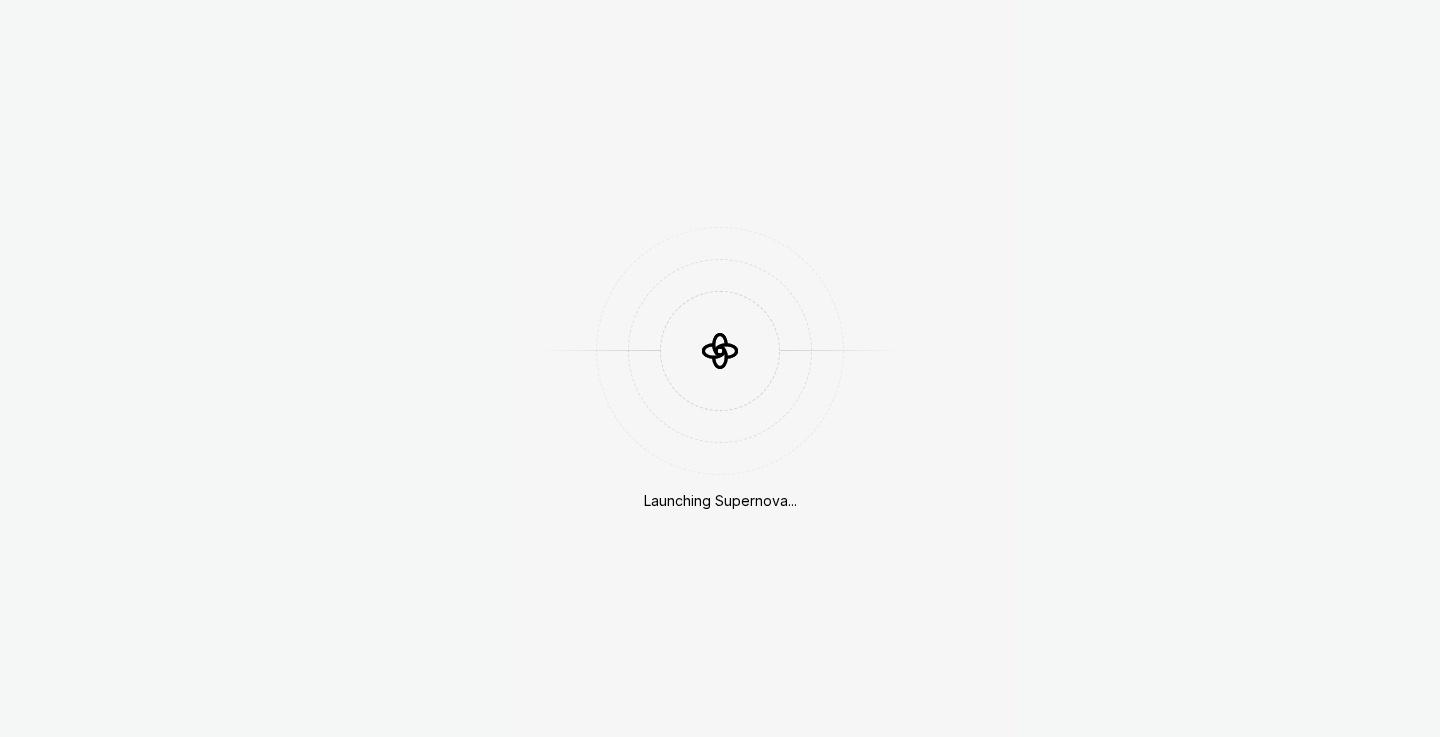scroll, scrollTop: 0, scrollLeft: 0, axis: both 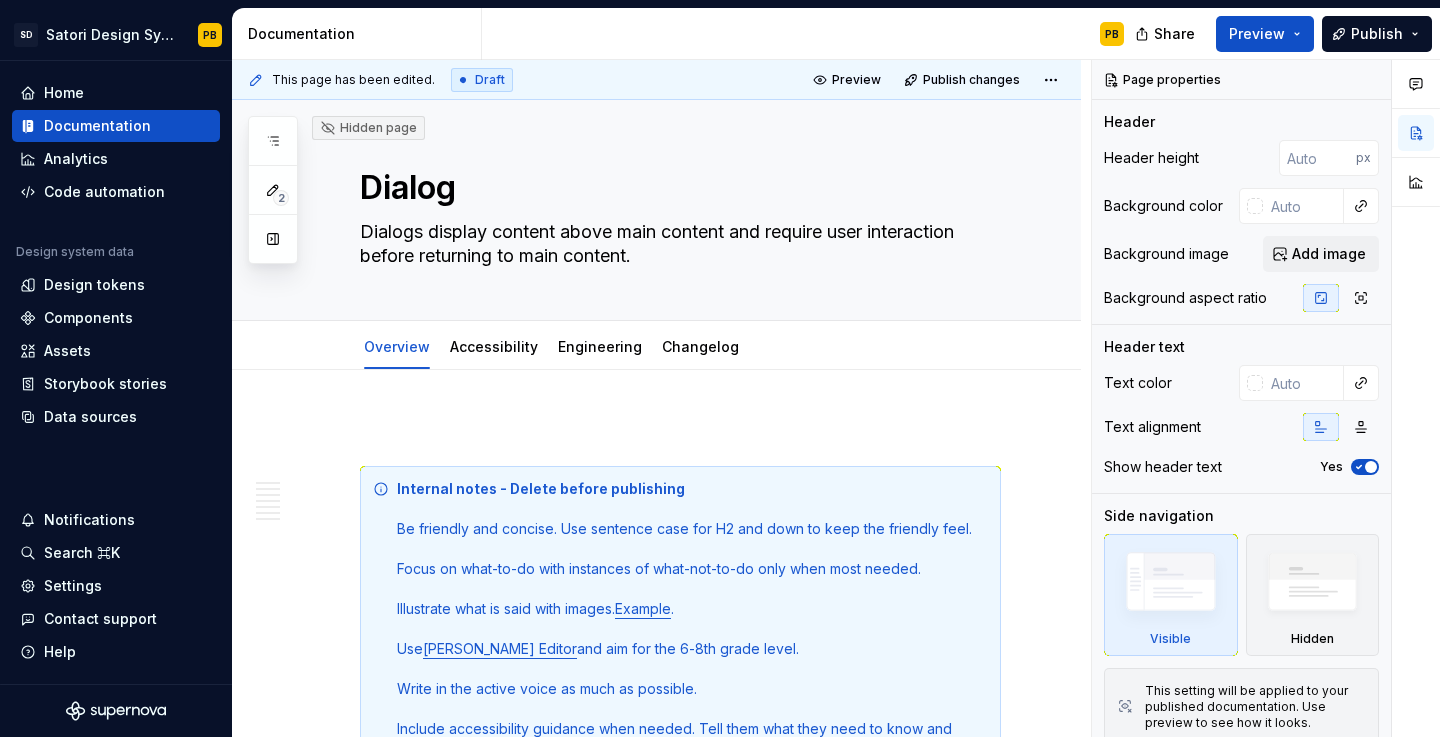 type on "*" 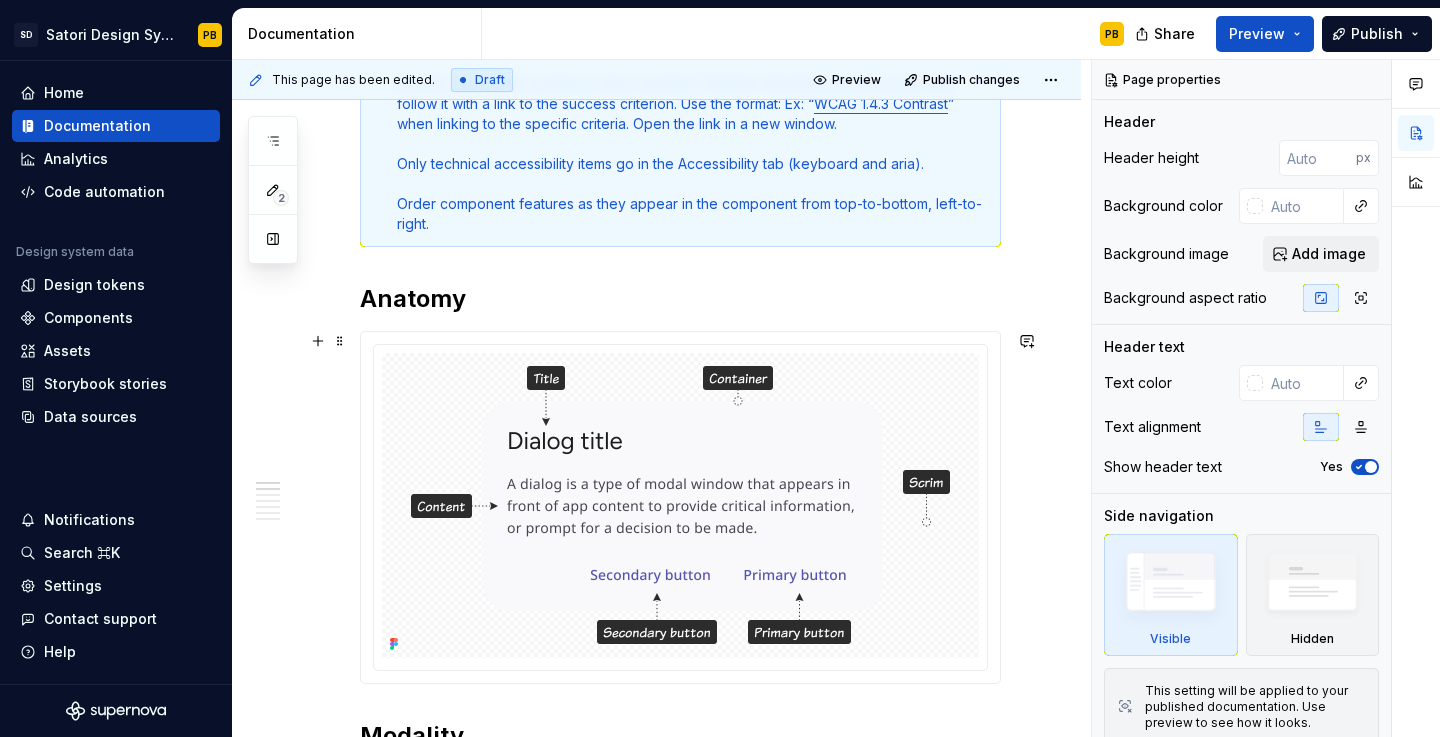 scroll, scrollTop: 733, scrollLeft: 0, axis: vertical 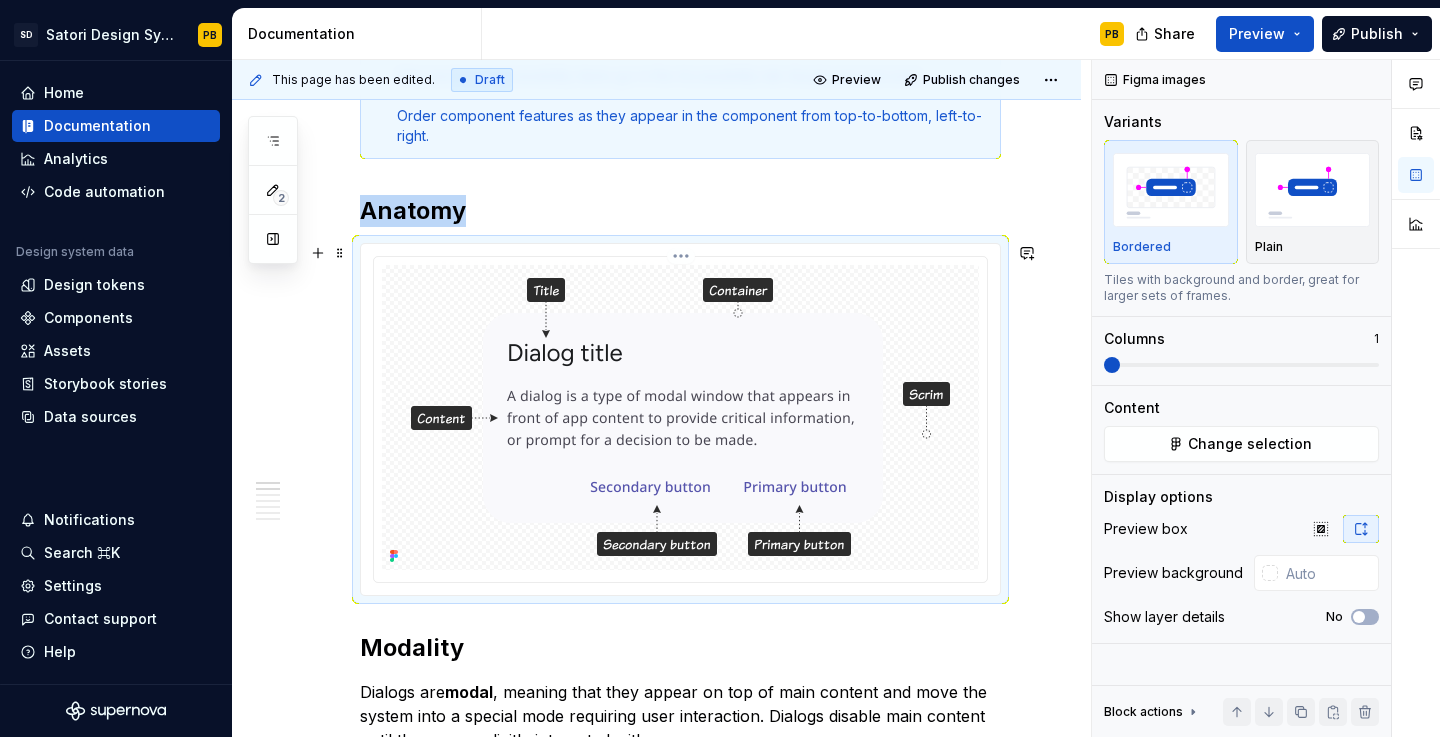 click at bounding box center [680, 417] 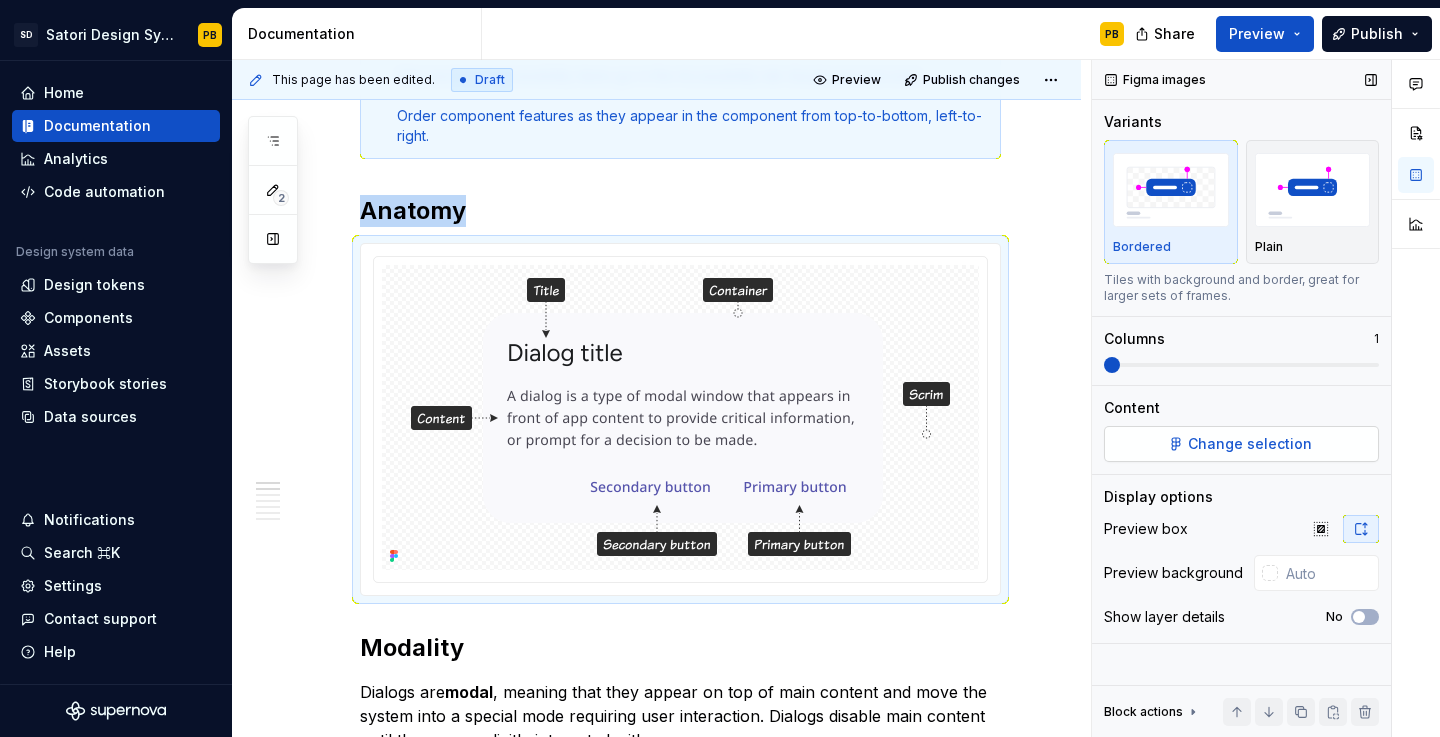click on "Change selection" at bounding box center [1241, 444] 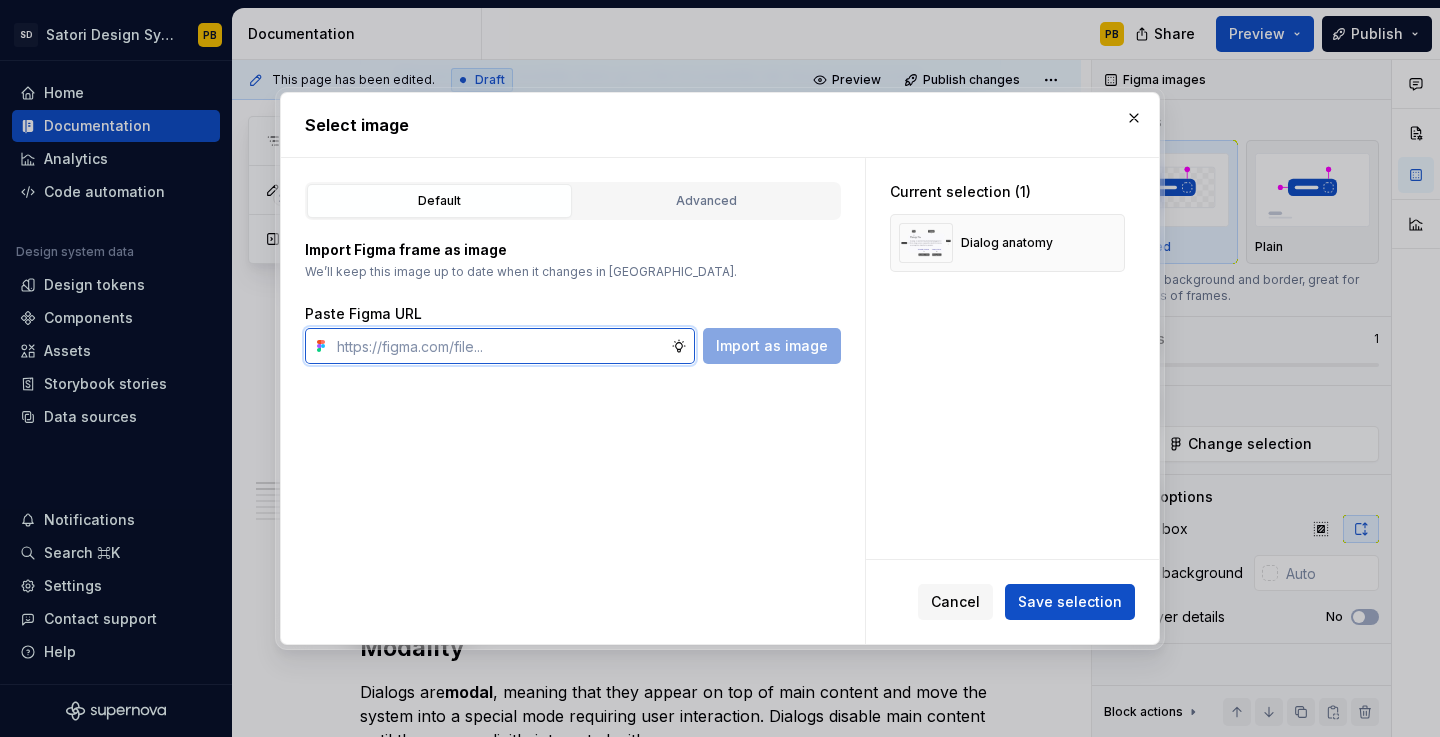 paste on "[URL][DOMAIN_NAME]" 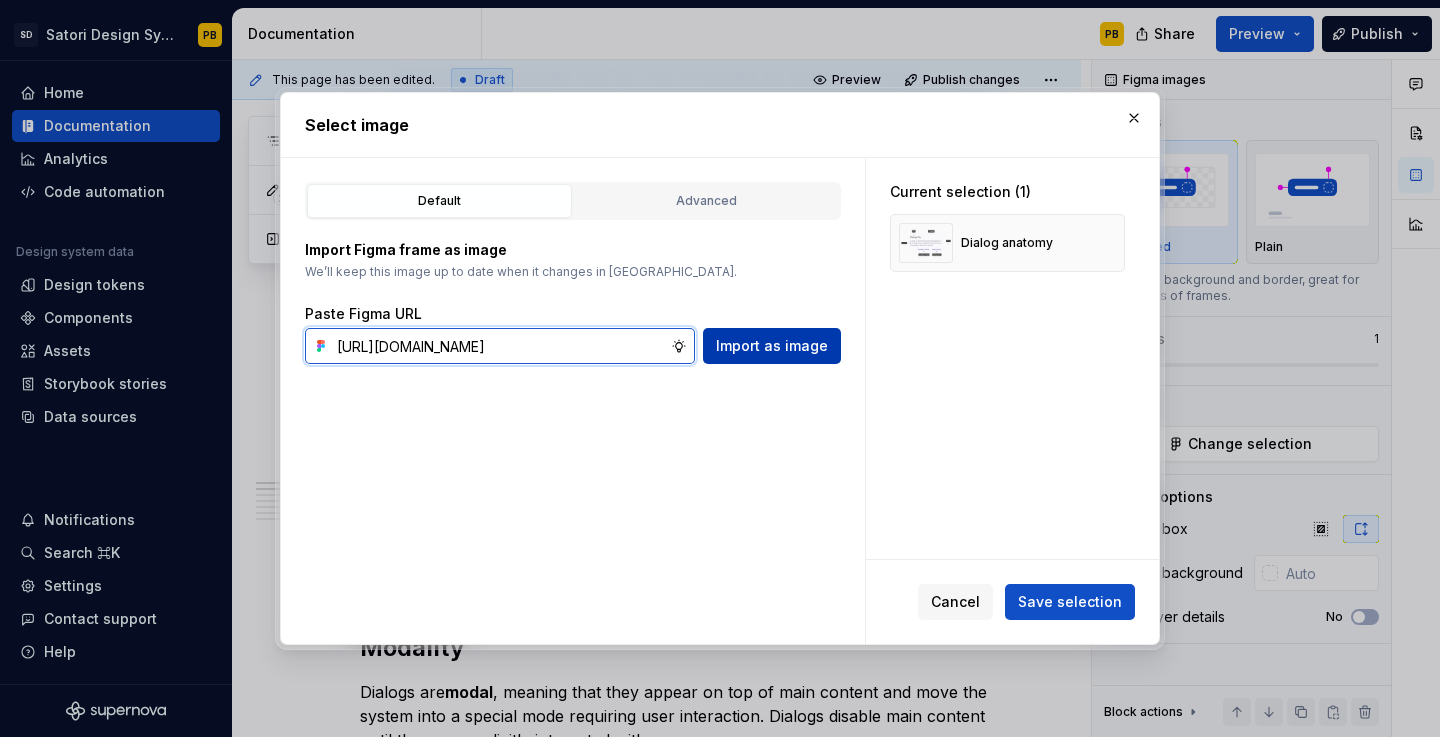 type on "[URL][DOMAIN_NAME]" 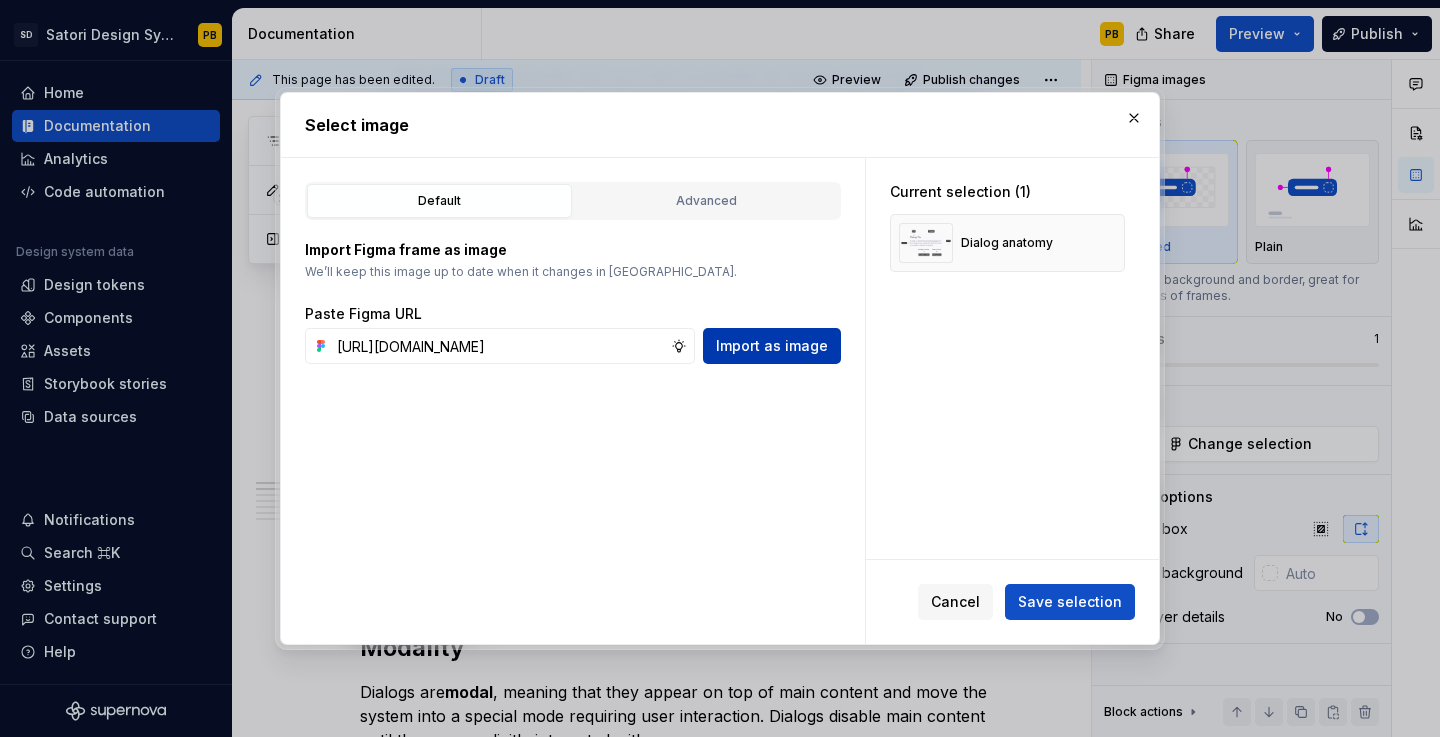 click on "Import as image" at bounding box center (772, 346) 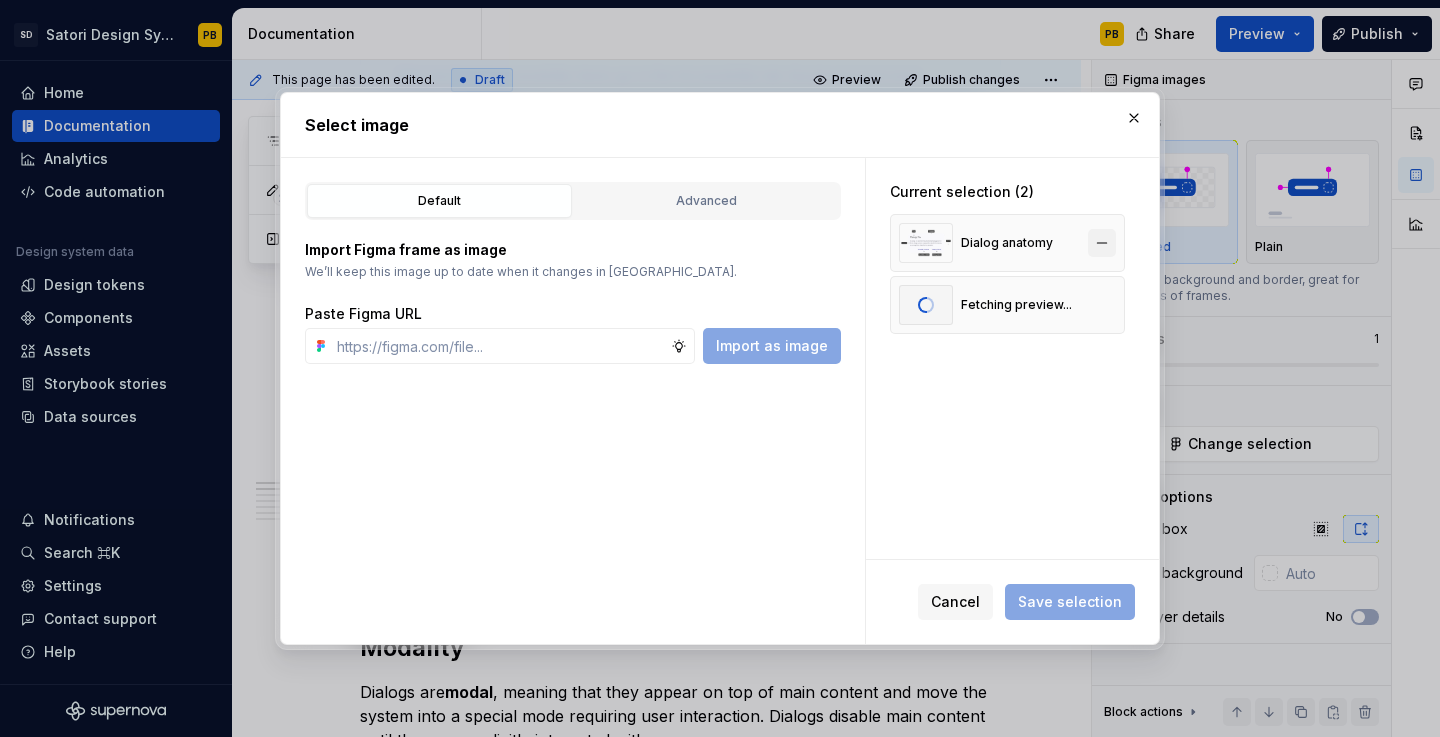click at bounding box center (1102, 243) 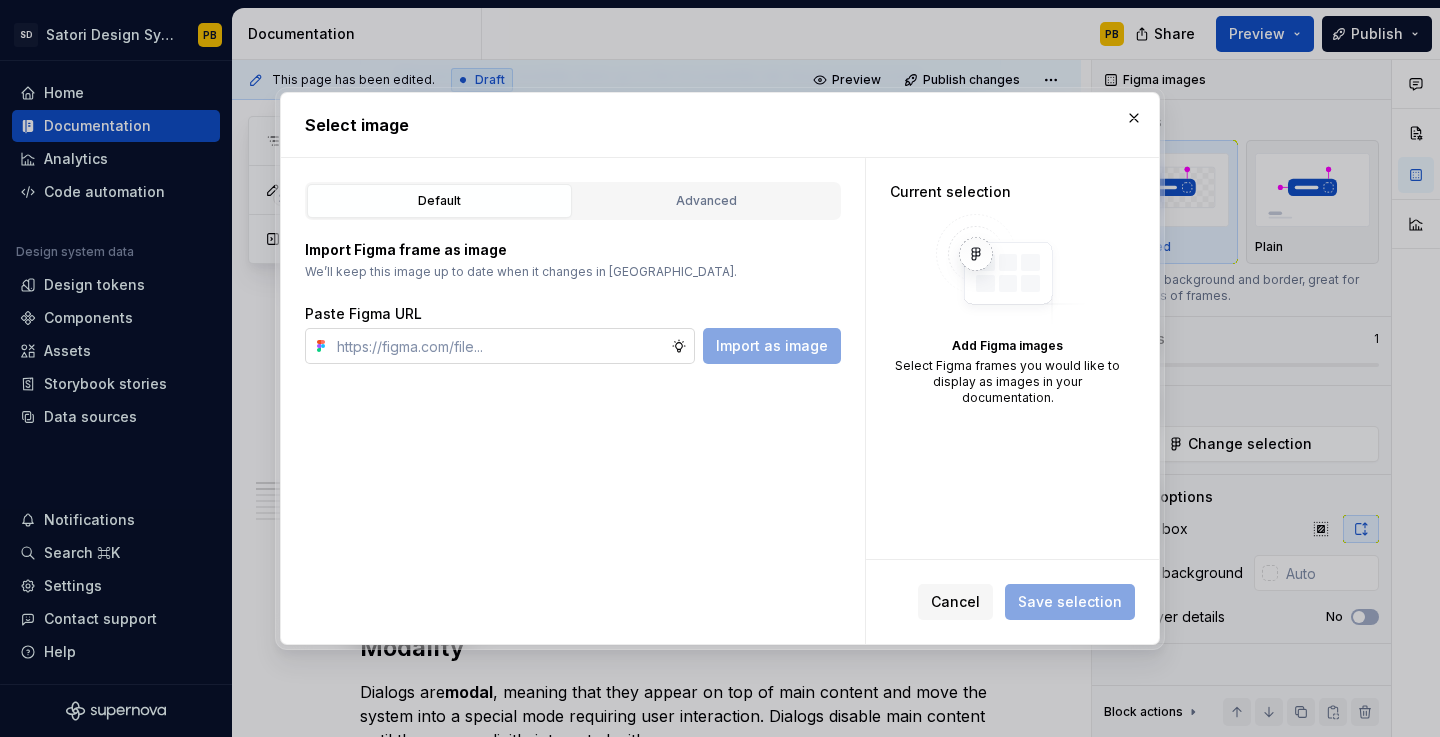 click at bounding box center (500, 346) 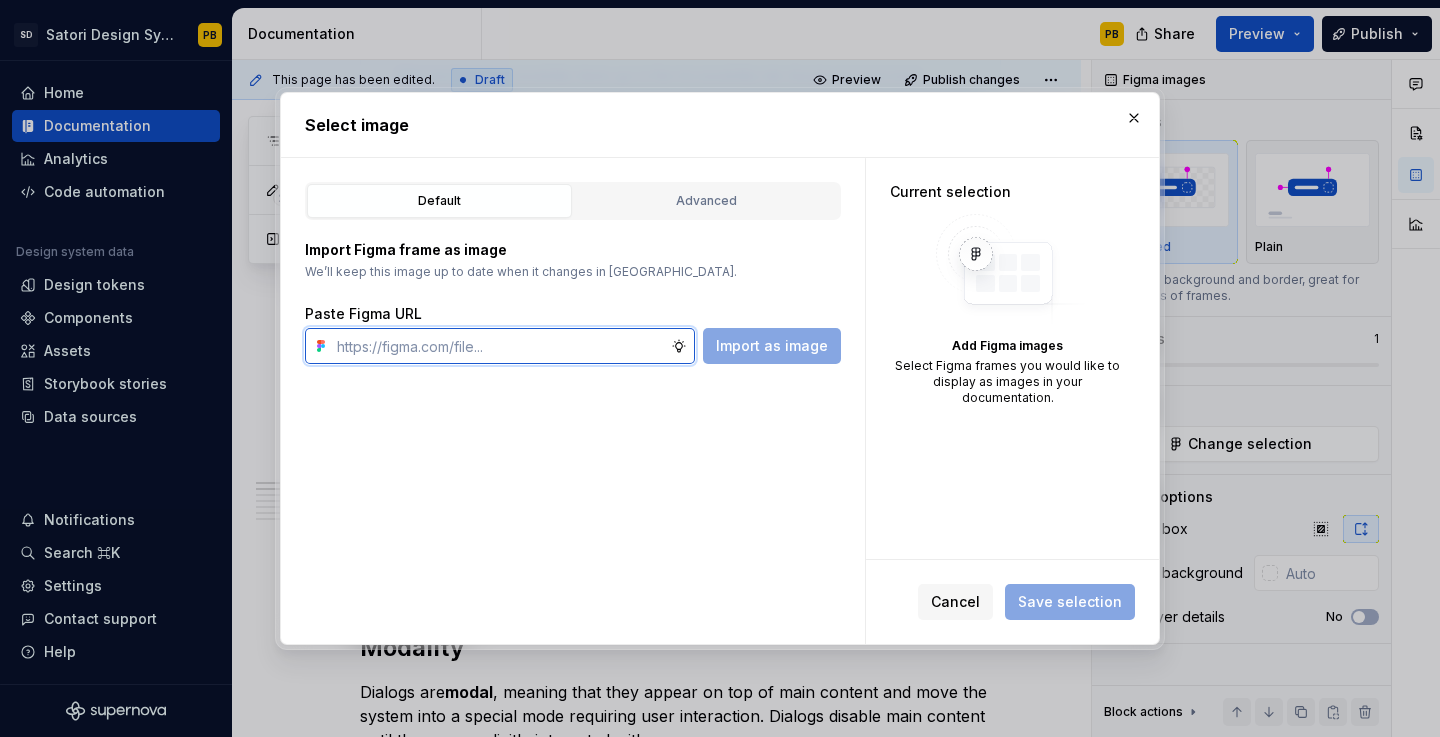 paste on "[URL][DOMAIN_NAME]" 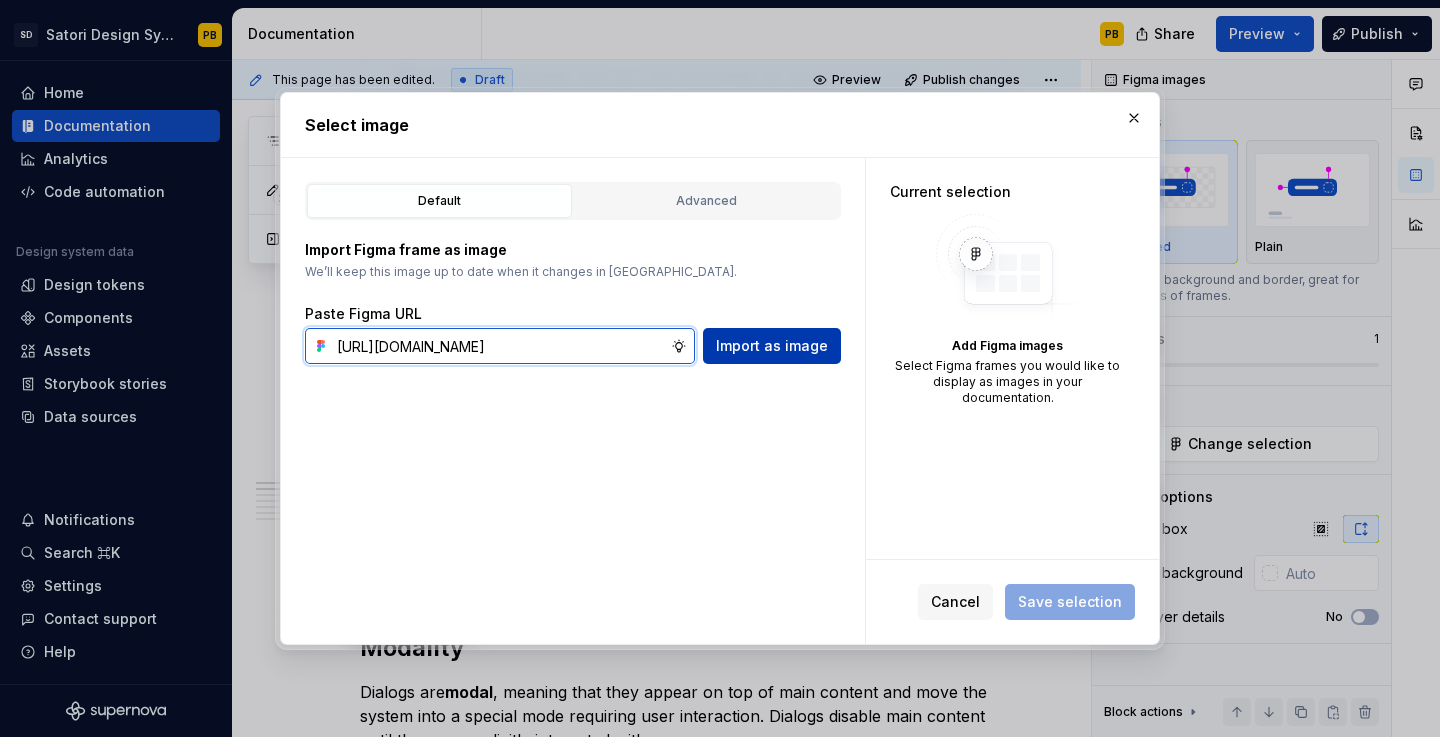 type on "[URL][DOMAIN_NAME]" 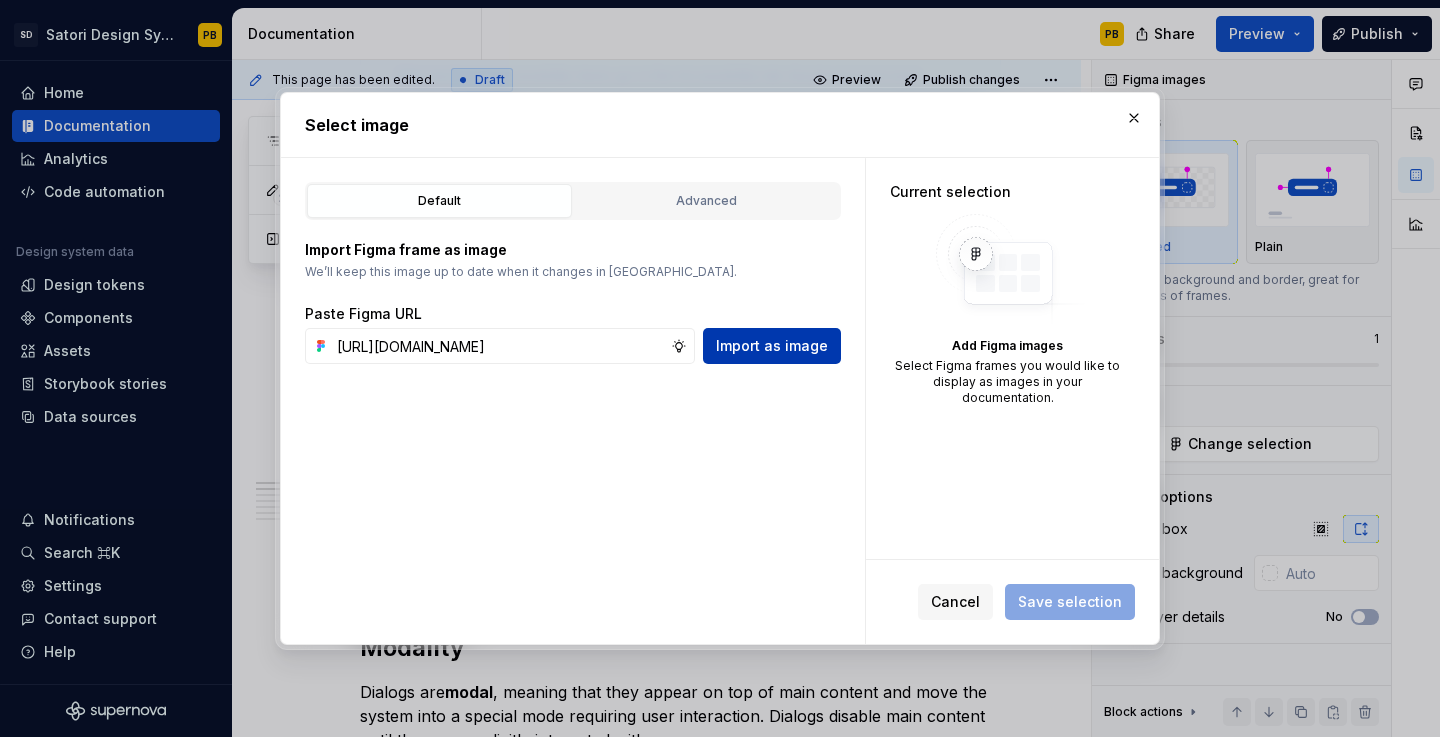 click on "Import as image" at bounding box center (772, 346) 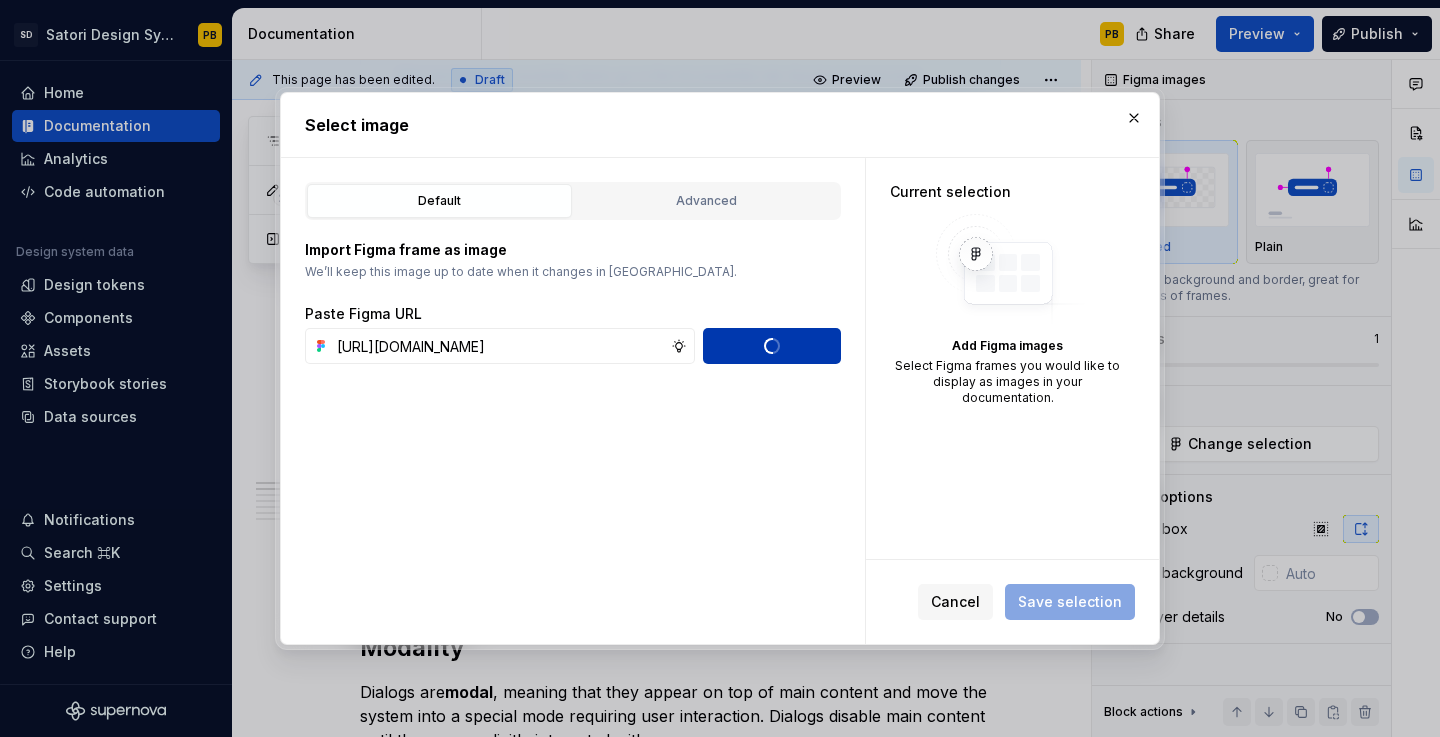type 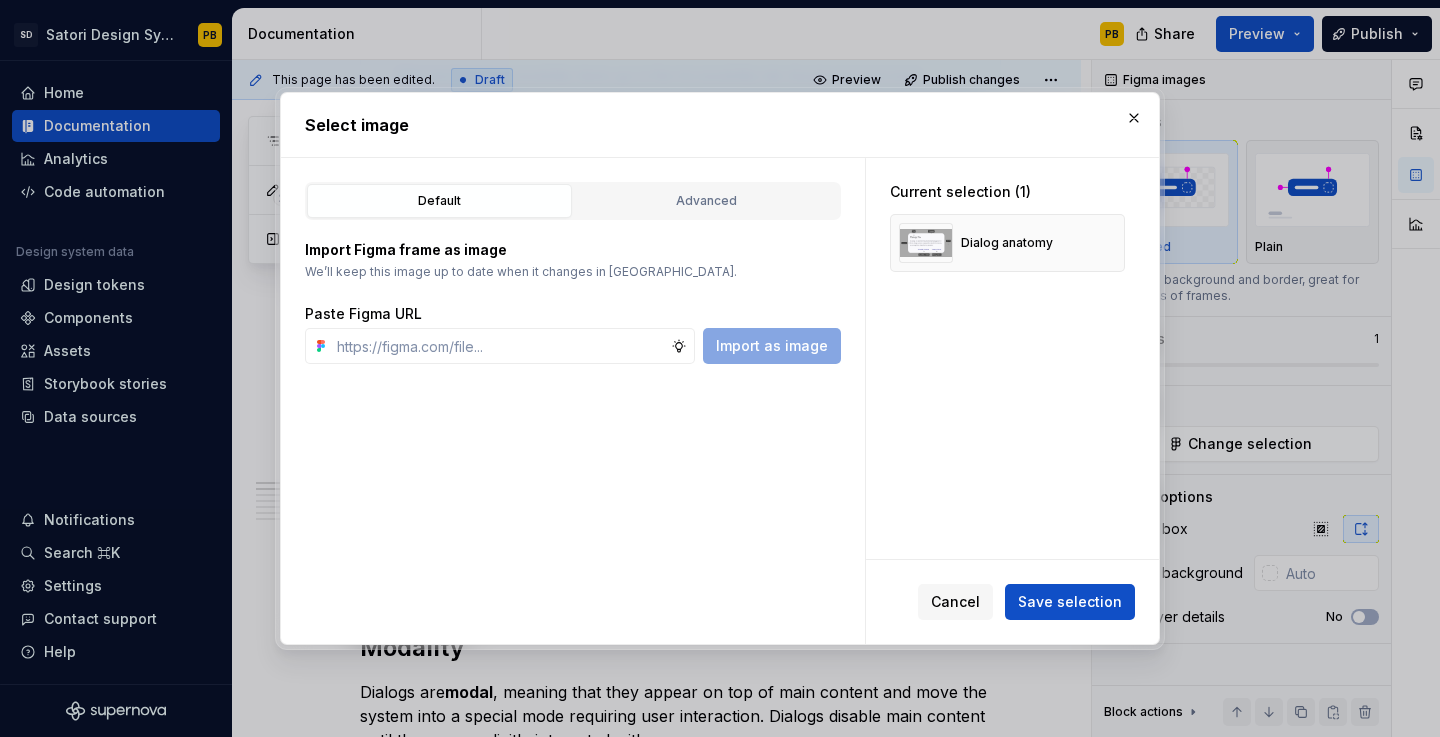 click on "Save selection" at bounding box center [1070, 602] 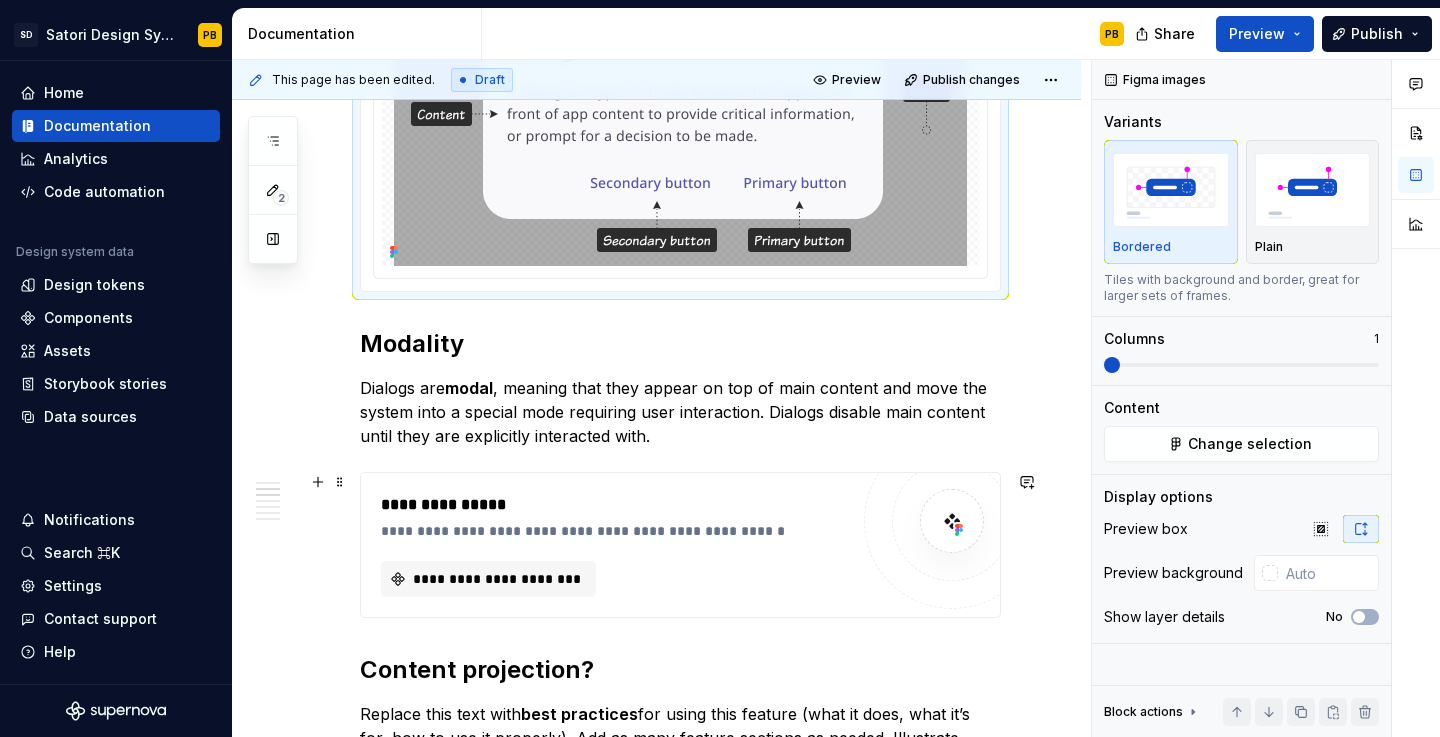 scroll, scrollTop: 1043, scrollLeft: 0, axis: vertical 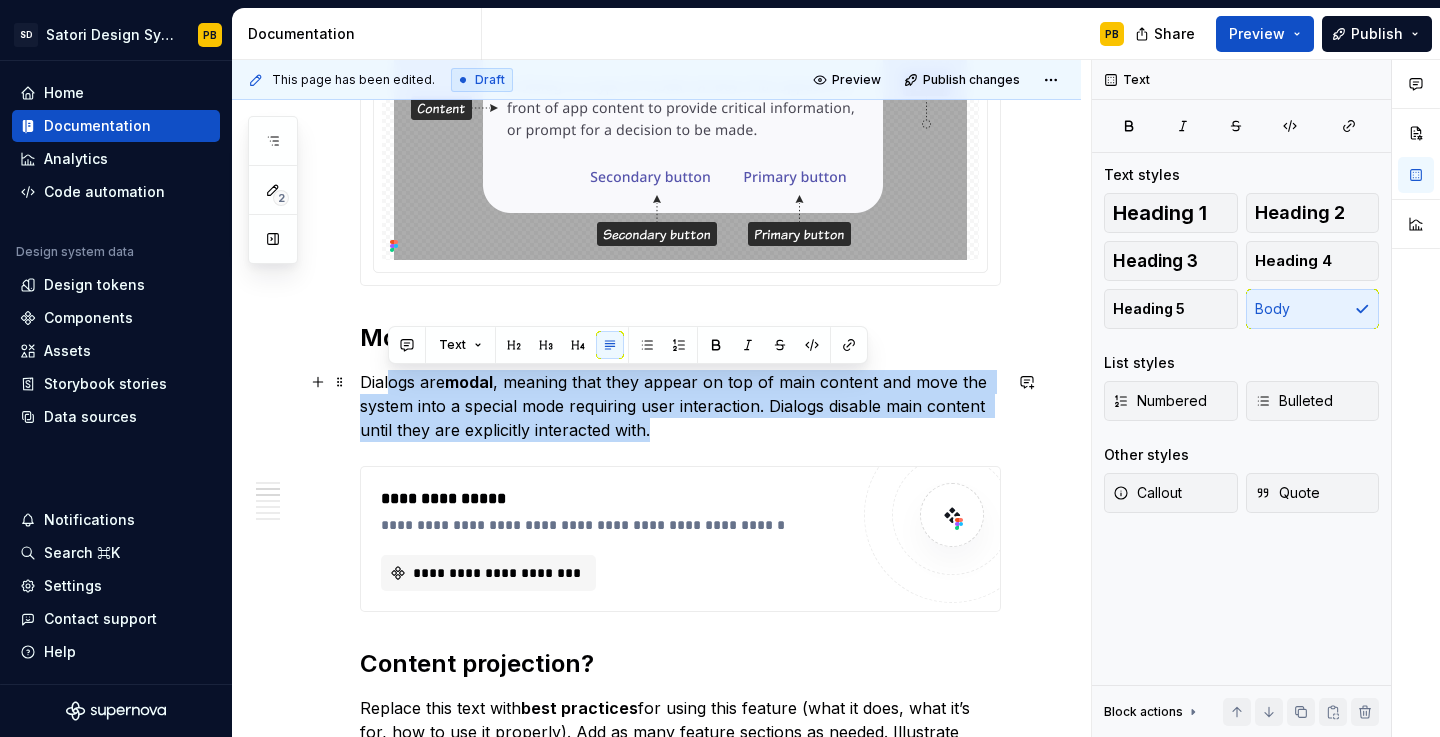 drag, startPoint x: 740, startPoint y: 428, endPoint x: 393, endPoint y: 383, distance: 349.9057 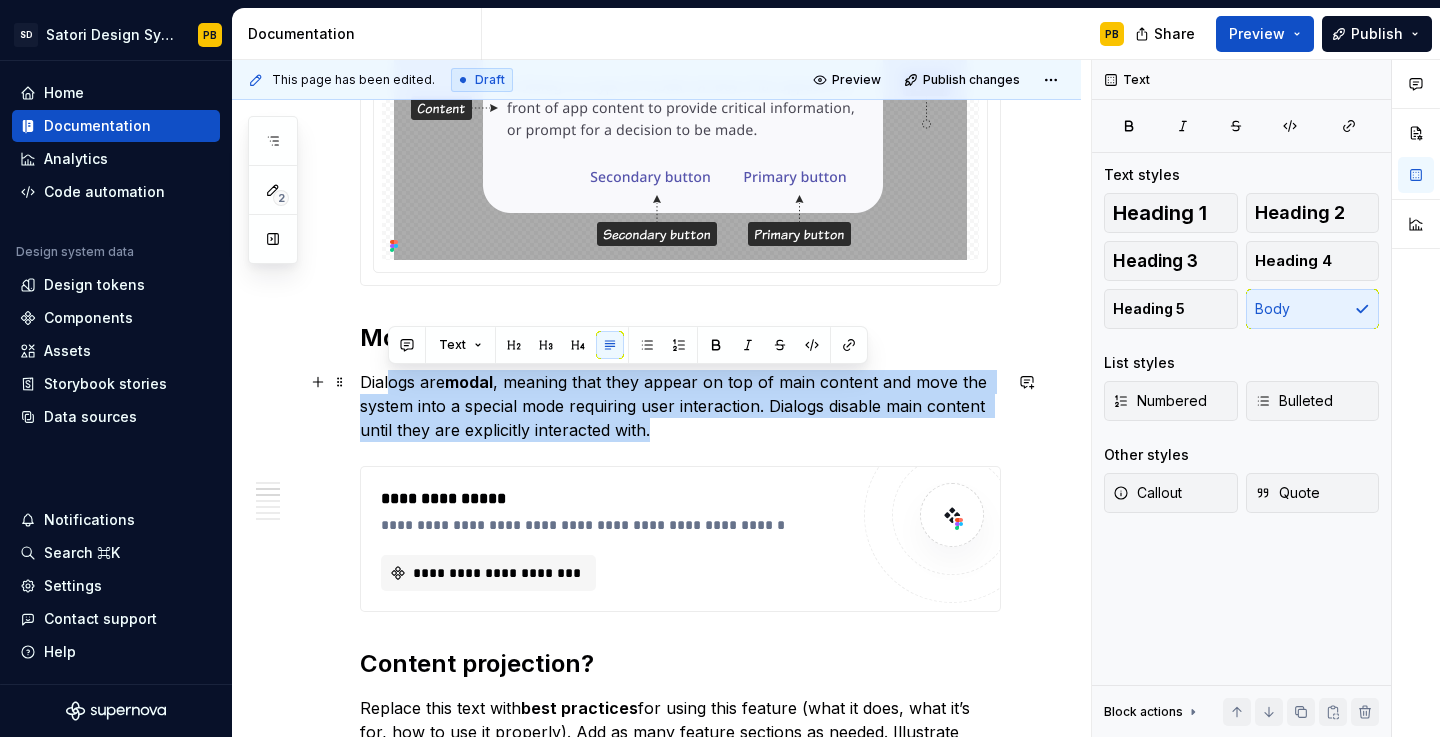 click on "Dialogs are  modal , meaning that they appear on top of main content and move the system into a special mode requiring user interaction. Dialogs disable main content until they are explicitly interacted with." at bounding box center [680, 406] 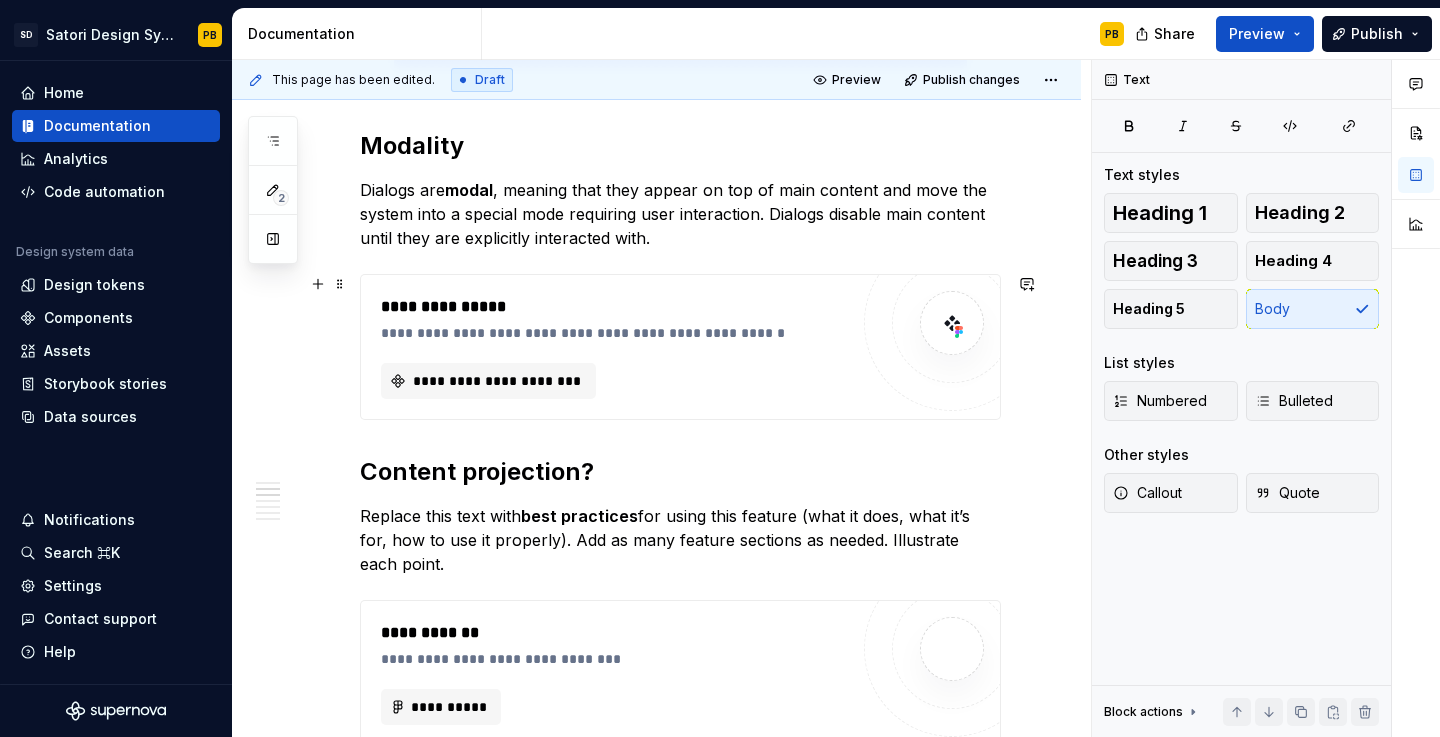 scroll, scrollTop: 1128, scrollLeft: 0, axis: vertical 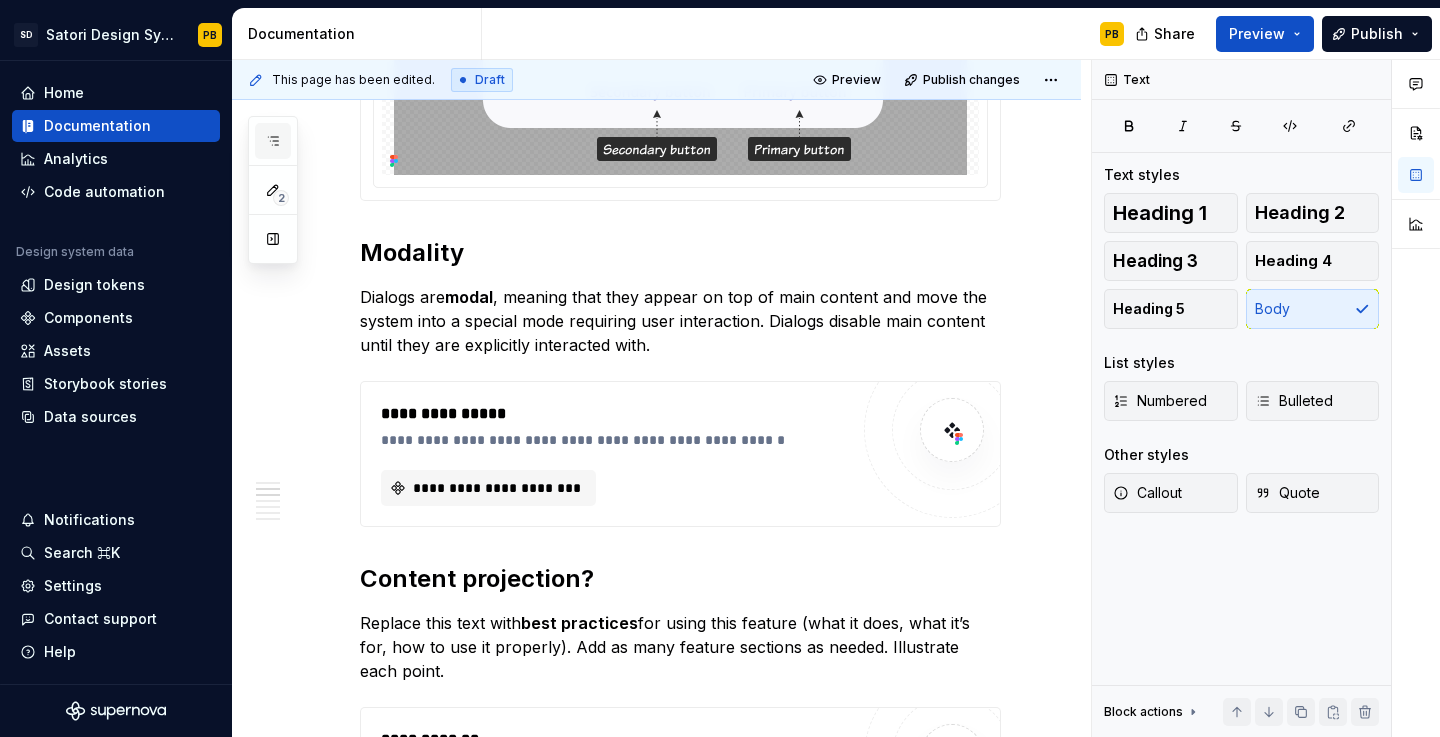 click 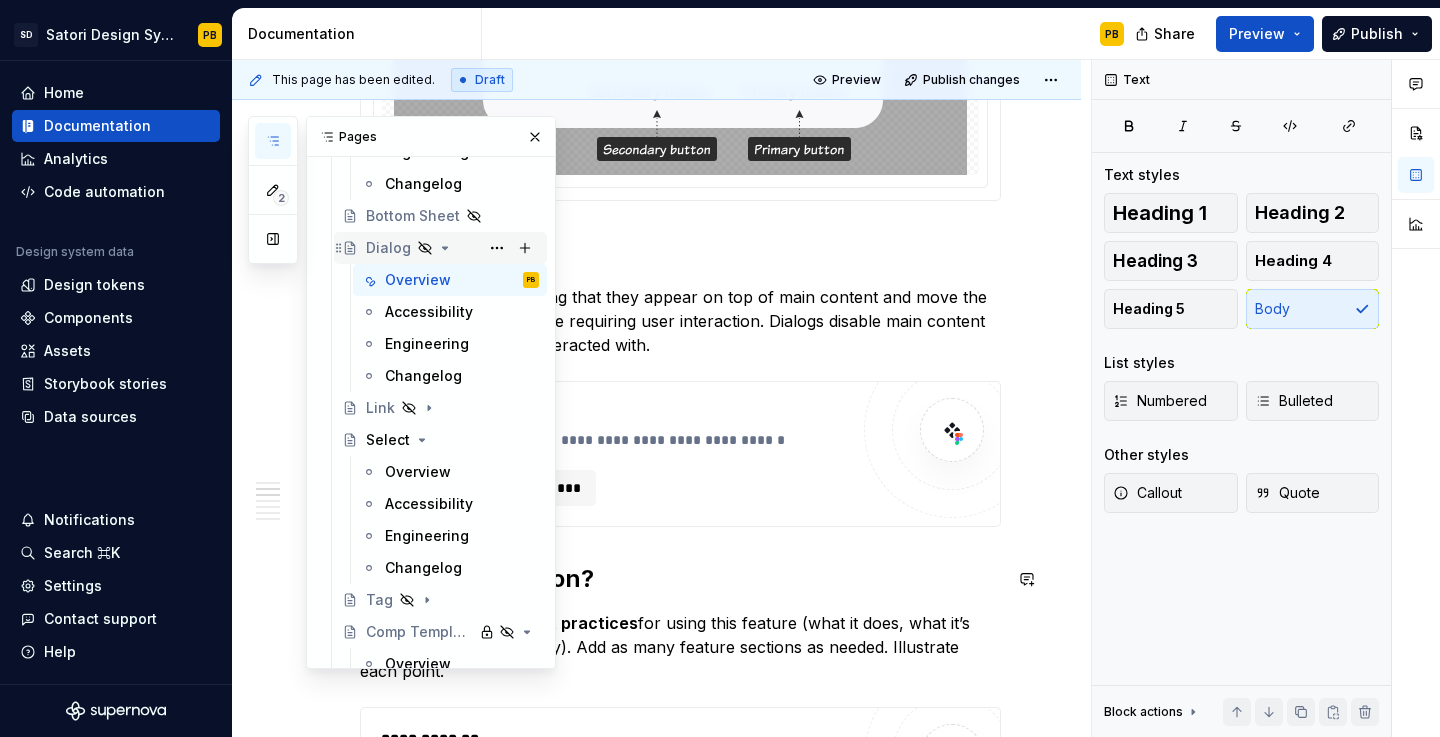 scroll, scrollTop: 541, scrollLeft: 0, axis: vertical 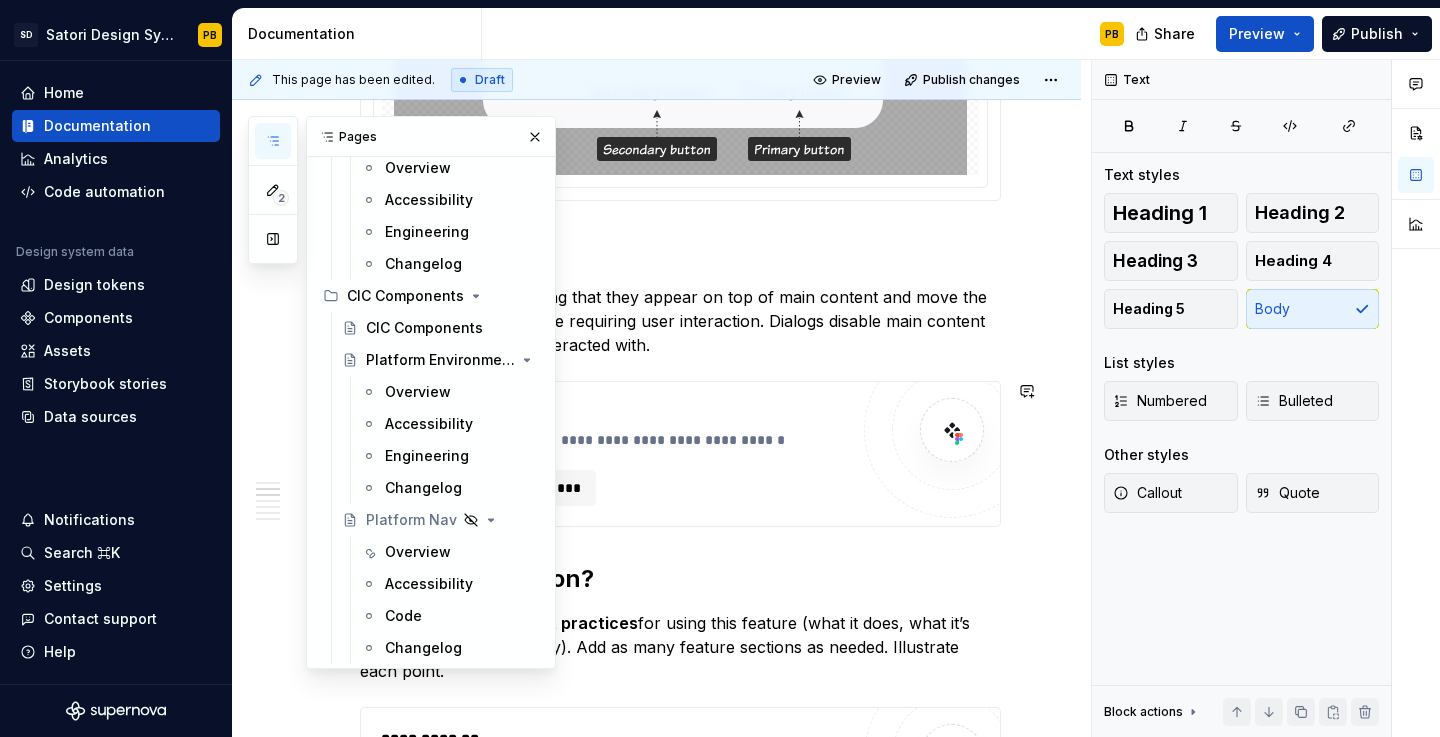 click on "Platform Environment Switcher" at bounding box center (440, 360) 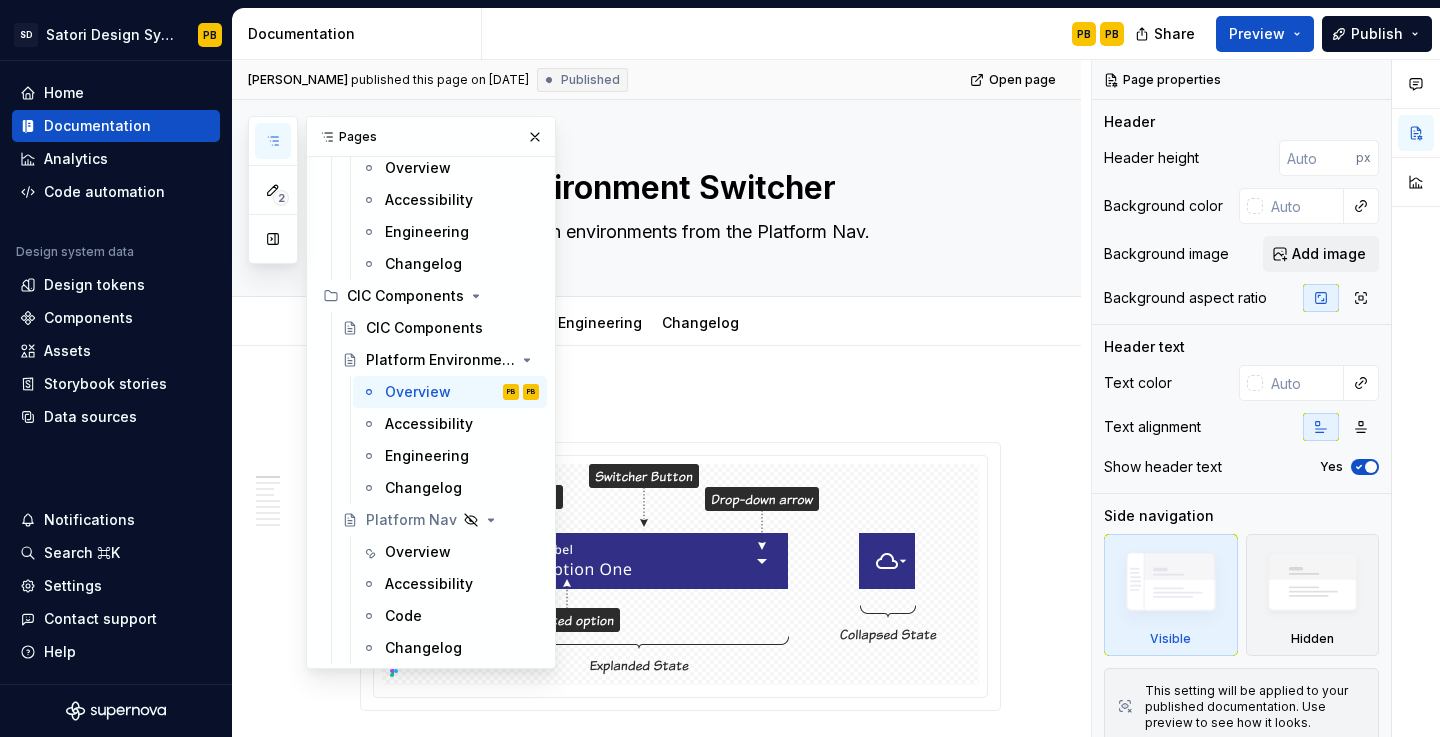 click on "PB PB" at bounding box center (811, 34) 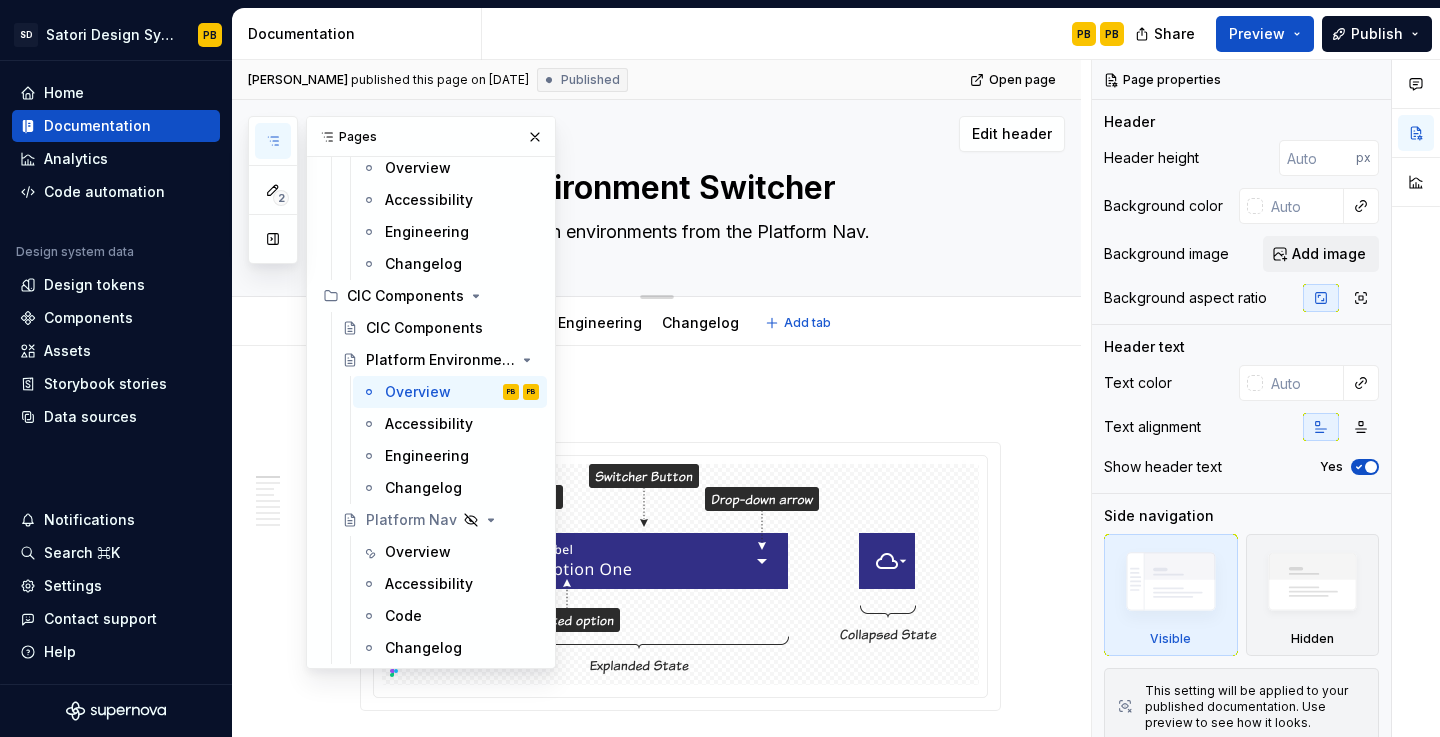 click on "Platform Environment Switcher Allows admins to switch environments from the Platform Nav." at bounding box center (680, 198) 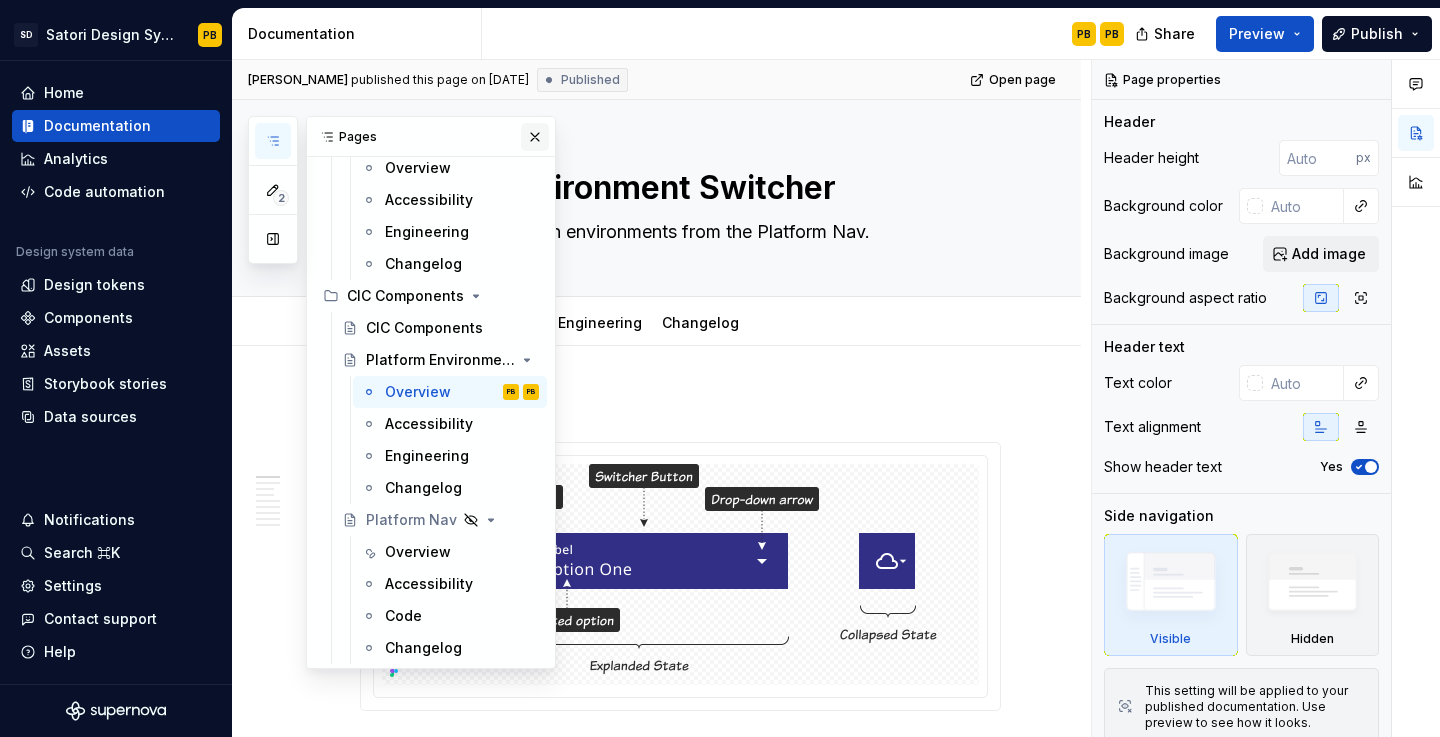 click at bounding box center (535, 137) 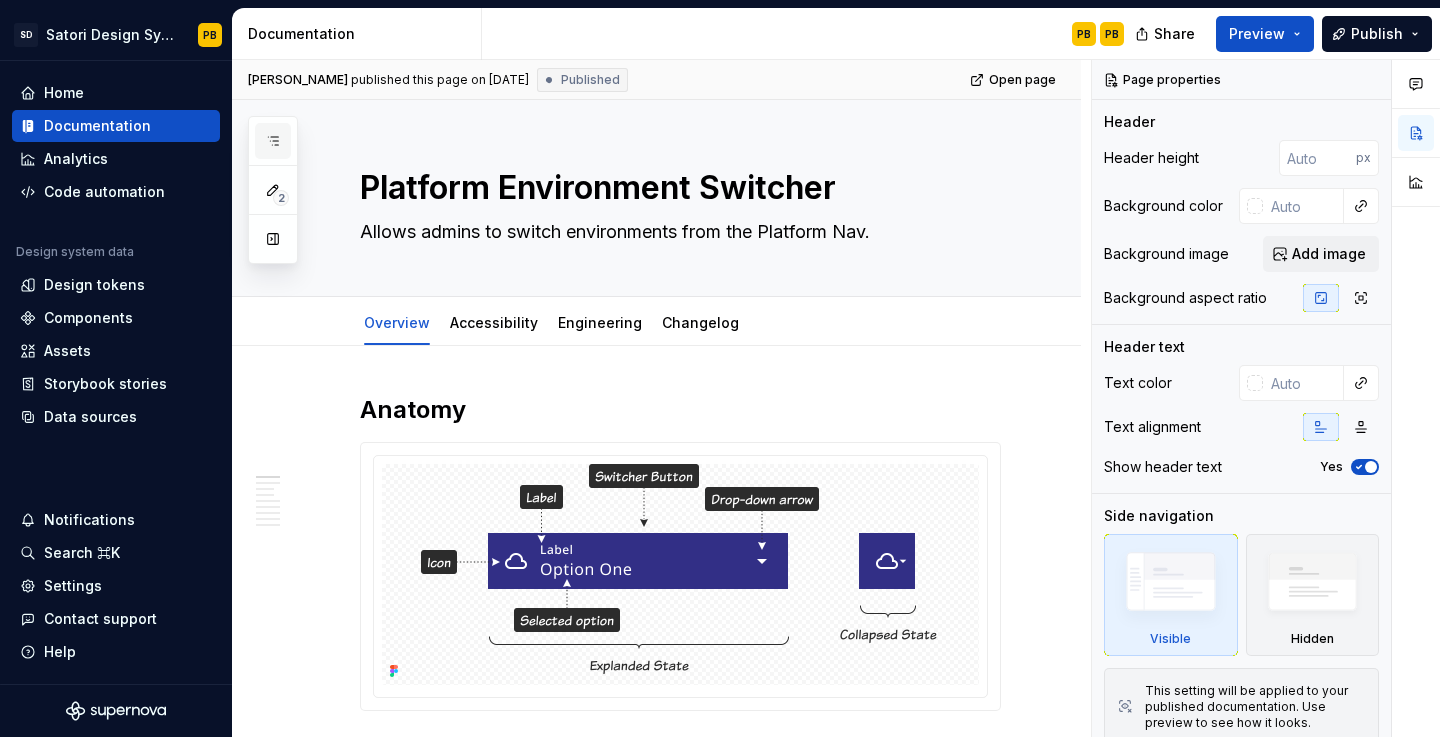 click at bounding box center [273, 141] 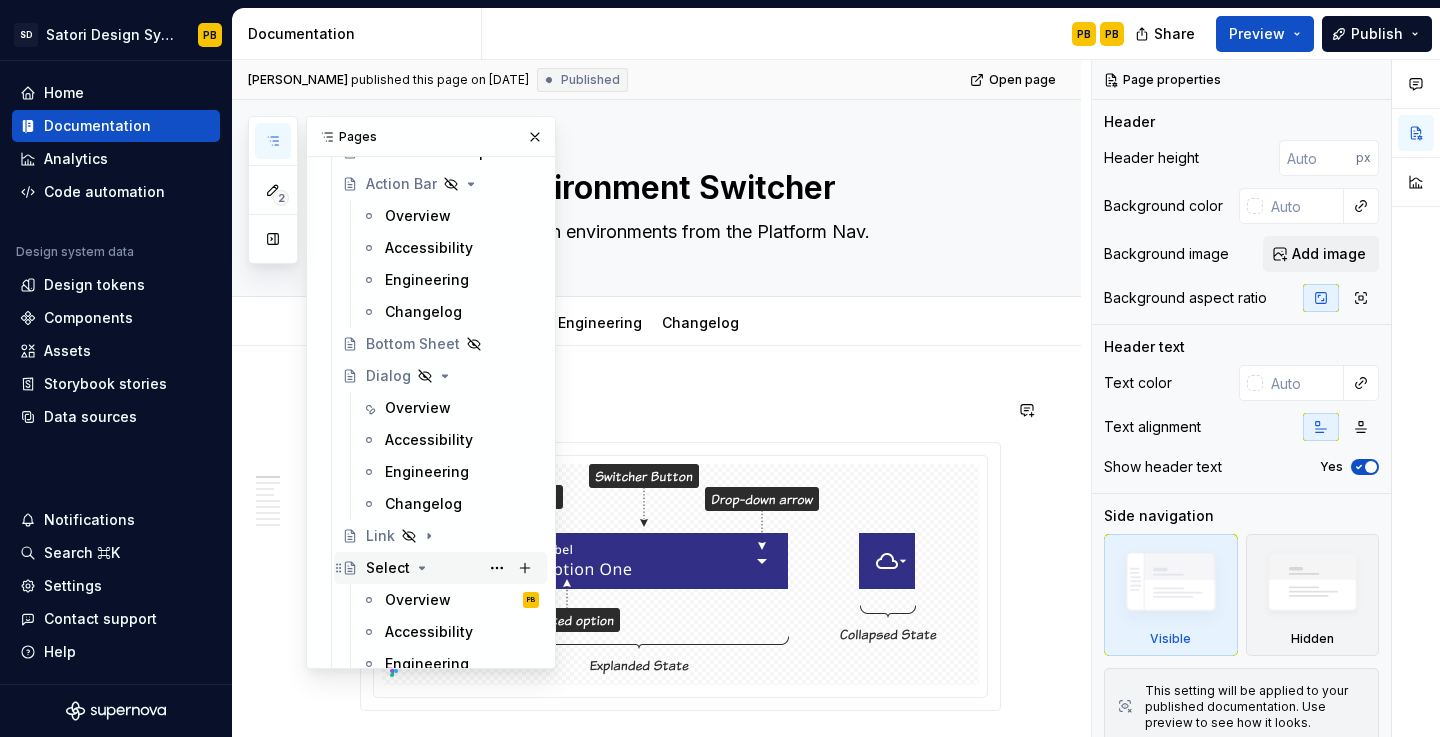 scroll, scrollTop: 167, scrollLeft: 0, axis: vertical 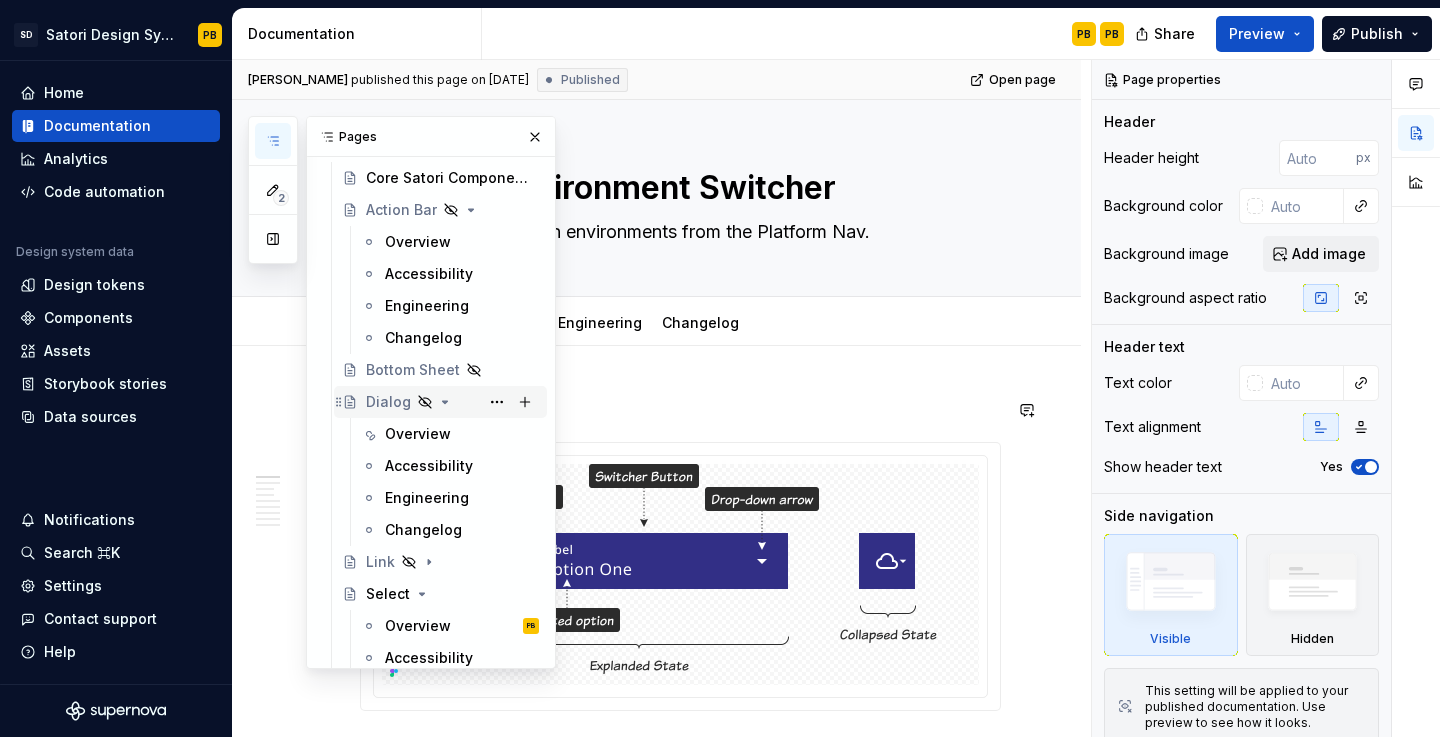 click on "Dialog" at bounding box center [388, 402] 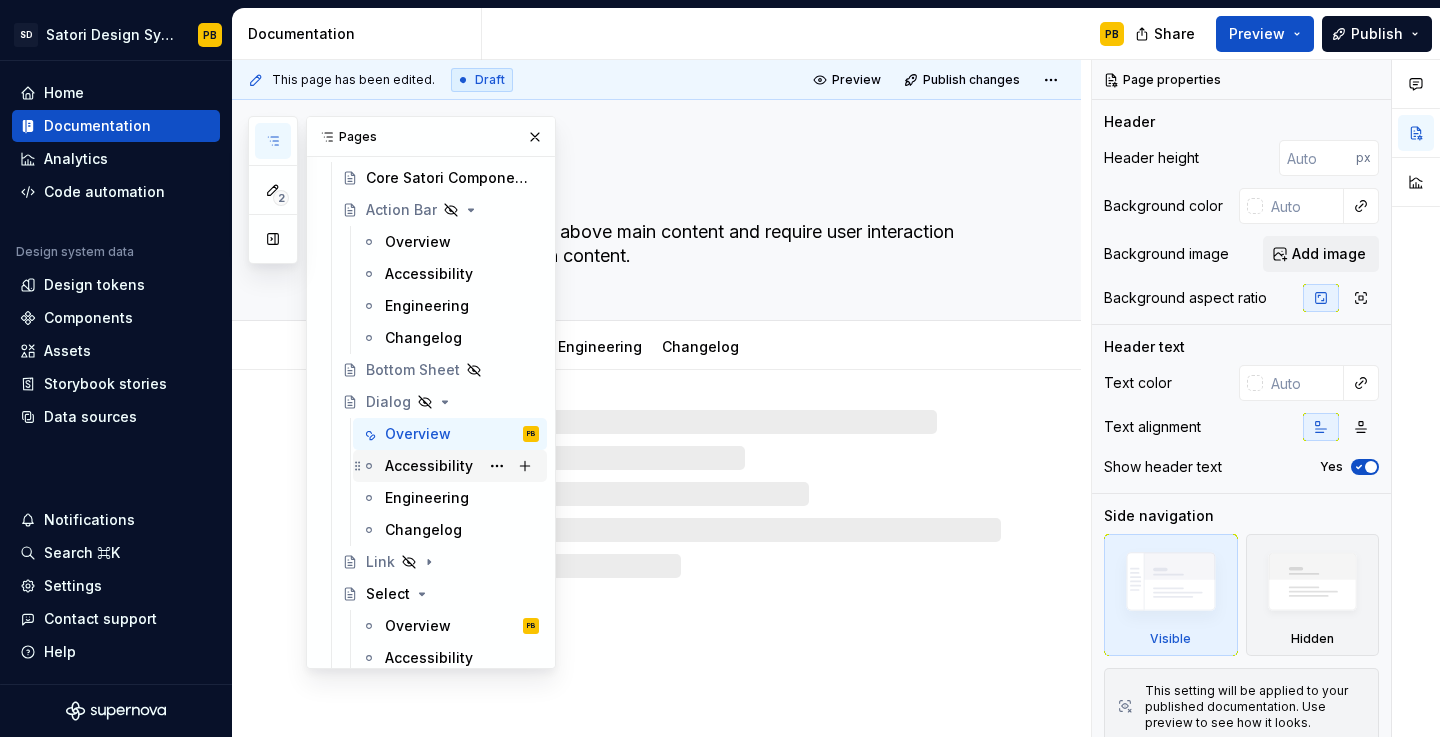 click on "Accessibility" at bounding box center [429, 466] 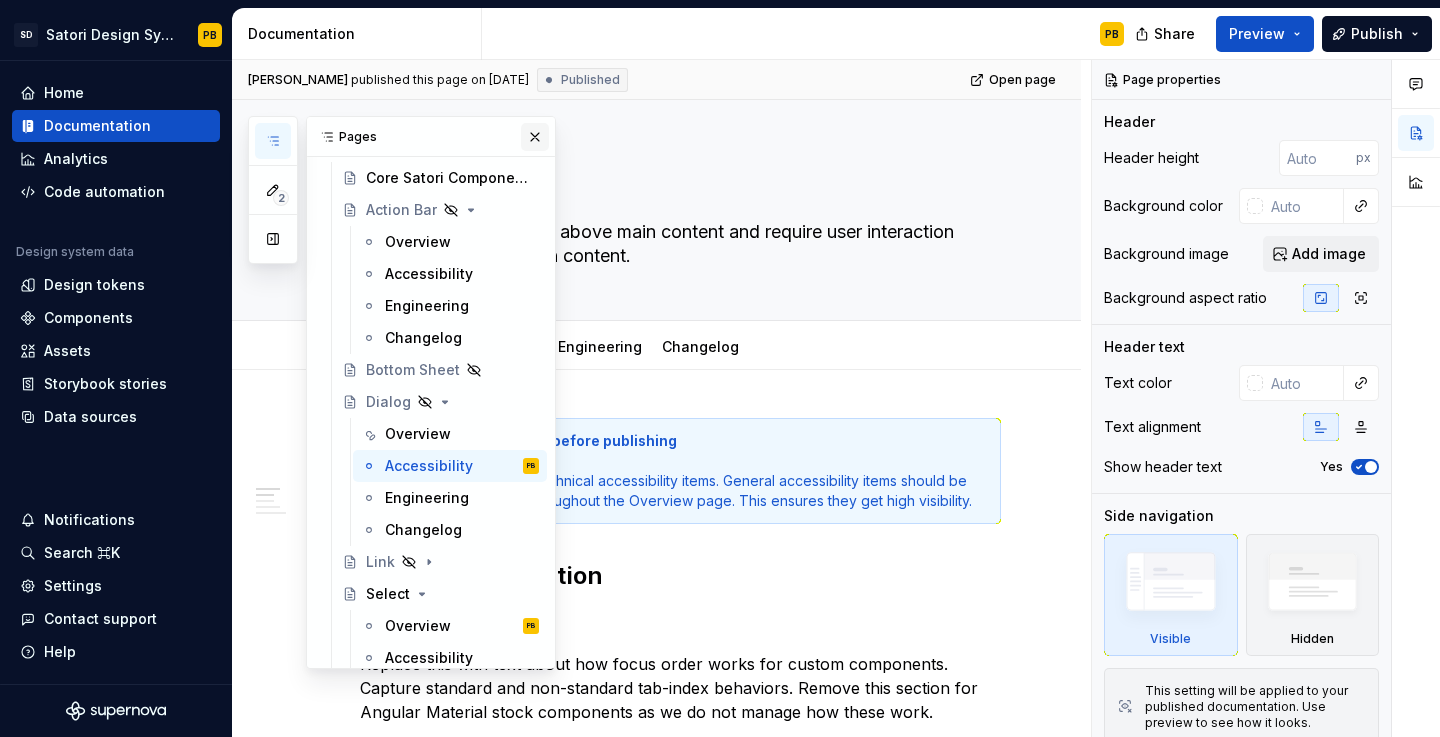 click at bounding box center (535, 137) 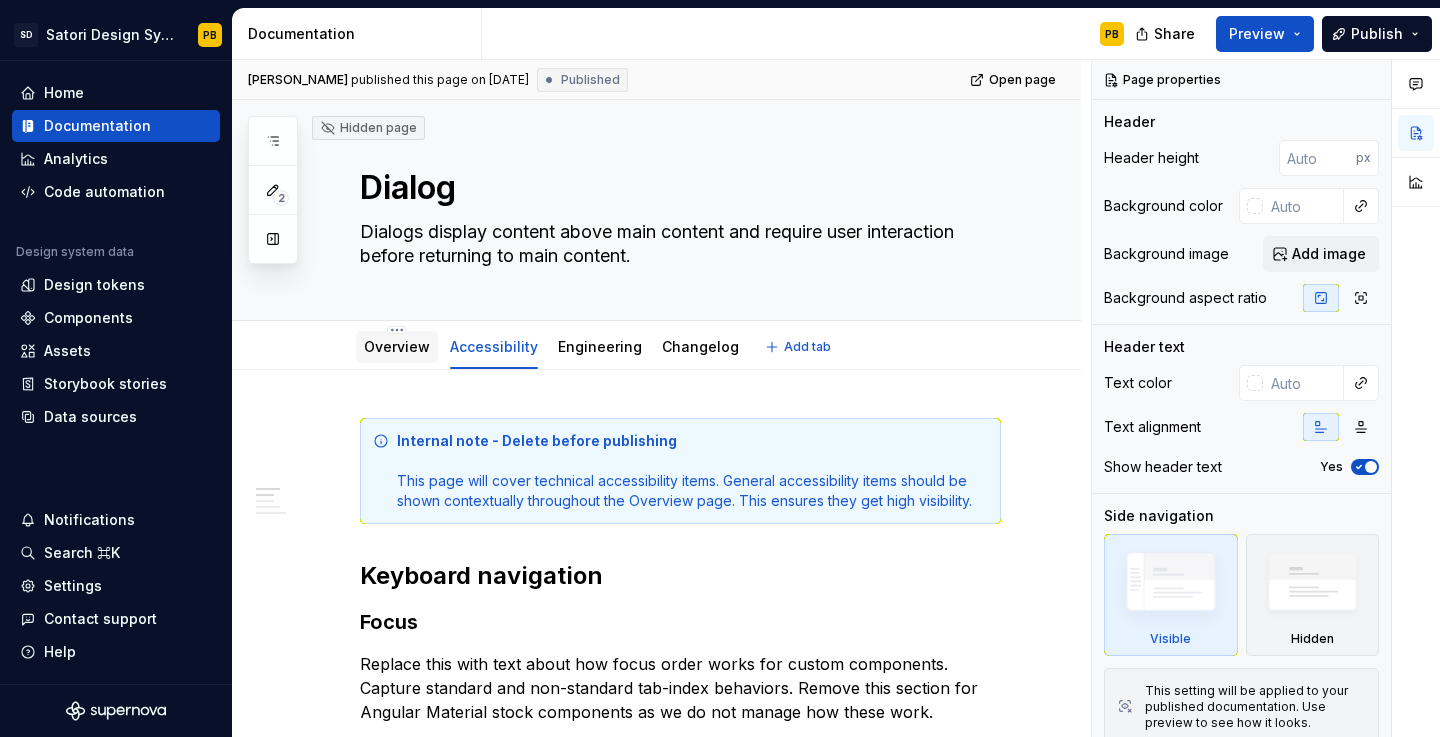 scroll, scrollTop: 0, scrollLeft: 0, axis: both 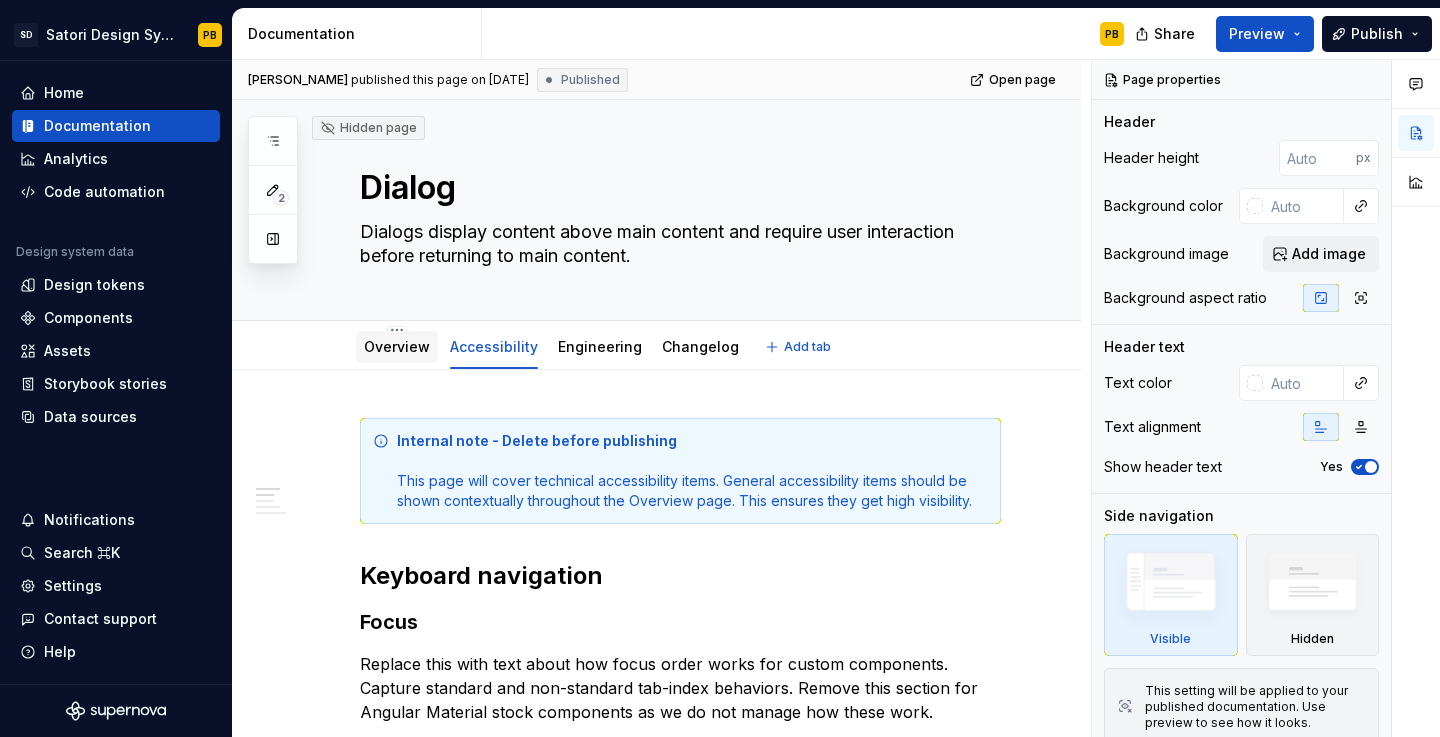 click on "Overview" at bounding box center (397, 347) 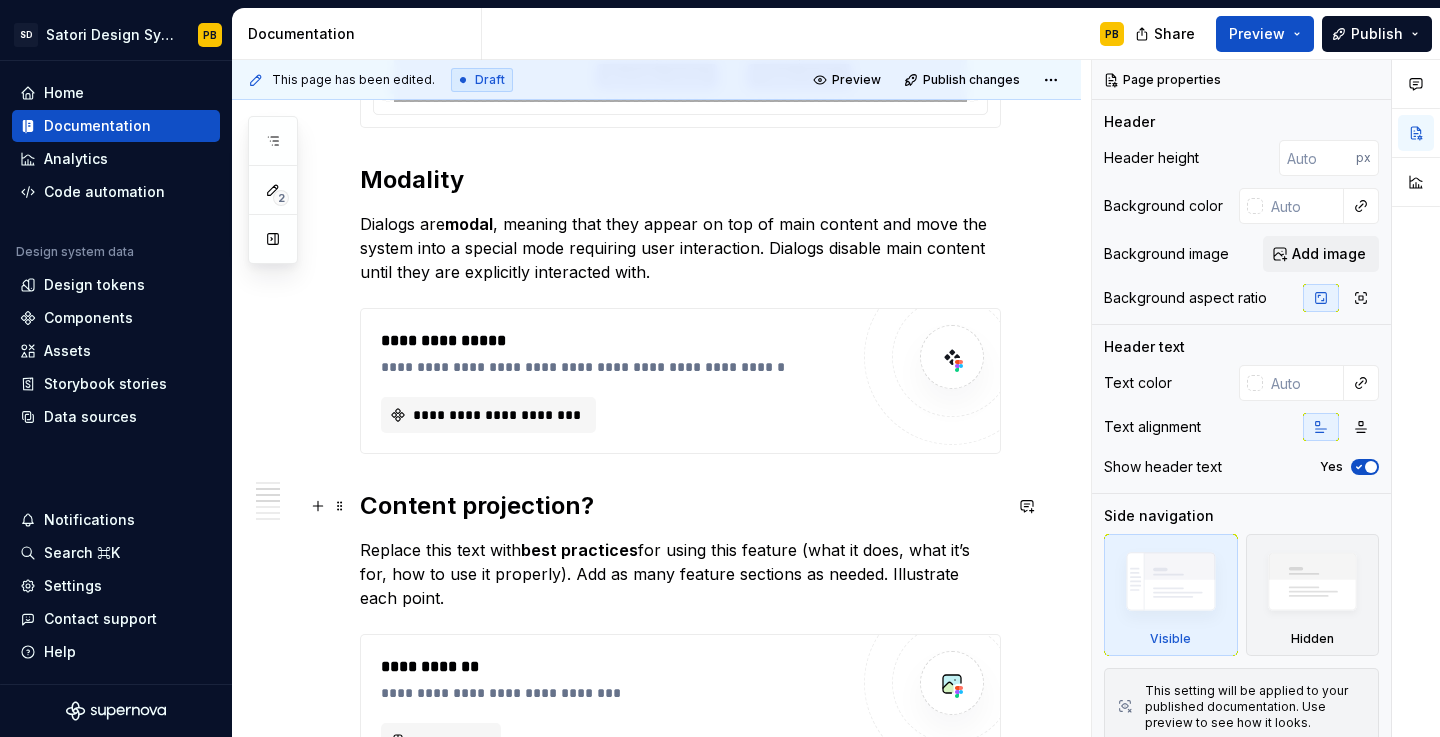 scroll, scrollTop: 1311, scrollLeft: 0, axis: vertical 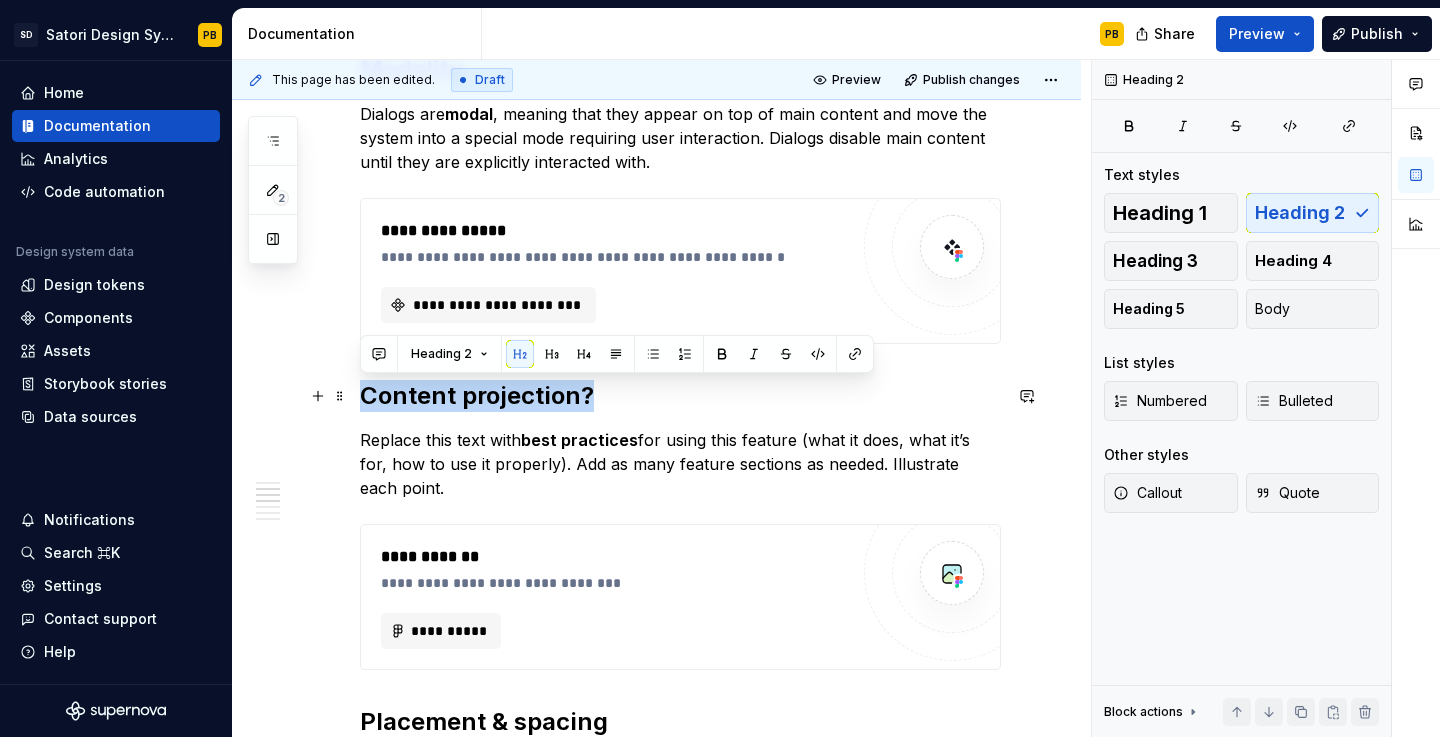 drag, startPoint x: 364, startPoint y: 396, endPoint x: 607, endPoint y: 393, distance: 243.01852 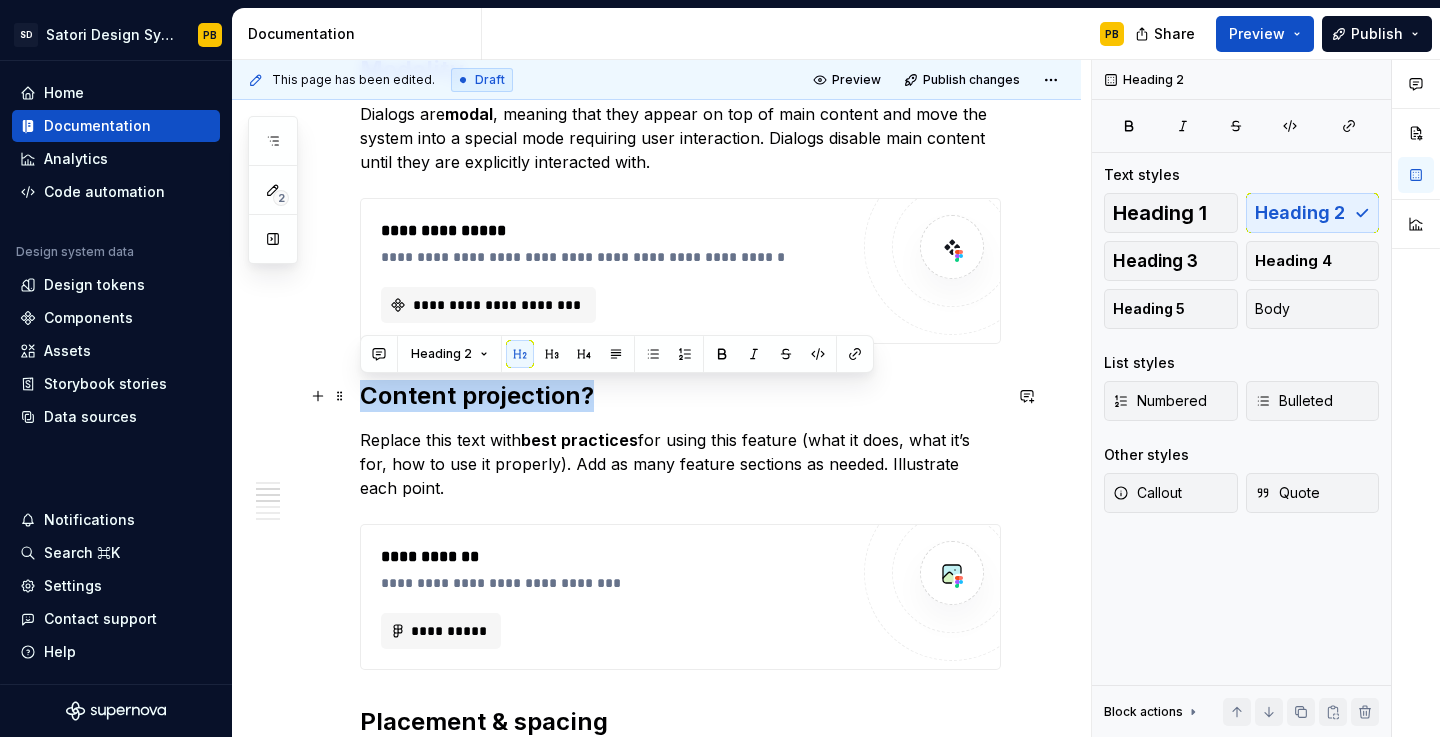 click on "Content projection?" at bounding box center [680, 396] 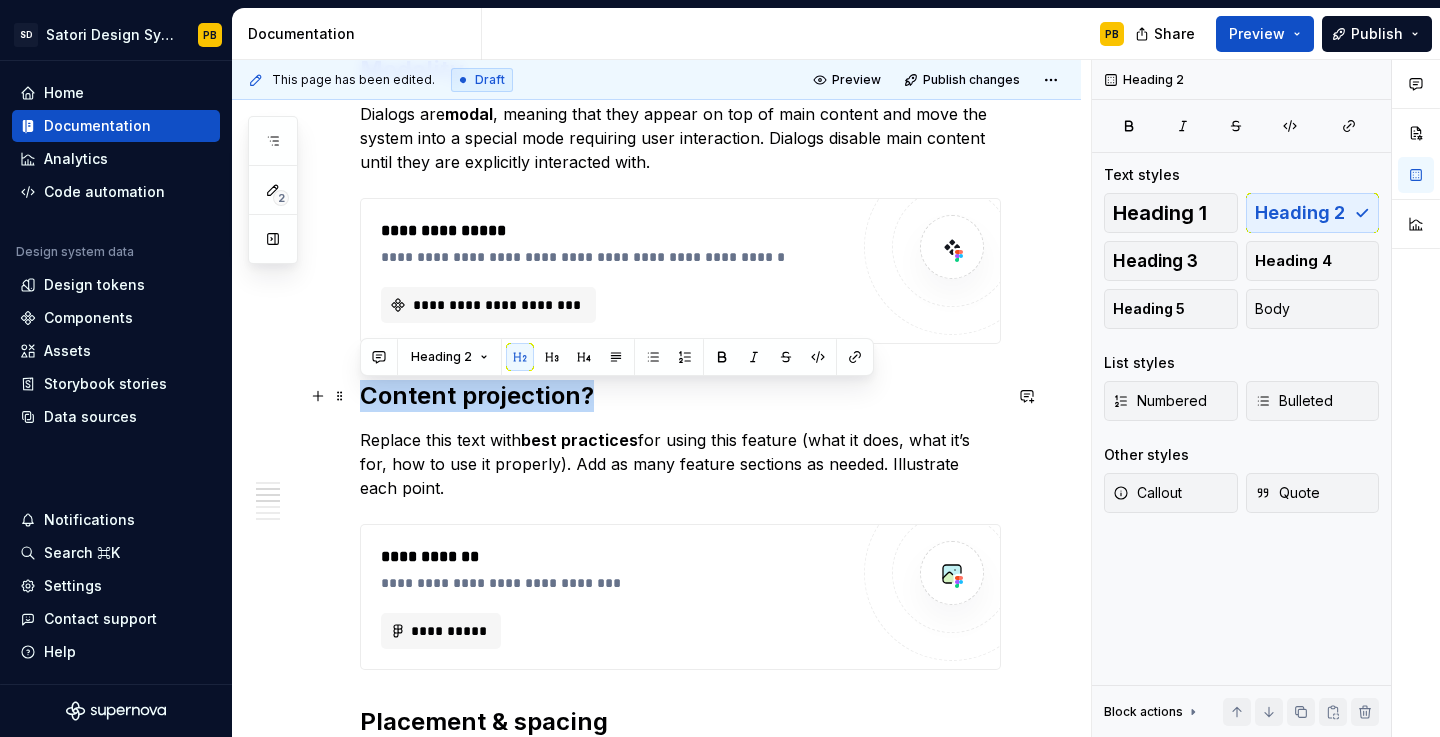 scroll, scrollTop: 1294, scrollLeft: 0, axis: vertical 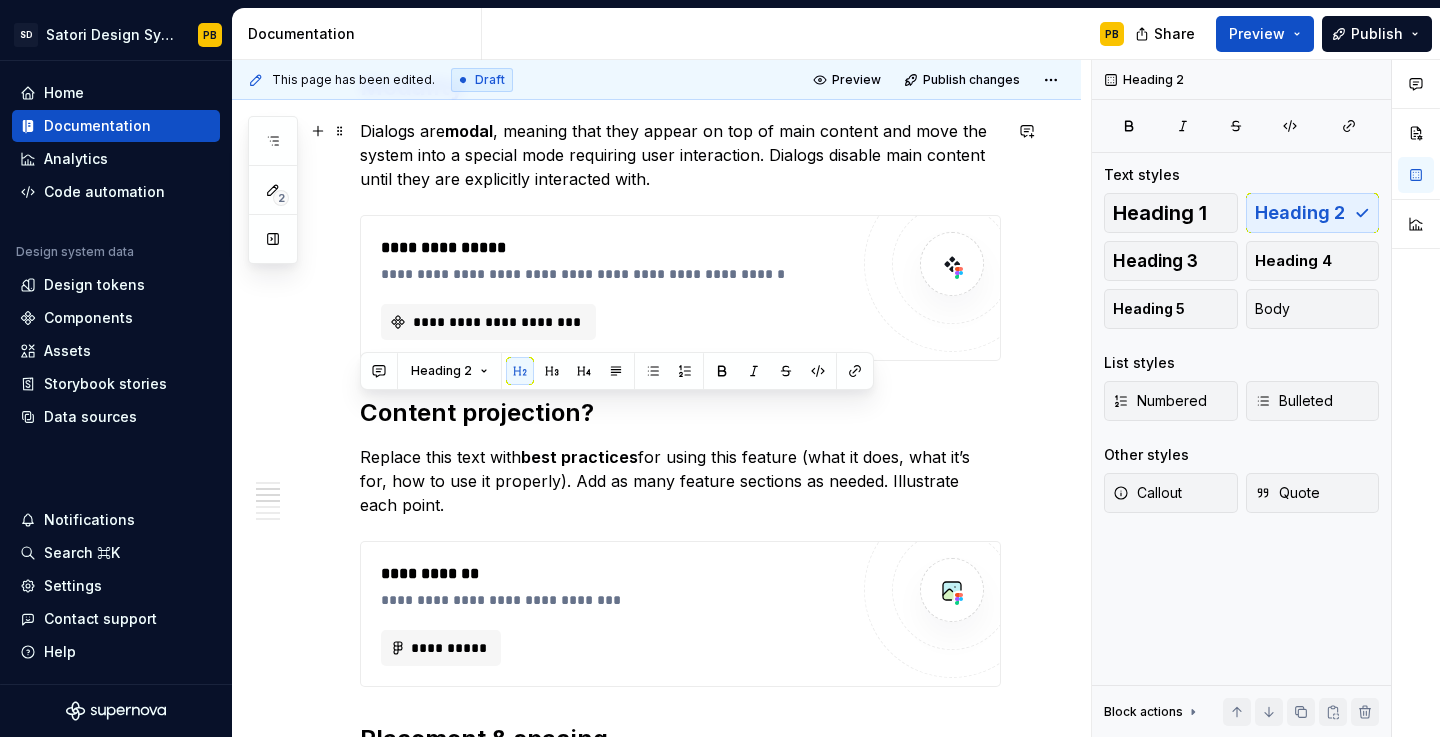 click on "Dialogs are  modal , meaning that they appear on top of main content and move the system into a special mode requiring user interaction. Dialogs disable main content until they are explicitly interacted with." at bounding box center (680, 155) 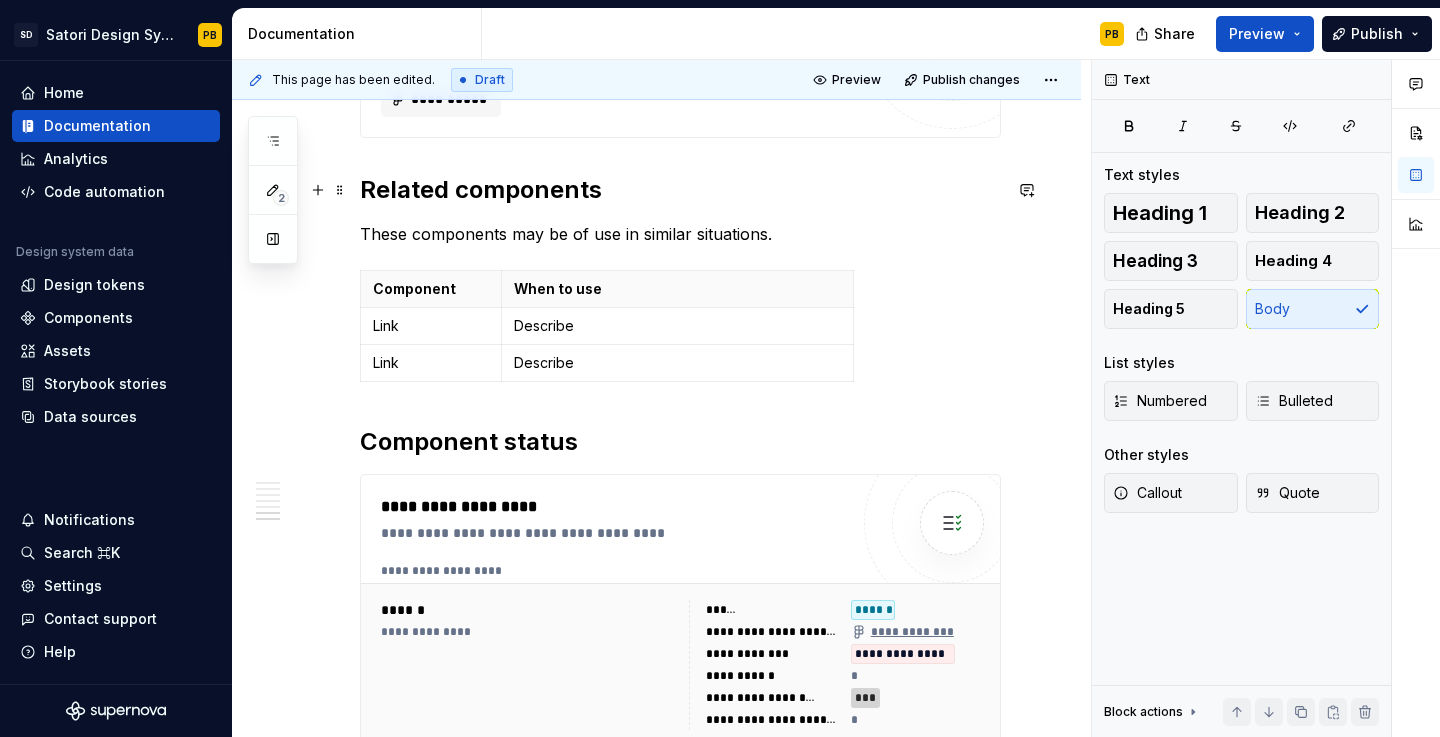 scroll, scrollTop: 2628, scrollLeft: 0, axis: vertical 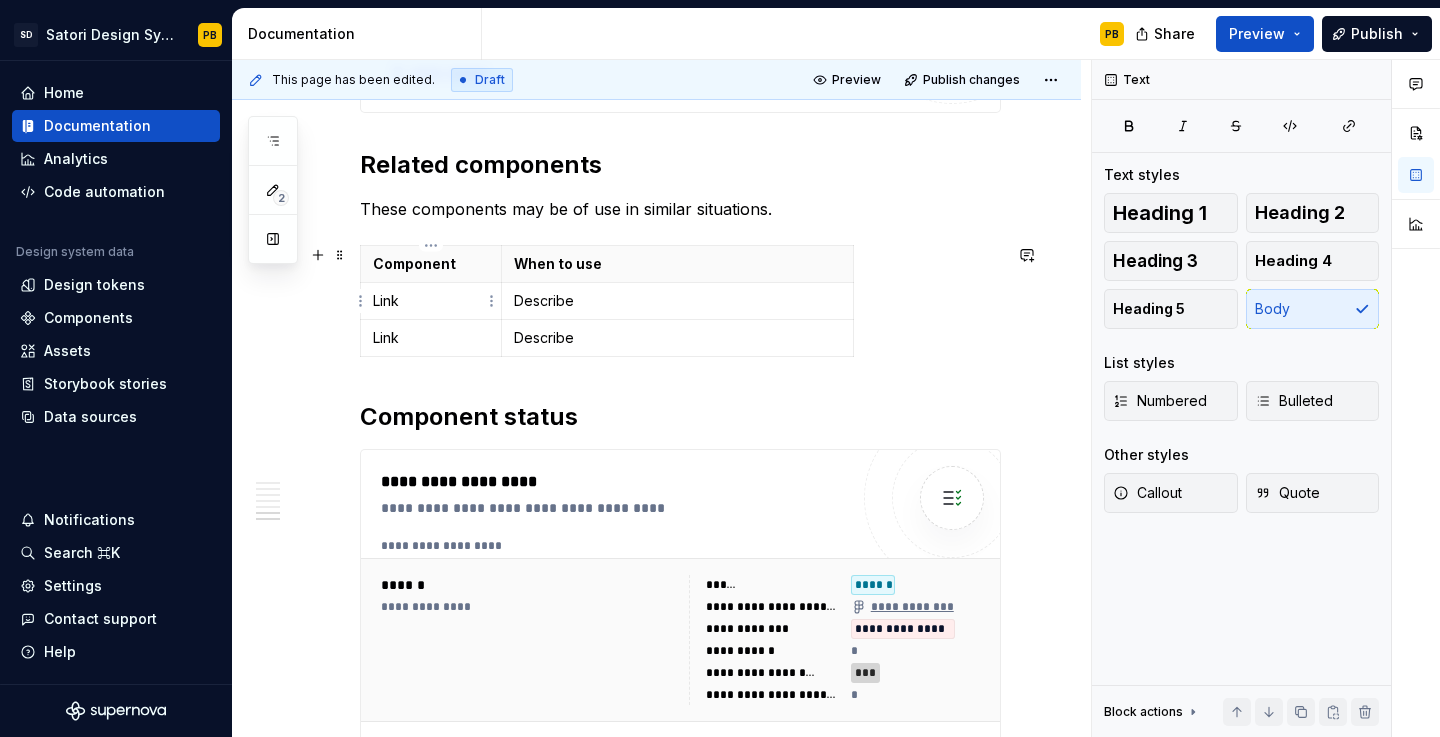 click on "Link" at bounding box center [431, 301] 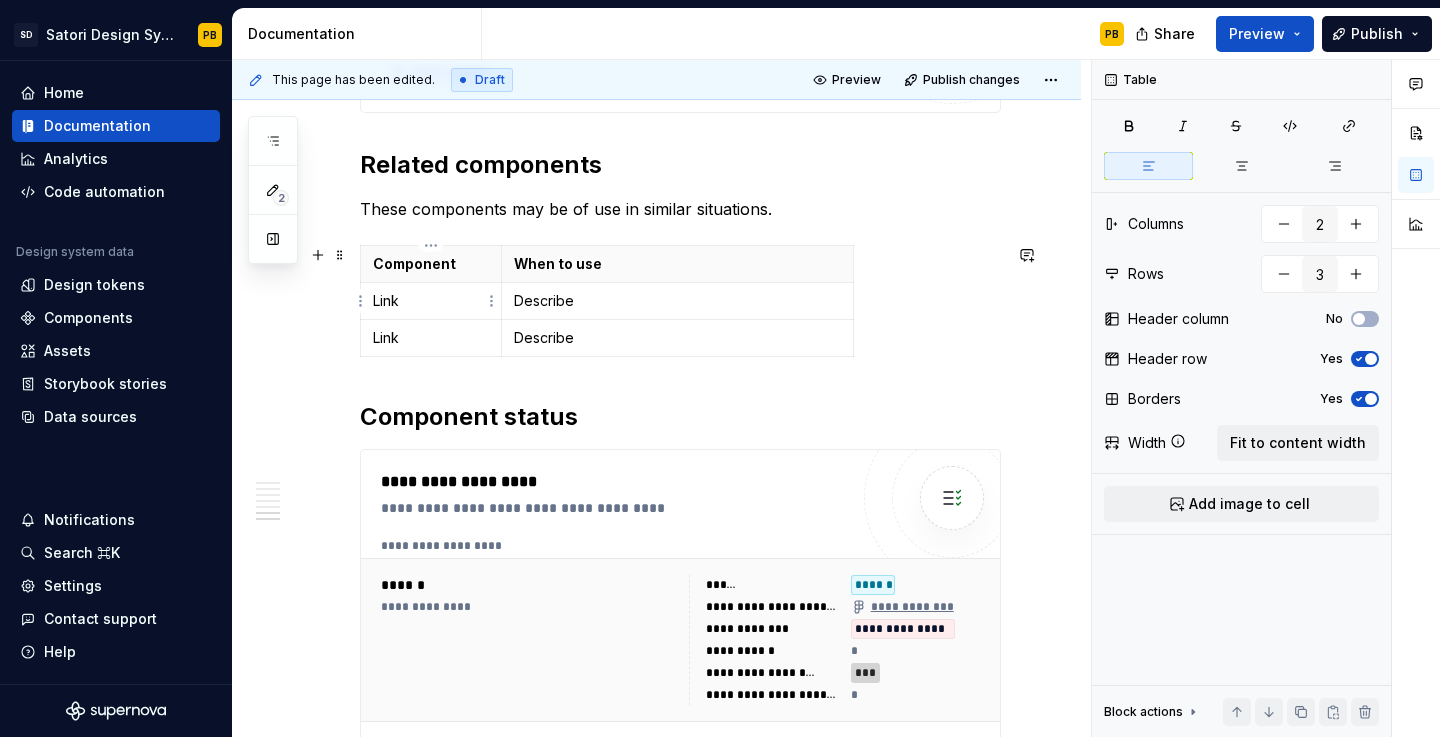 click on "Link" at bounding box center (431, 301) 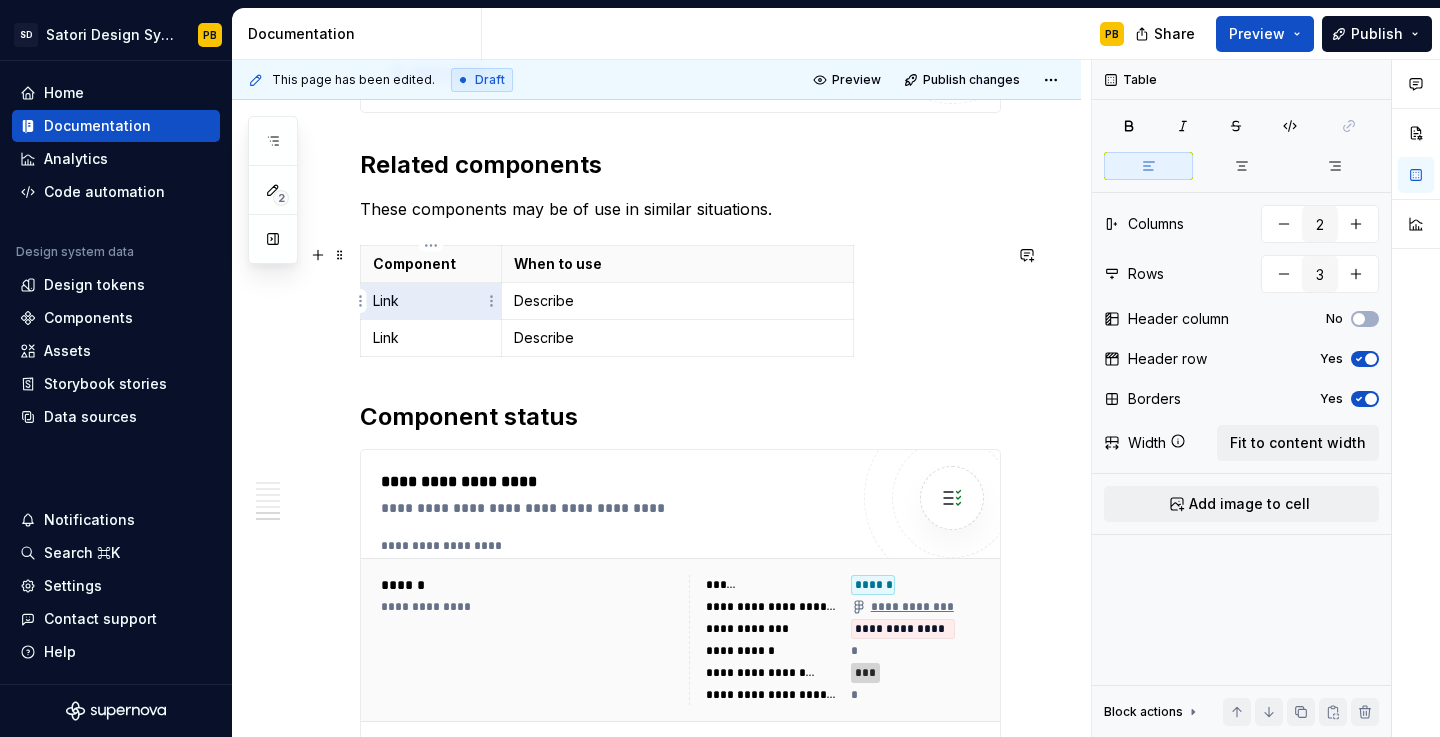 click on "Link" at bounding box center [431, 301] 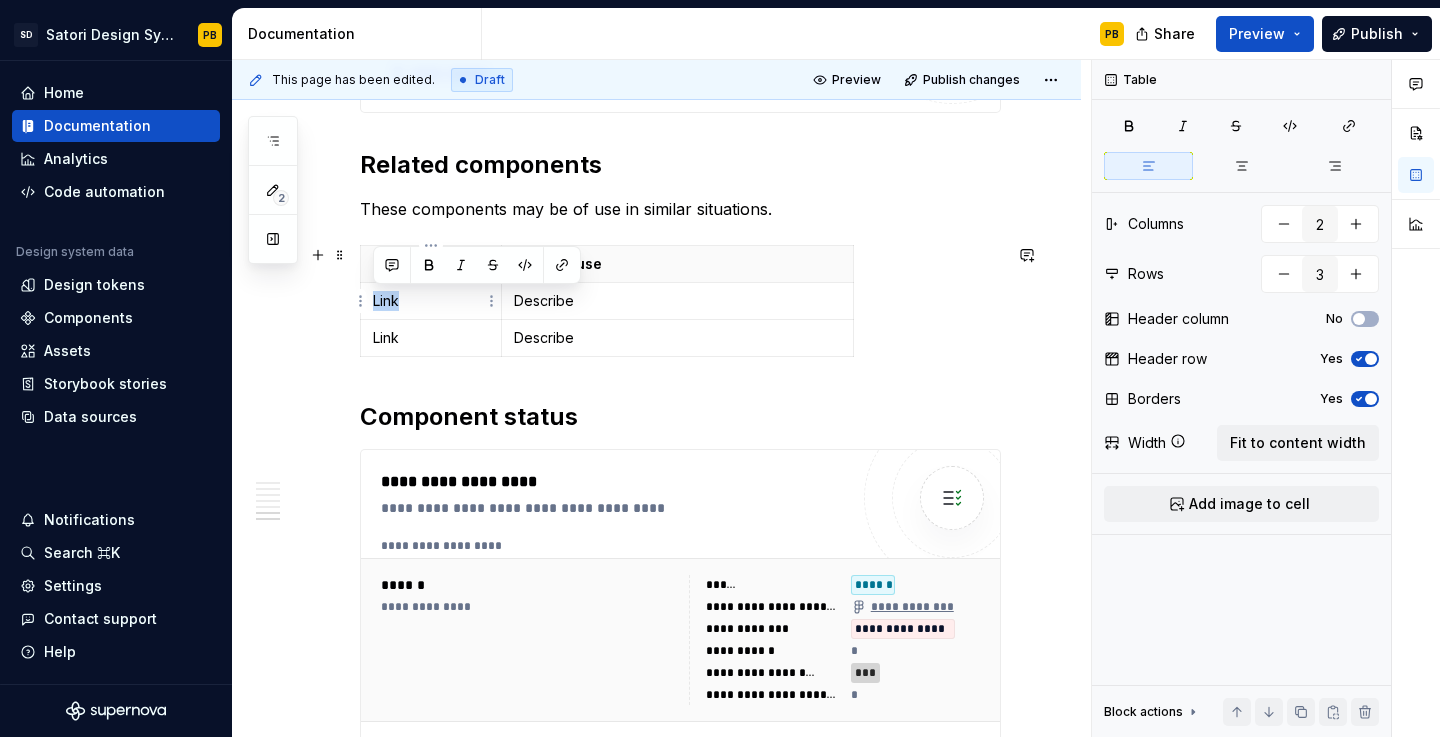 drag, startPoint x: 403, startPoint y: 300, endPoint x: 373, endPoint y: 298, distance: 30.066593 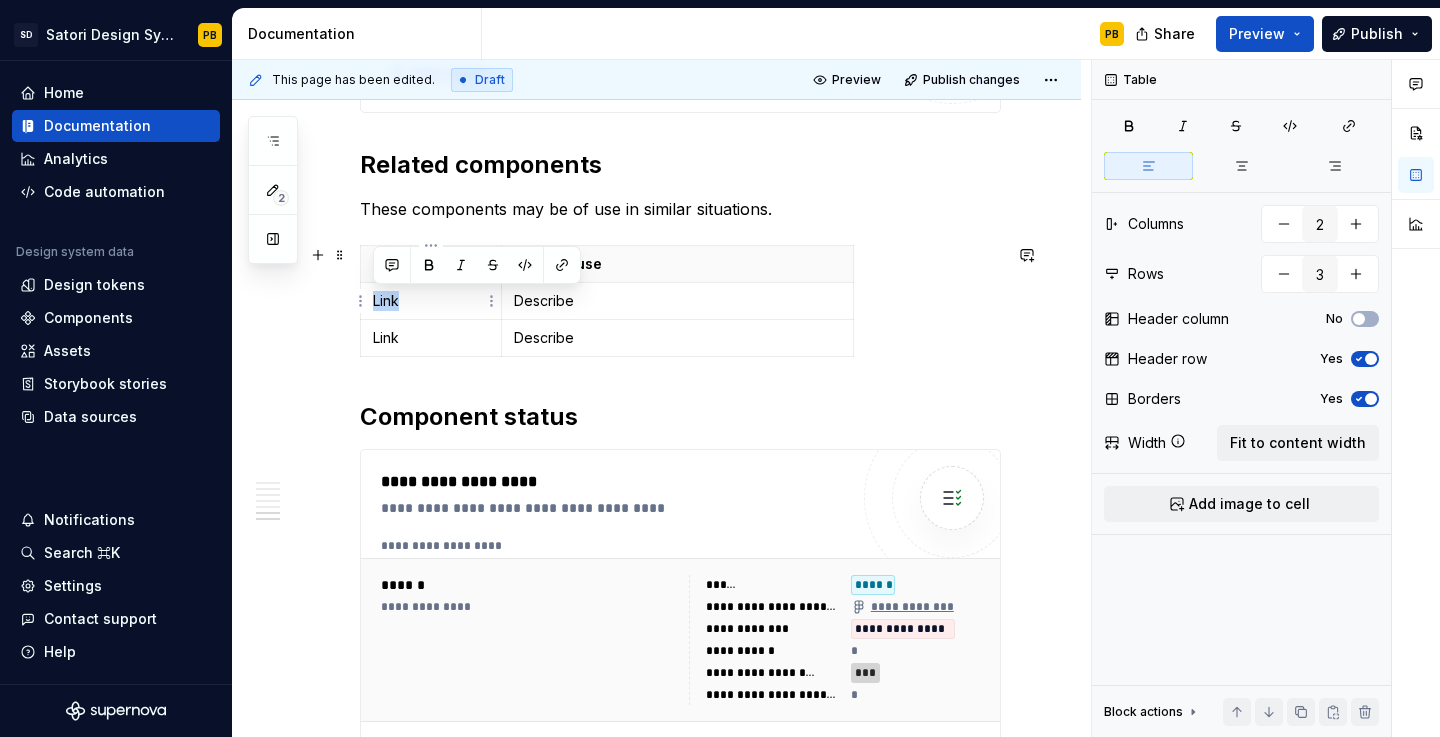 click on "Link" at bounding box center [431, 301] 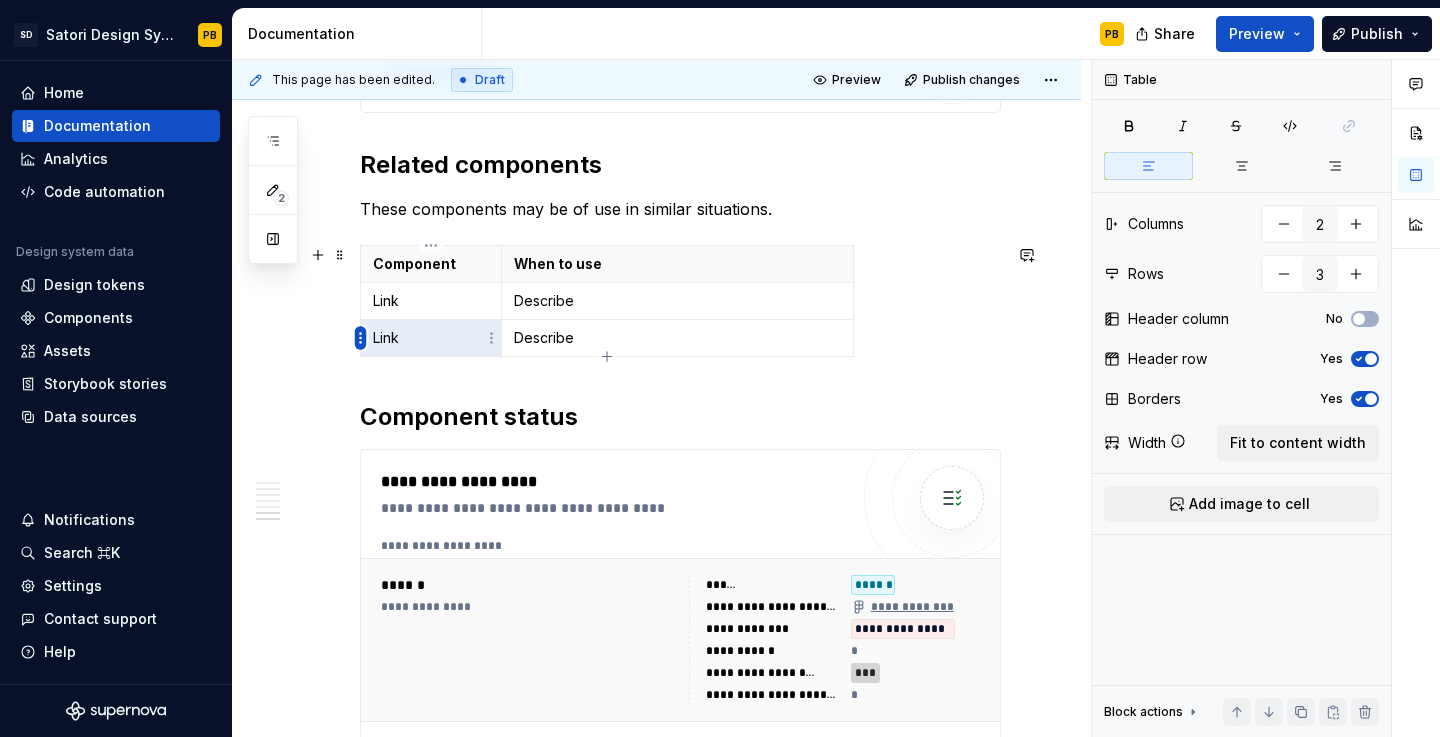 drag, startPoint x: 432, startPoint y: 336, endPoint x: 366, endPoint y: 334, distance: 66.0303 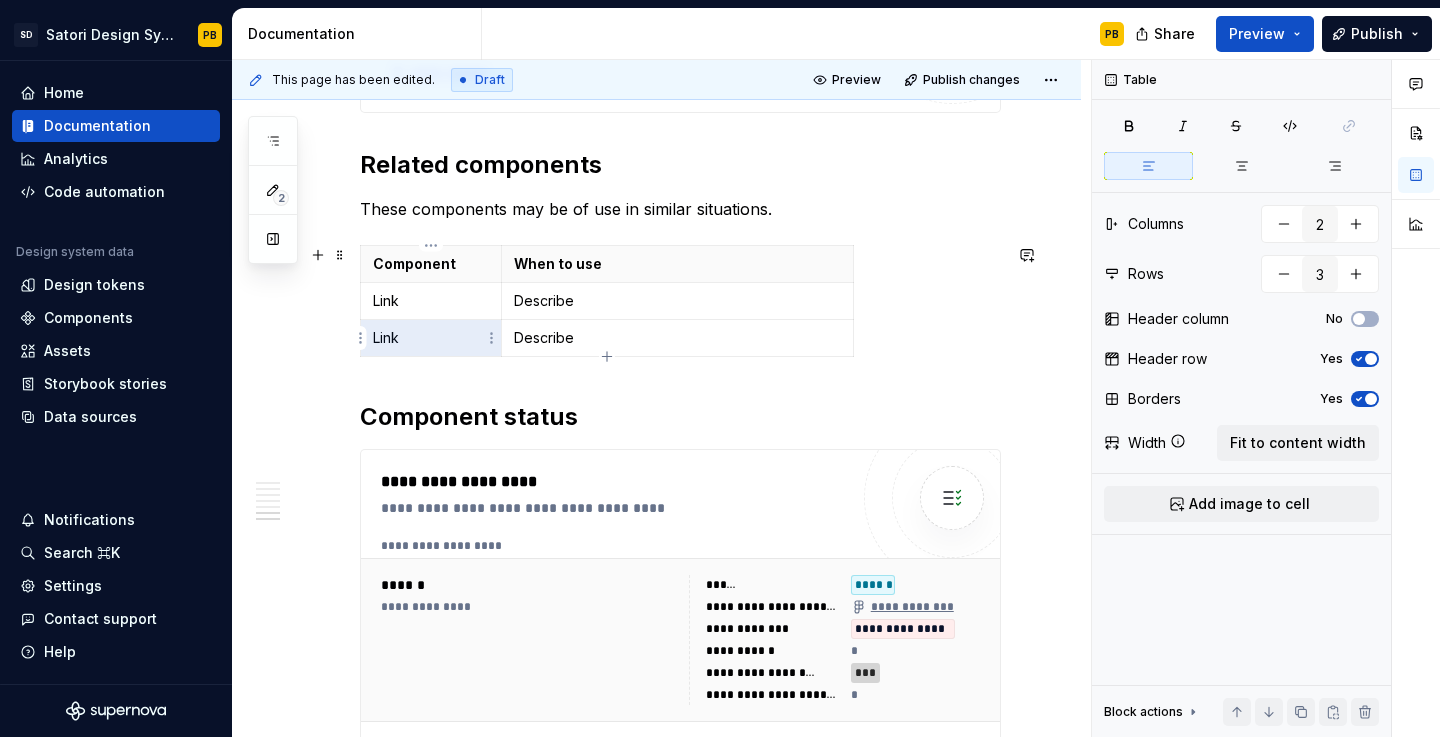 click on "Link" at bounding box center (431, 338) 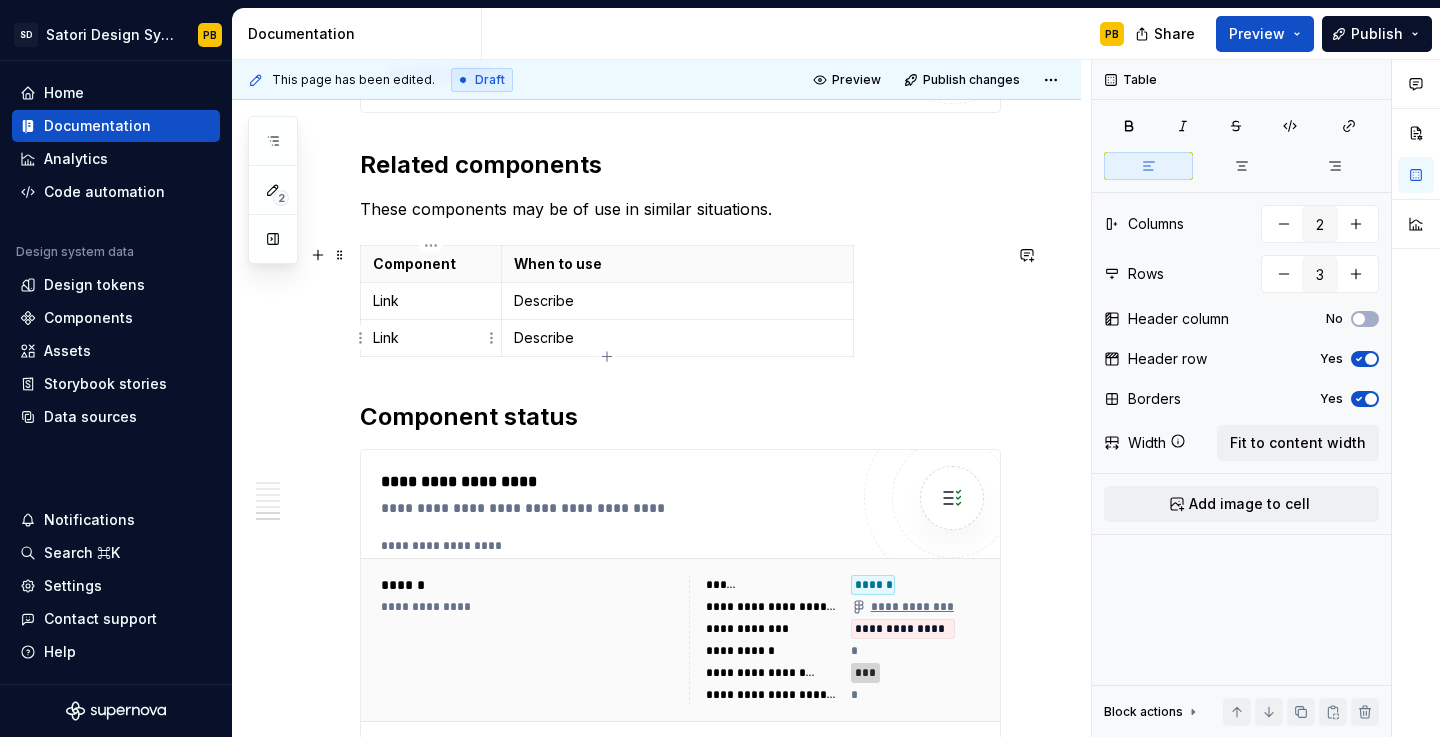 click on "Link" at bounding box center (431, 338) 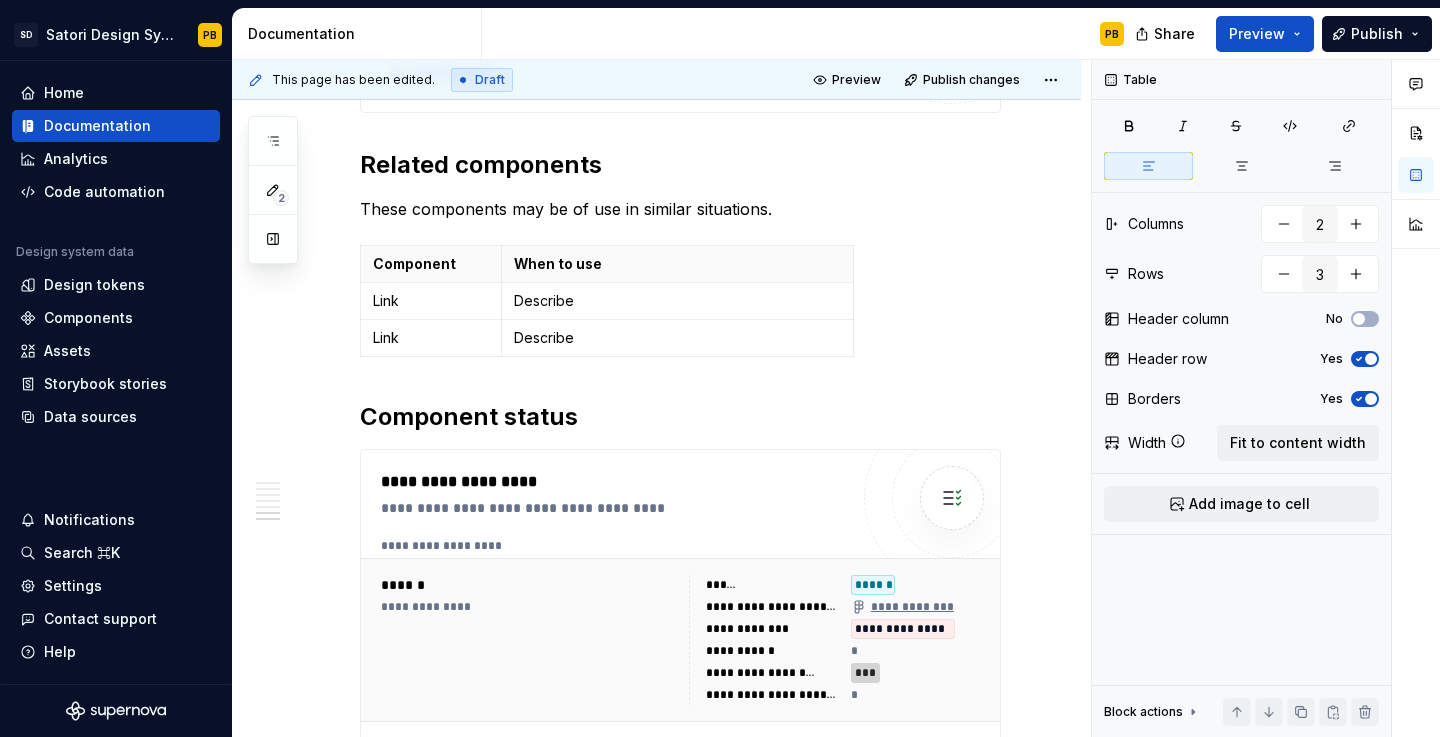 type on "*" 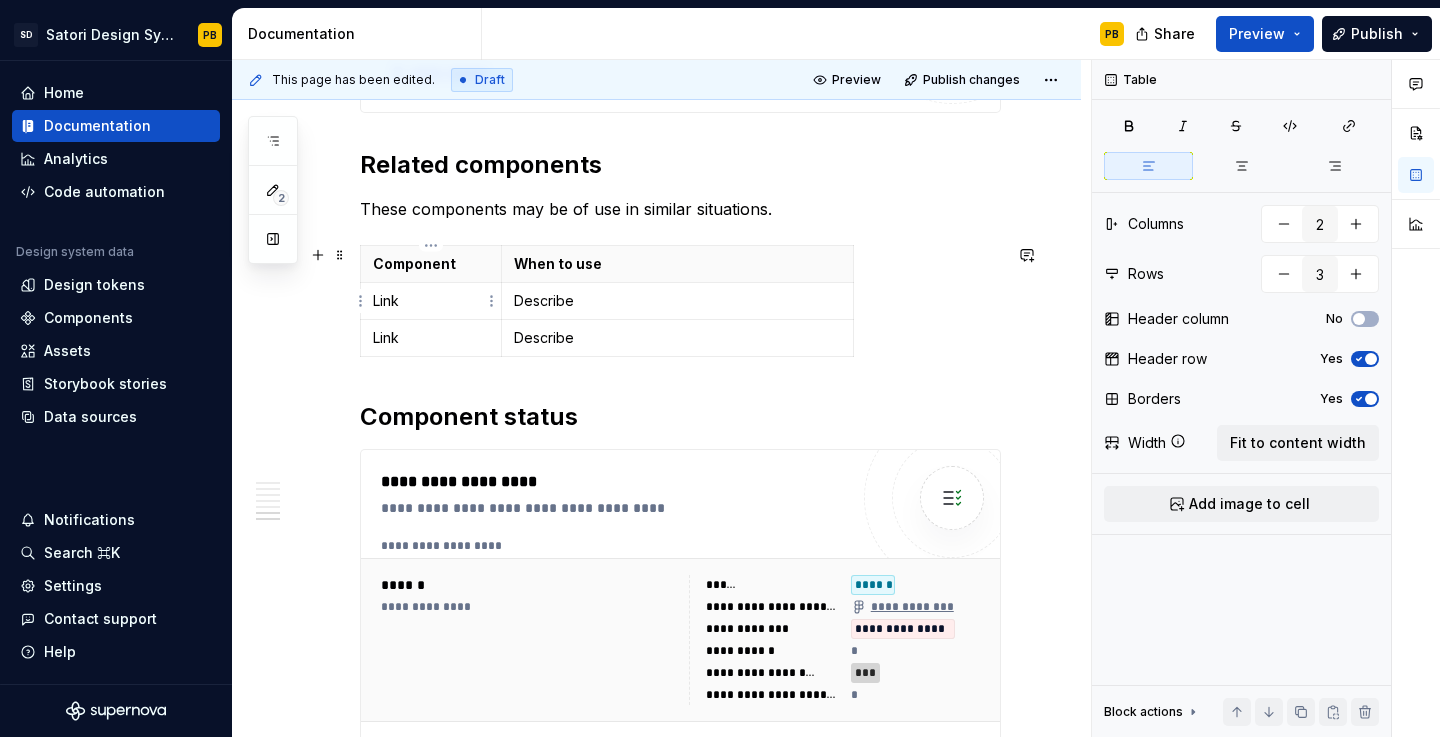 click on "Link" at bounding box center [431, 301] 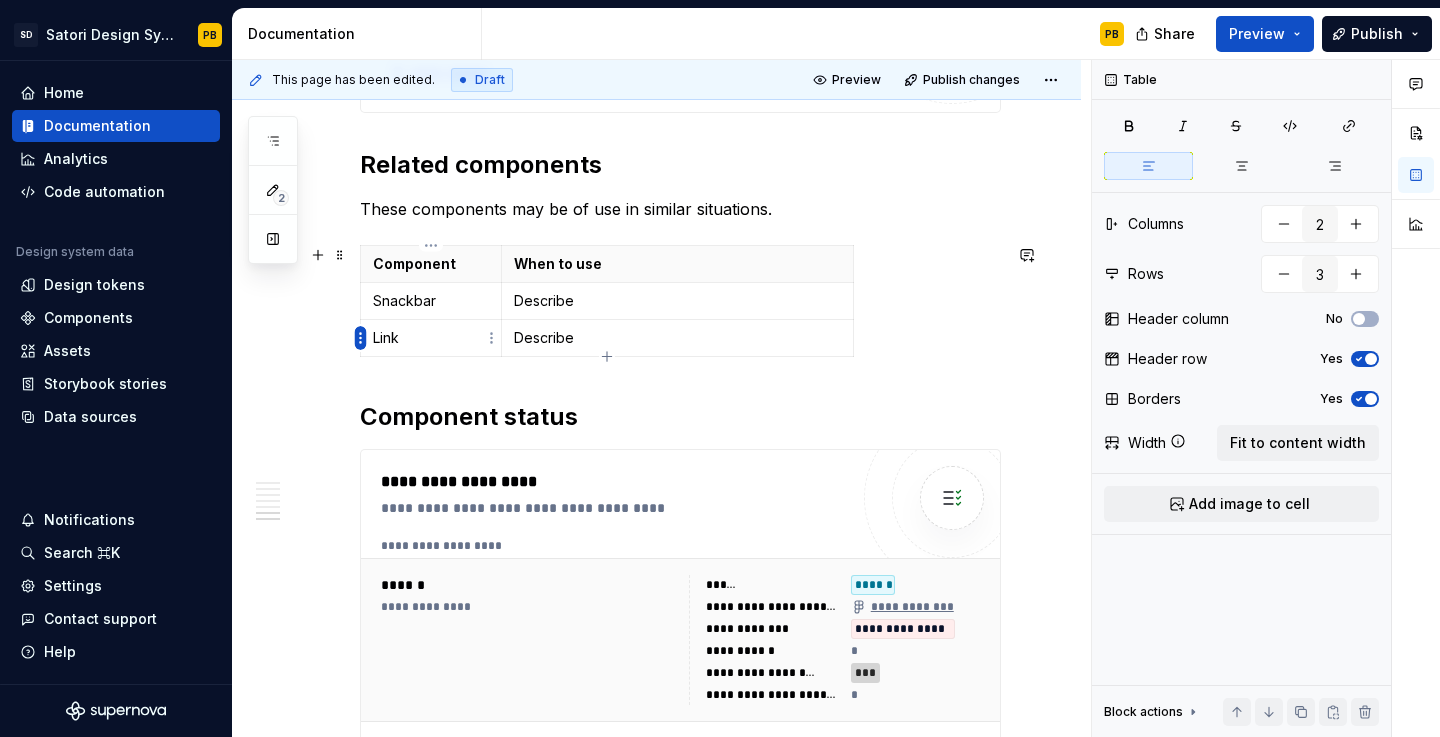 click on "SD Satori Design System PB Home Documentation Analytics Code automation Design system data Design tokens Components Assets Storybook stories Data sources Notifications Search ⌘K Settings Contact support Help Documentation PB Share Preview Publish 2 Pages Add
Accessibility guide for tree Page tree.
Navigate the tree with the arrow keys. Common tree hotkeys apply. Further keybindings are available:
enter to execute primary action on focused item
f2 to start renaming the focused item
escape to abort renaming an item
control+d to start dragging selected items
Welcome to Satori! Foundation Styles and Tokens Core Components Core Satori Components Action Bar Overview Accessibility Engineering Changelog Bottom Sheet Dialog Overview PB Accessibility Engineering Changelog Link Select Overview PB Accessibility Engineering Changelog Tag Comp Template [Duplicate this page] Overview Accessibility Engineering Changelog CIC Components CIC Components PB" at bounding box center (720, 368) 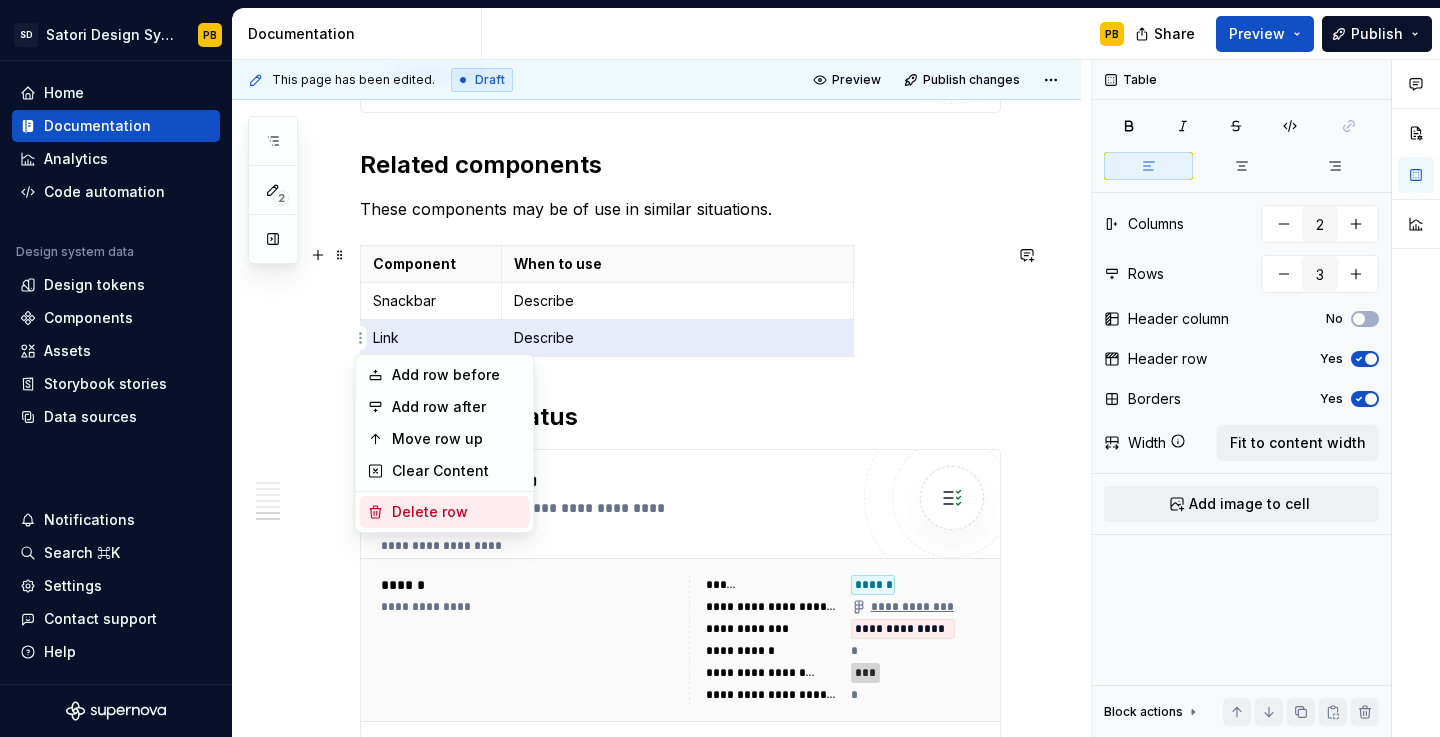 click on "Delete row" at bounding box center [457, 512] 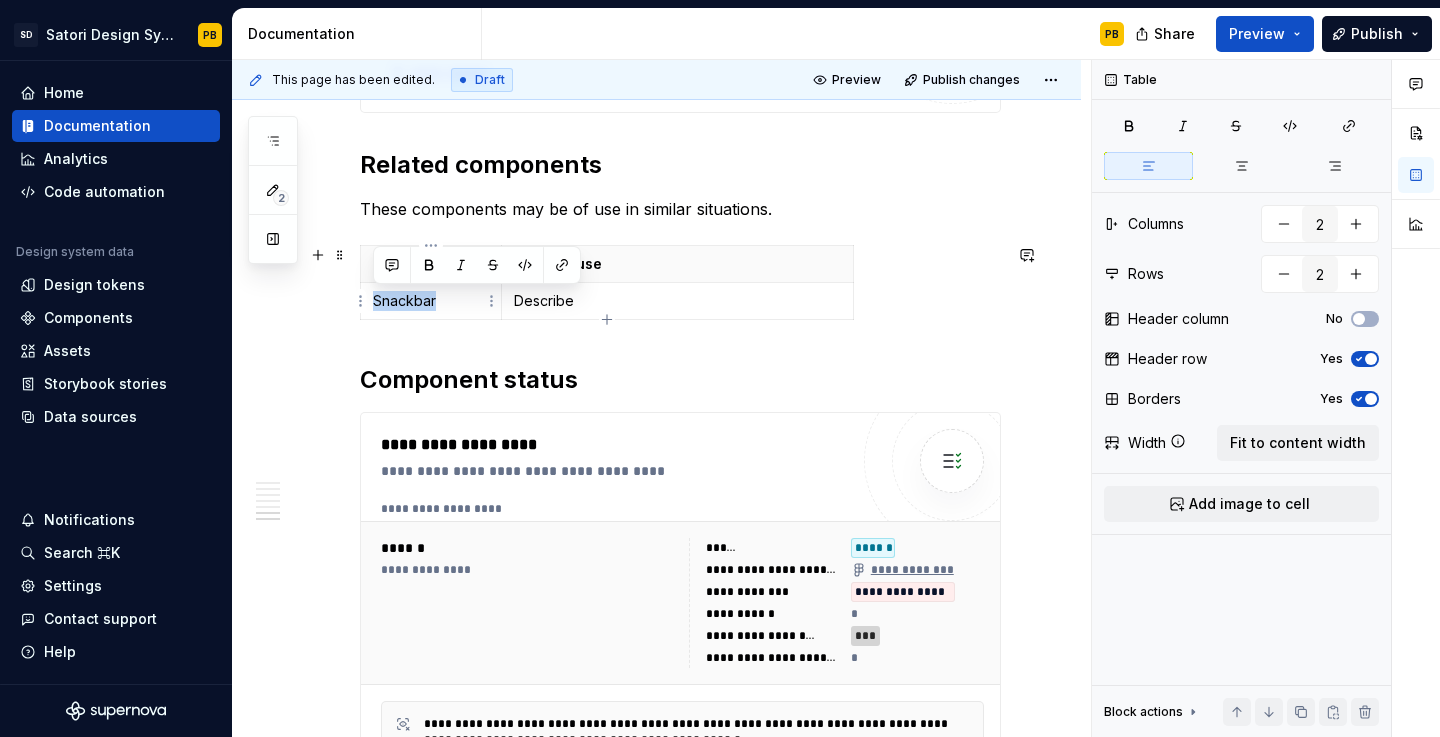 drag, startPoint x: 437, startPoint y: 302, endPoint x: 372, endPoint y: 303, distance: 65.00769 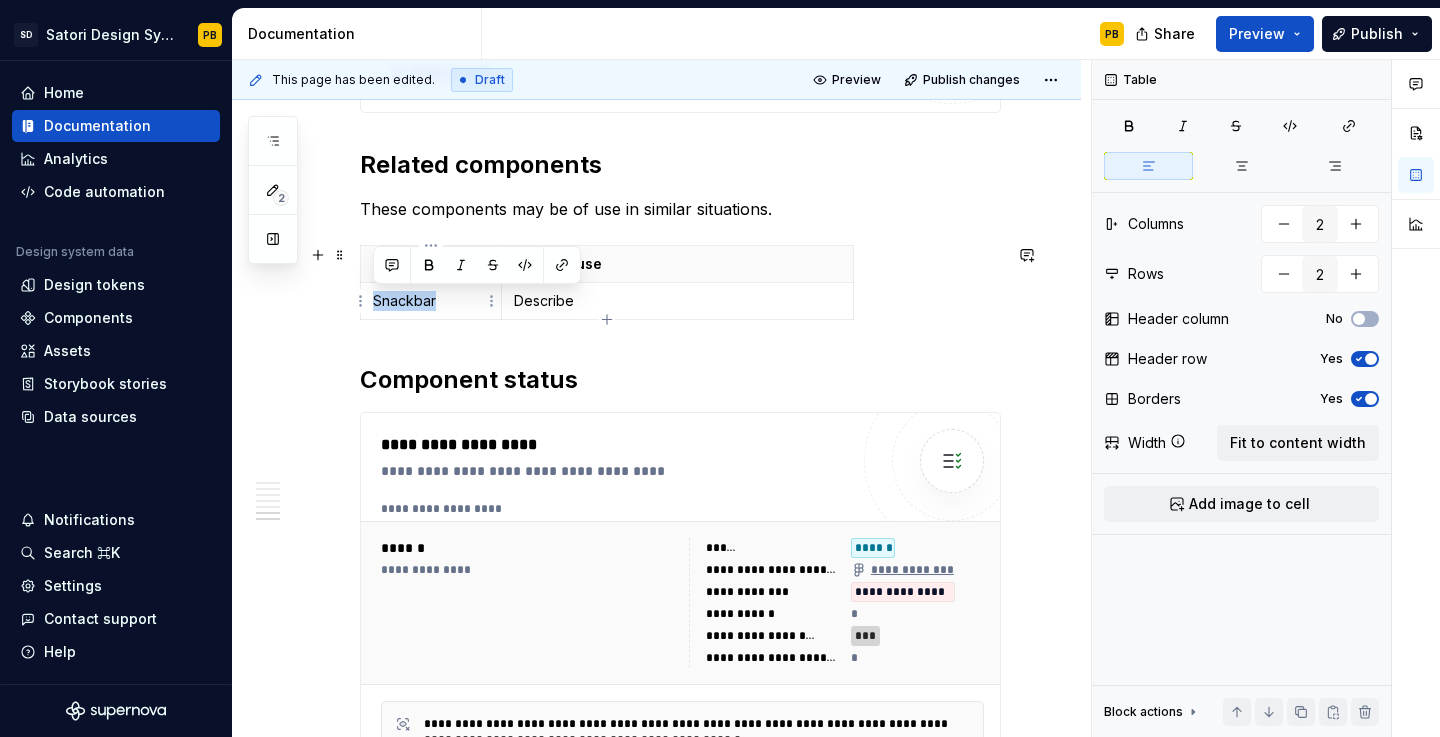 click on "Snackbar" at bounding box center [431, 301] 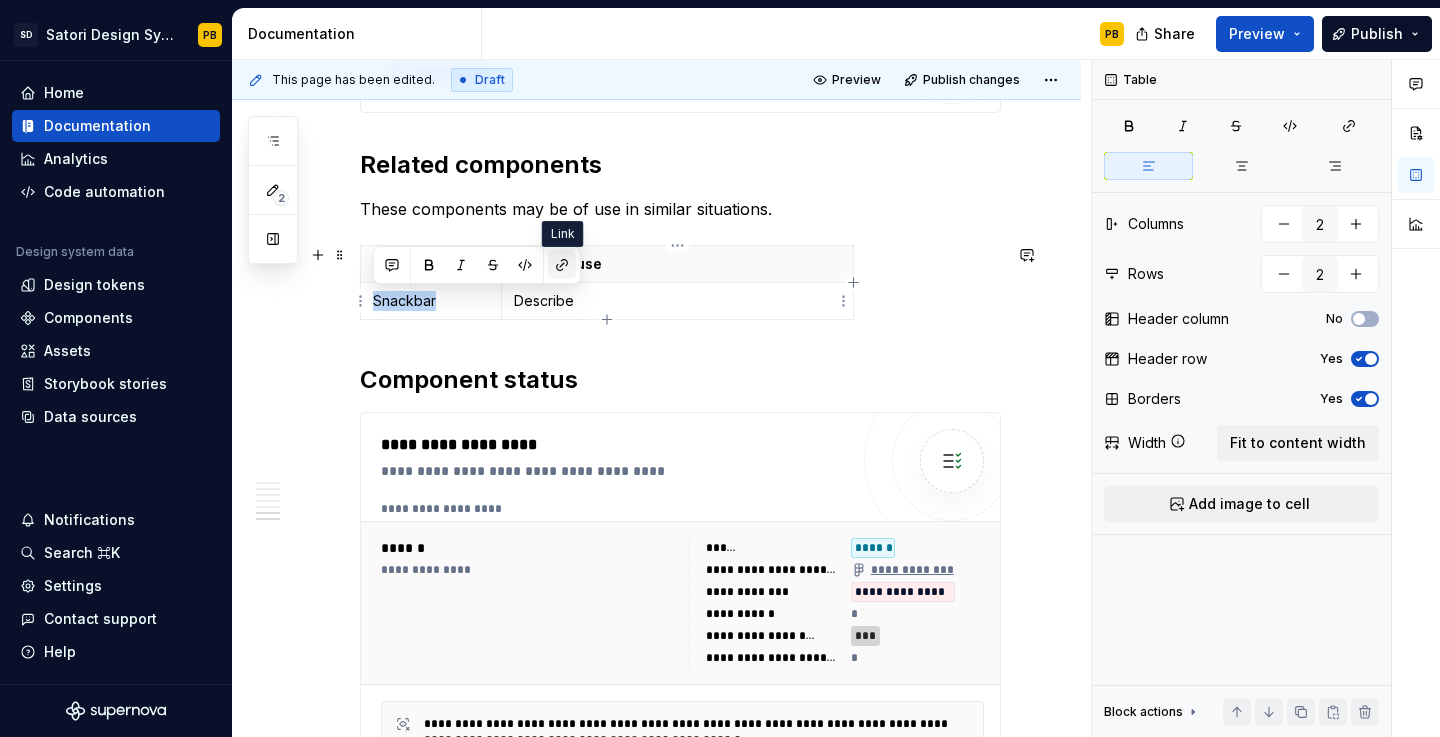 click at bounding box center [562, 265] 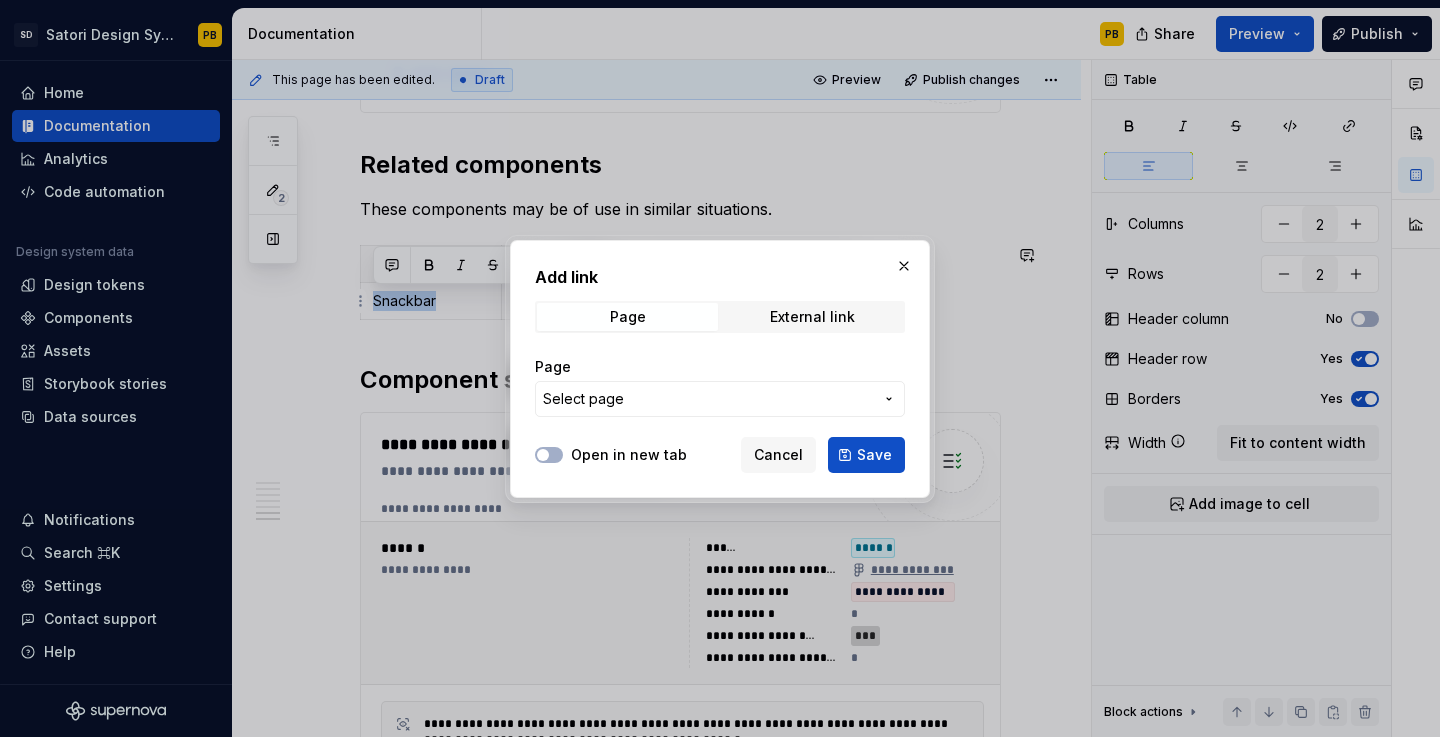 click on "Select page" at bounding box center [708, 399] 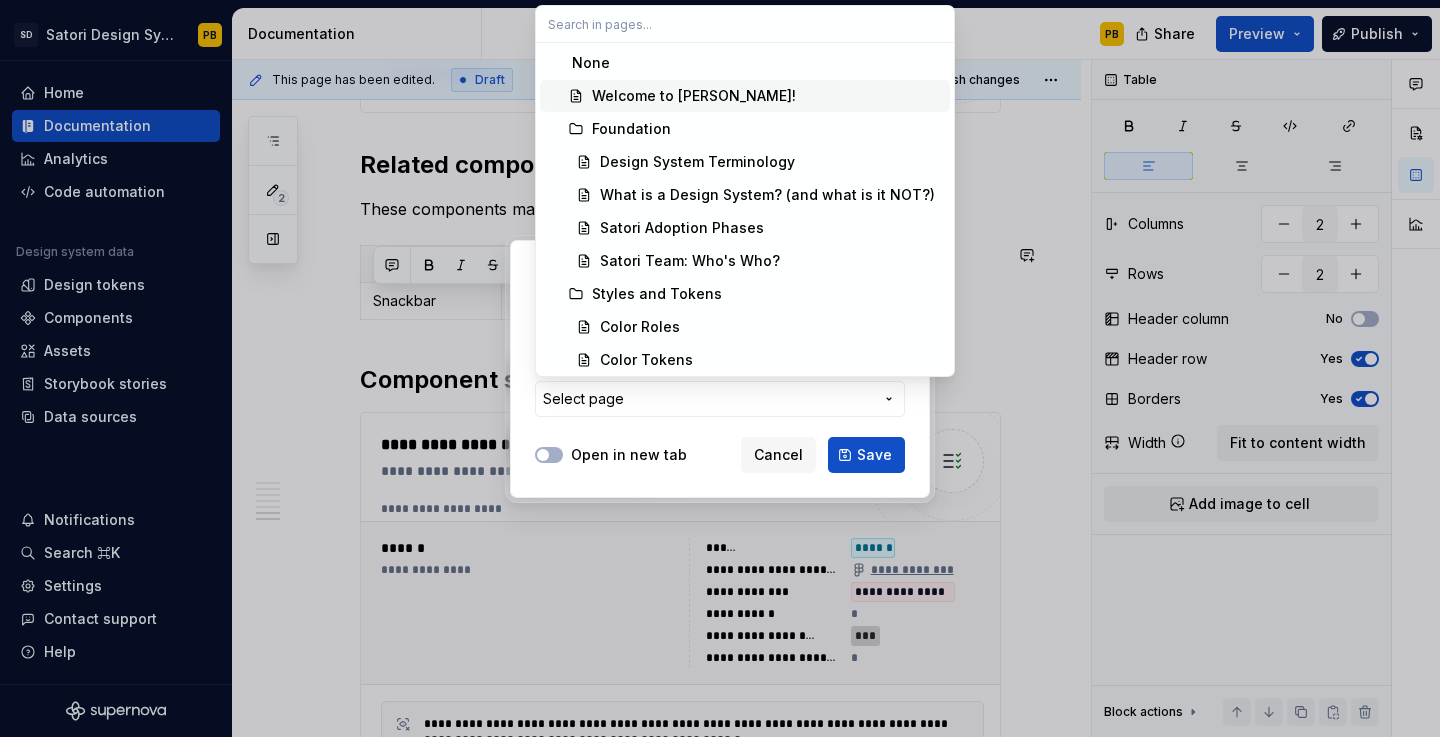 scroll, scrollTop: 0, scrollLeft: 0, axis: both 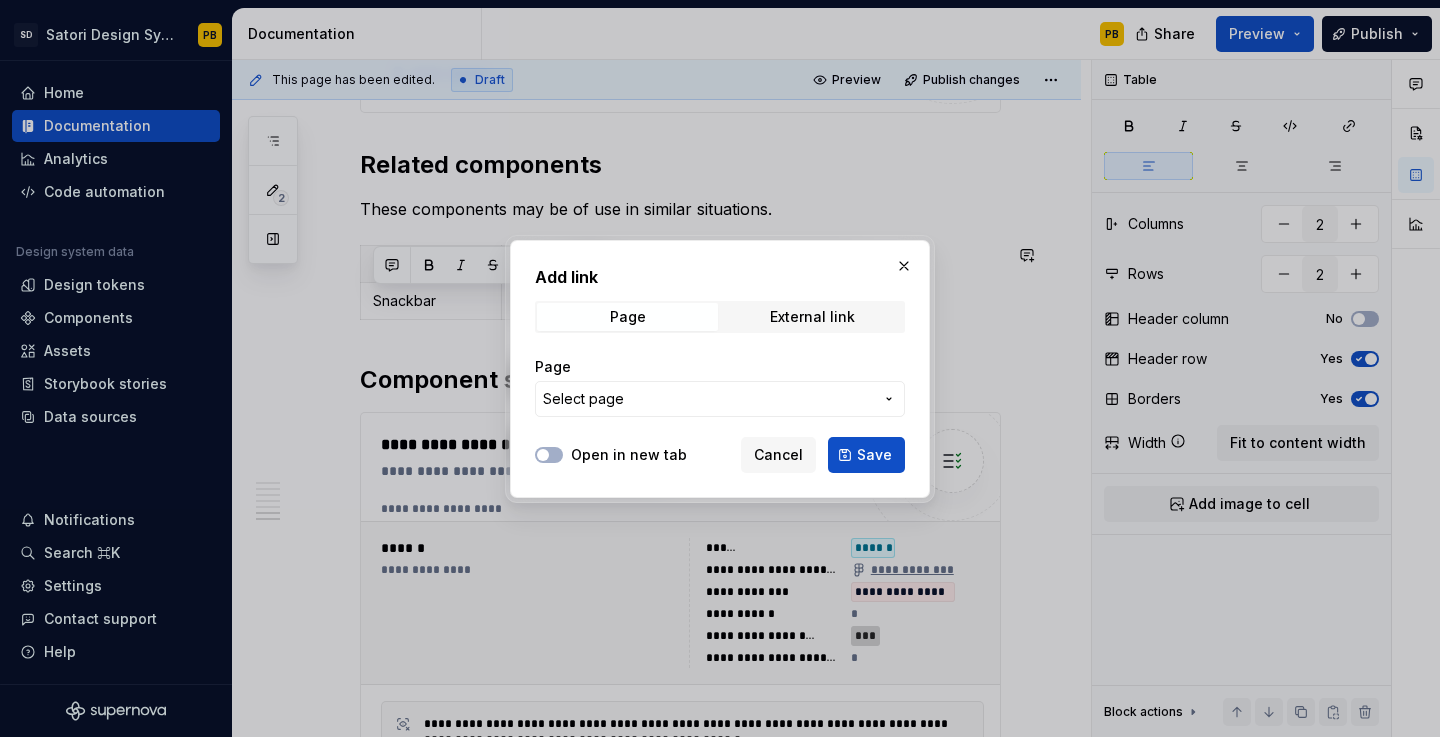 click at bounding box center (720, 368) 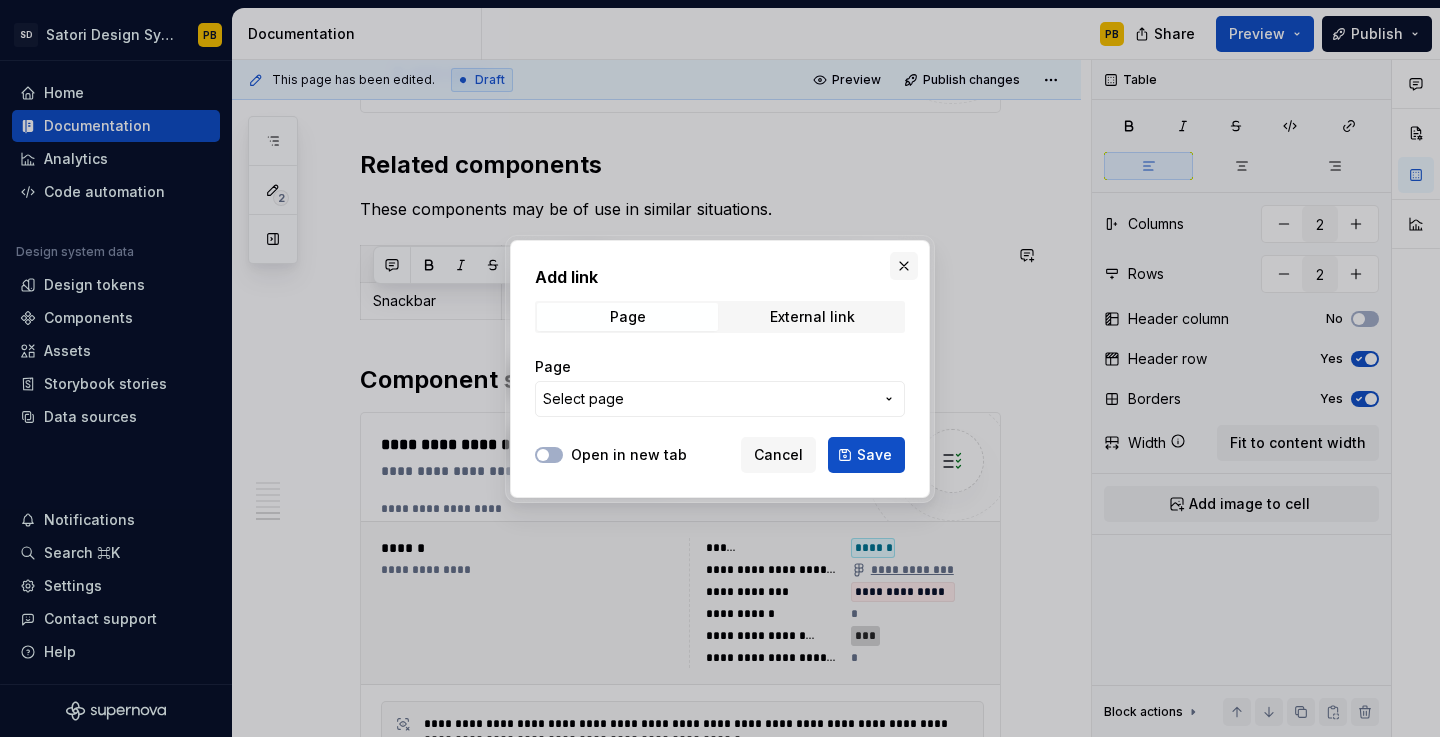 click at bounding box center [904, 266] 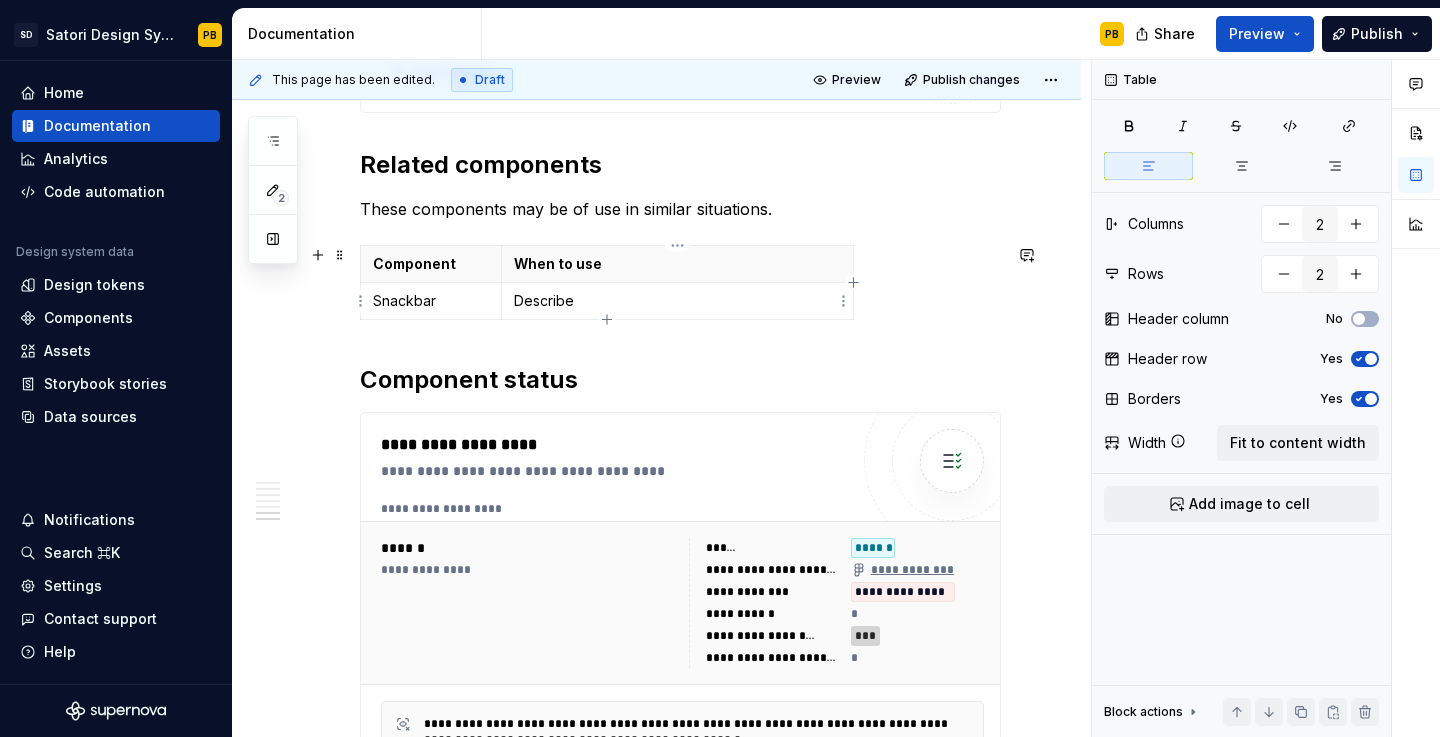 click on "Describe" at bounding box center (677, 301) 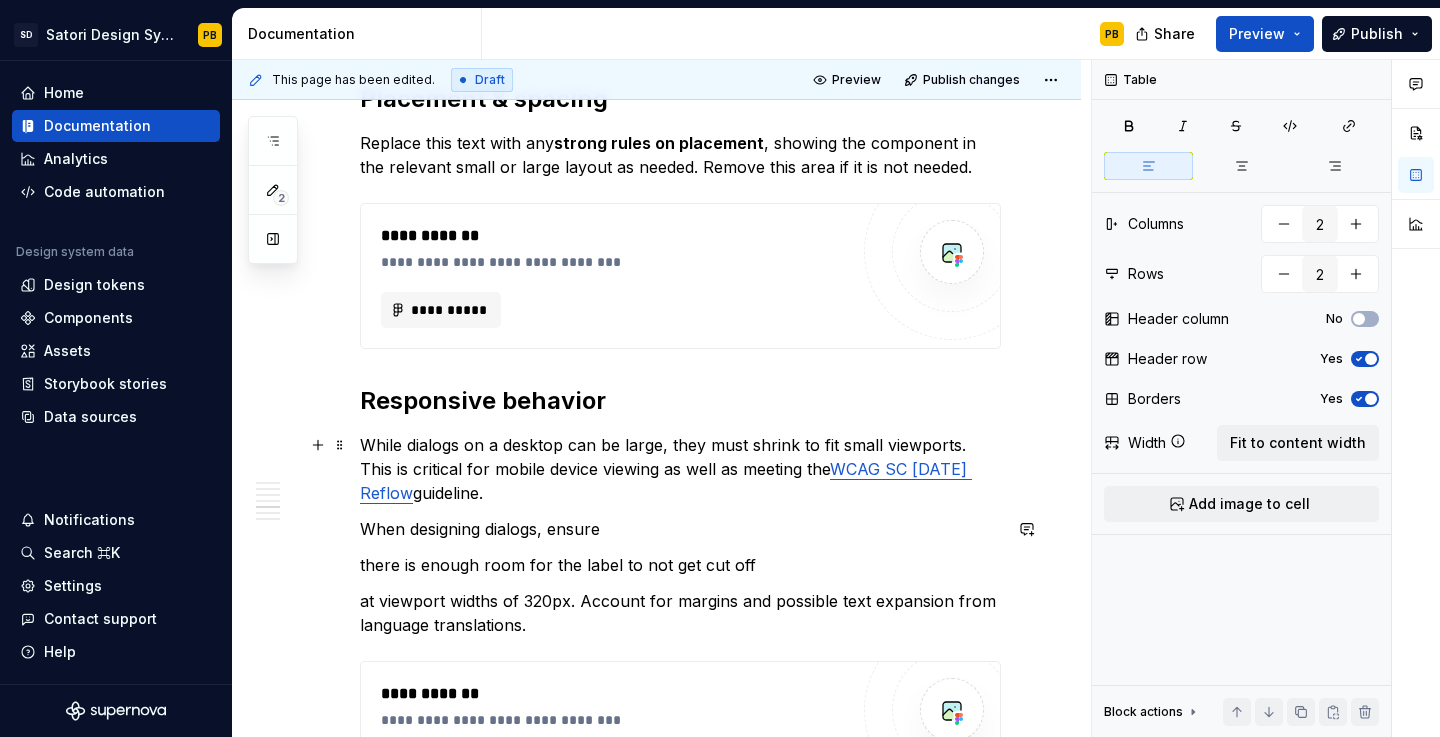 scroll, scrollTop: 1815, scrollLeft: 0, axis: vertical 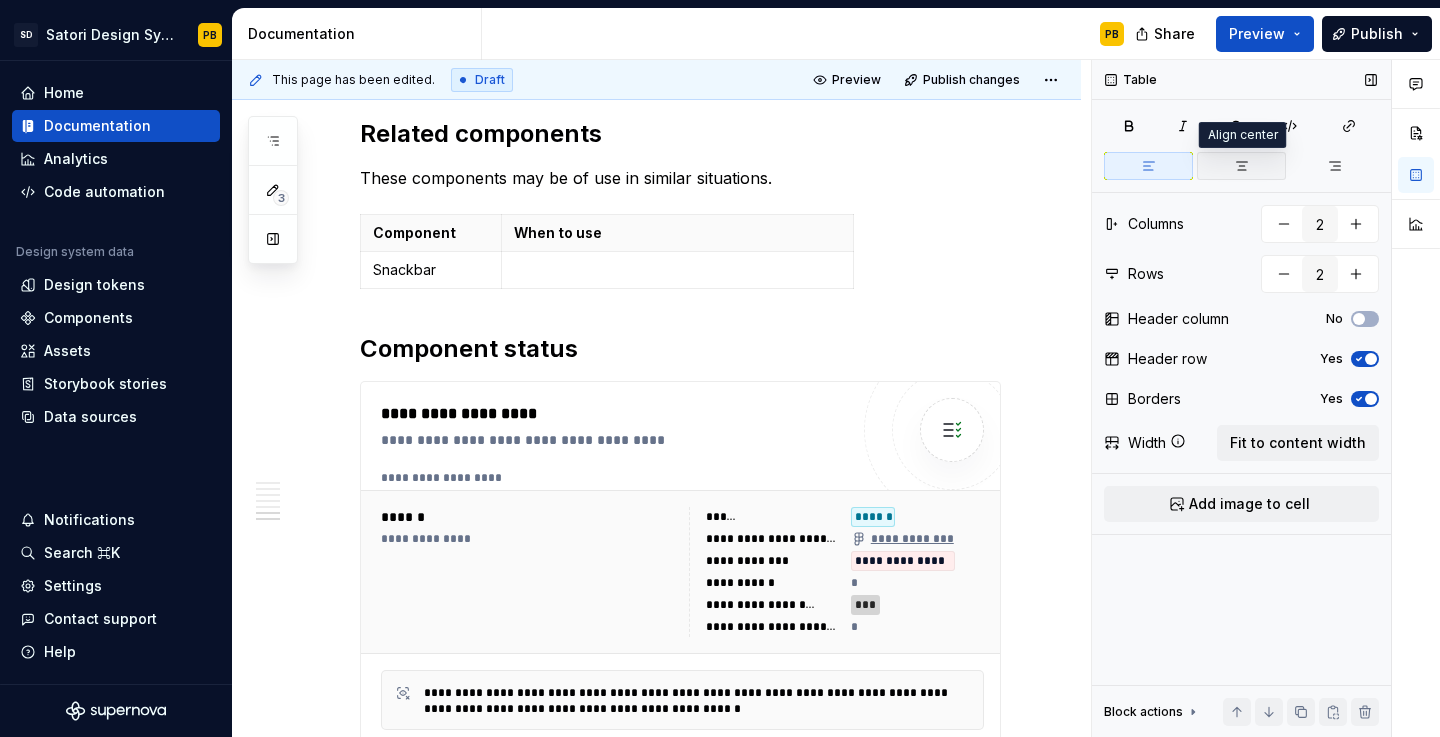 type on "*" 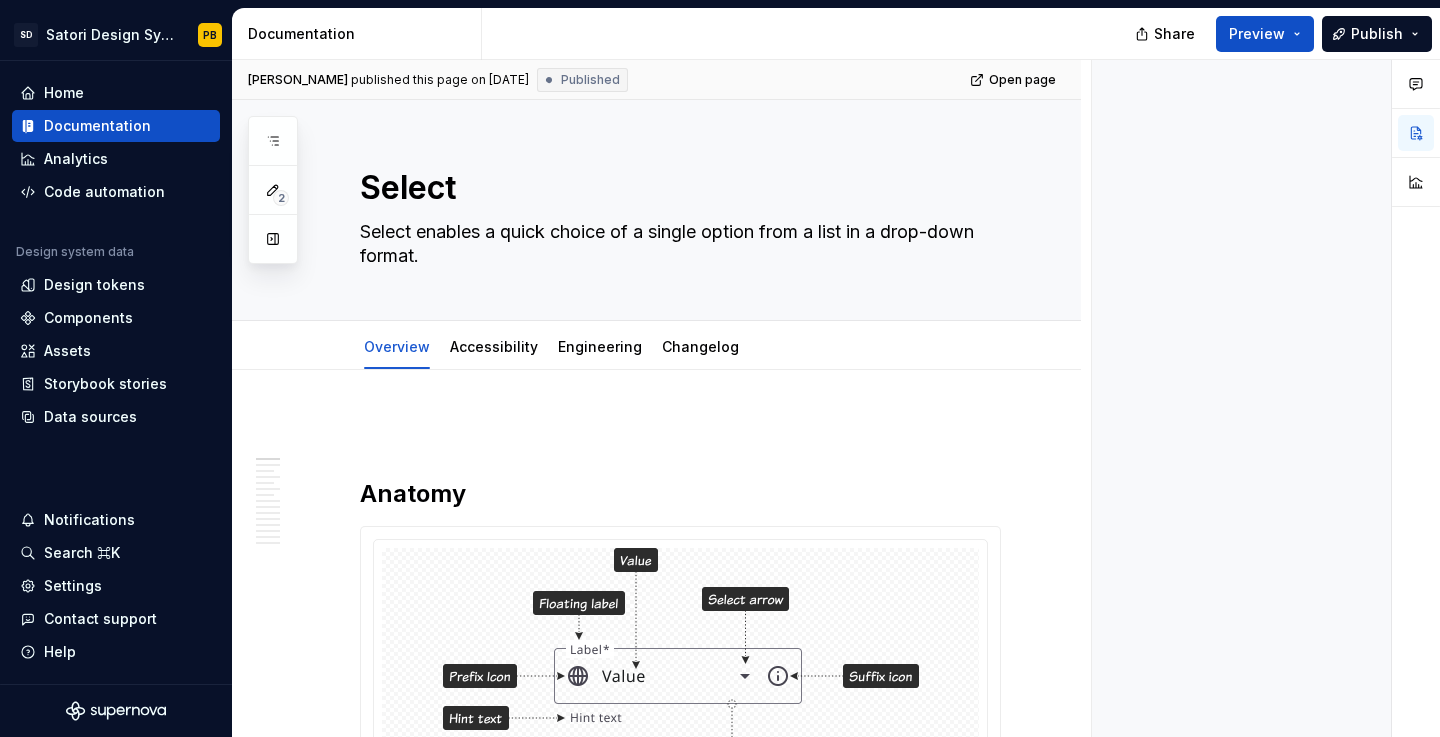scroll, scrollTop: 0, scrollLeft: 0, axis: both 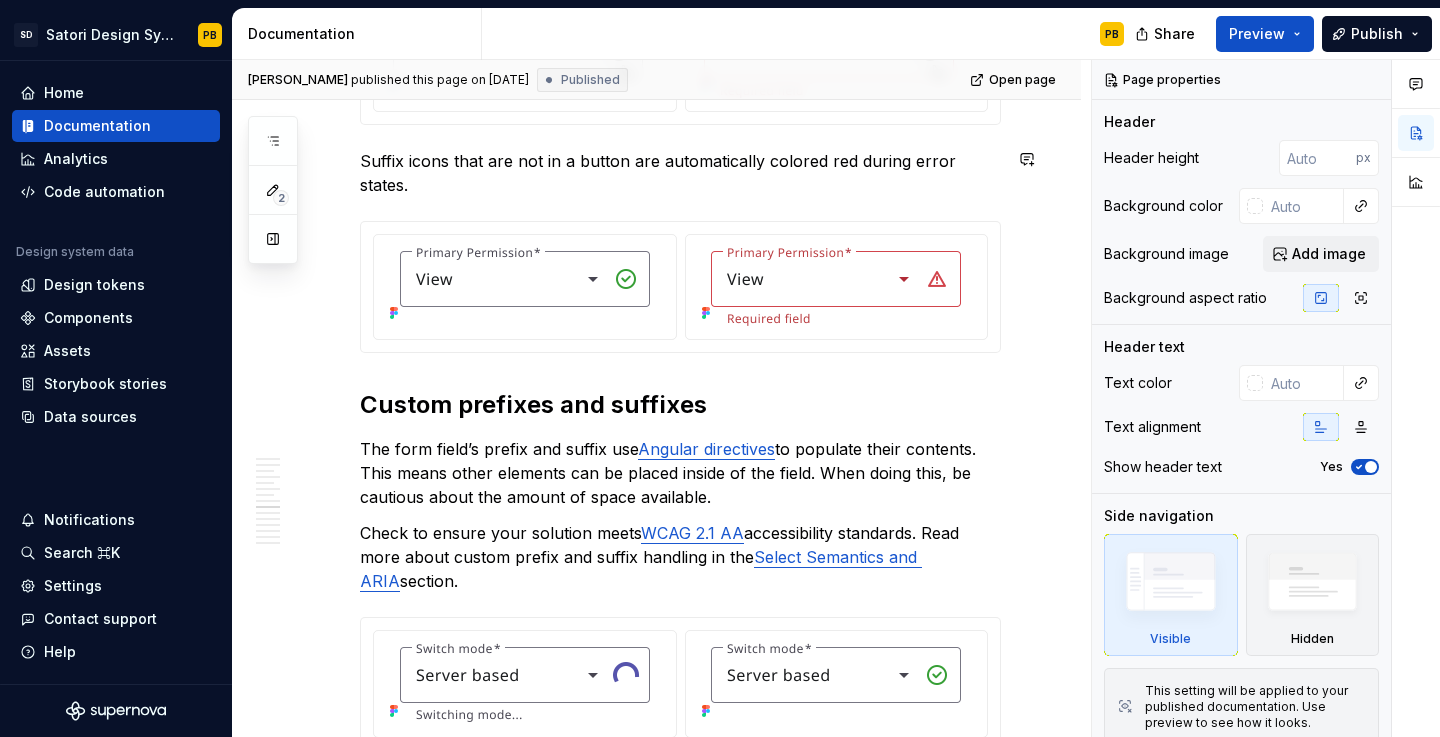 click on "SD Satori Design System PB Home Documentation Analytics Code automation Design system data Design tokens Components Assets Storybook stories Data sources Notifications Search ⌘K Settings Contact support Help Documentation PB Share Preview Publish 2 Pages Add
Accessibility guide for tree Page tree.
Navigate the tree with the arrow keys. Common tree hotkeys apply. Further keybindings are available:
enter to execute primary action on focused item
f2 to start renaming the focused item
escape to abort renaming an item
control+d to start dragging selected items
Welcome to Satori! Foundation Styles and Tokens Core Components Core Satori Components Action Bar Overview Accessibility Engineering Changelog Bottom Sheet Dialog Overview Accessibility Engineering Changelog Link Select Overview PB Accessibility Engineering Changelog Tag Comp Template [Duplicate this page] Overview Accessibility Engineering Changelog CIC Components CIC Components PB PB" at bounding box center (720, 368) 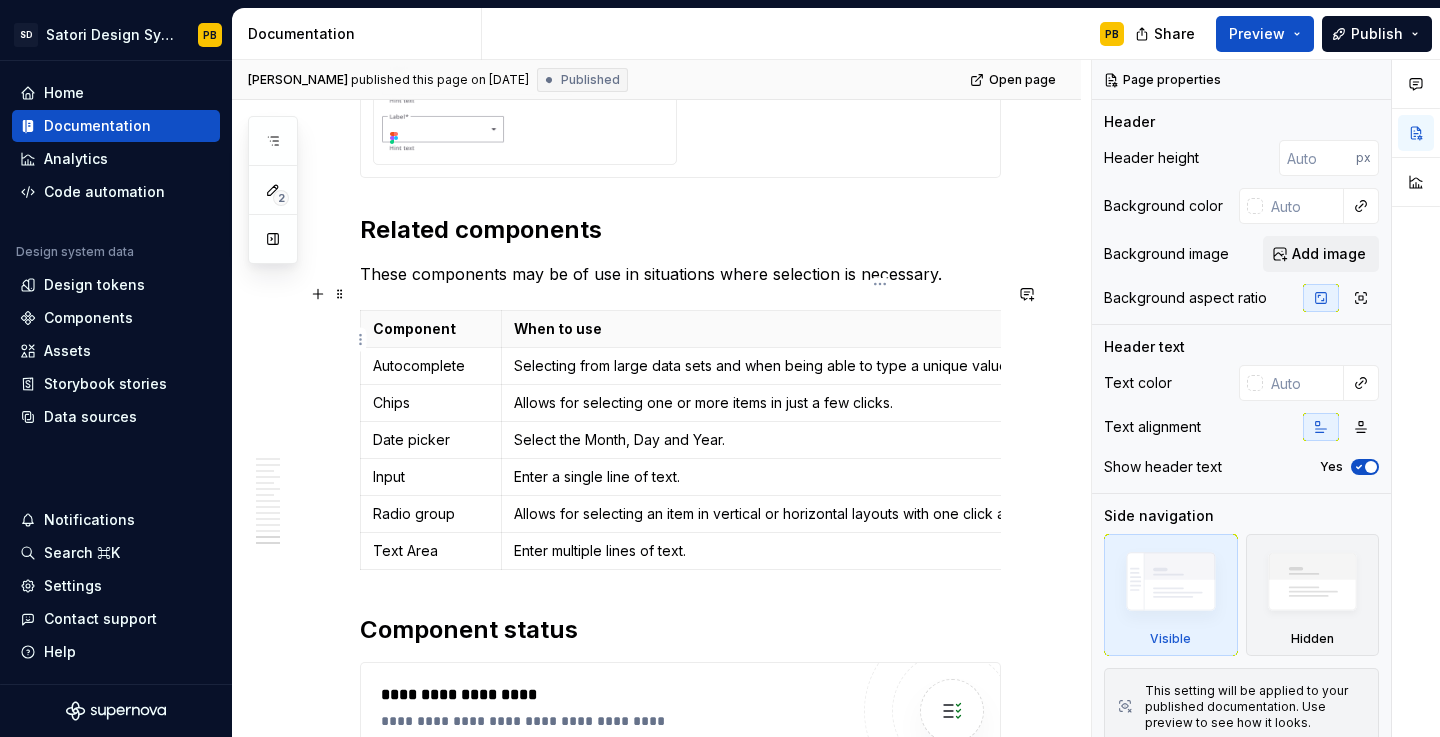 scroll, scrollTop: 5992, scrollLeft: 0, axis: vertical 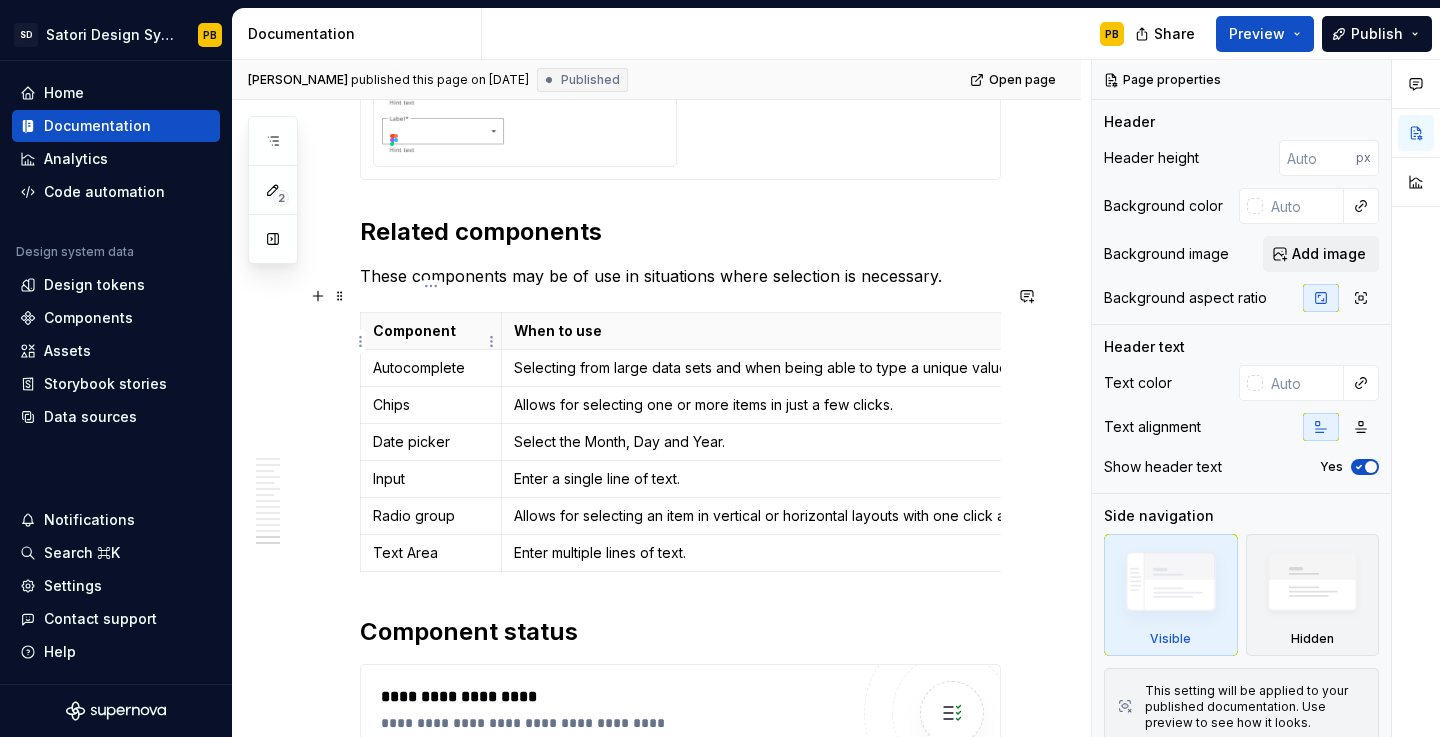 click on "Autocomplete" at bounding box center [431, 368] 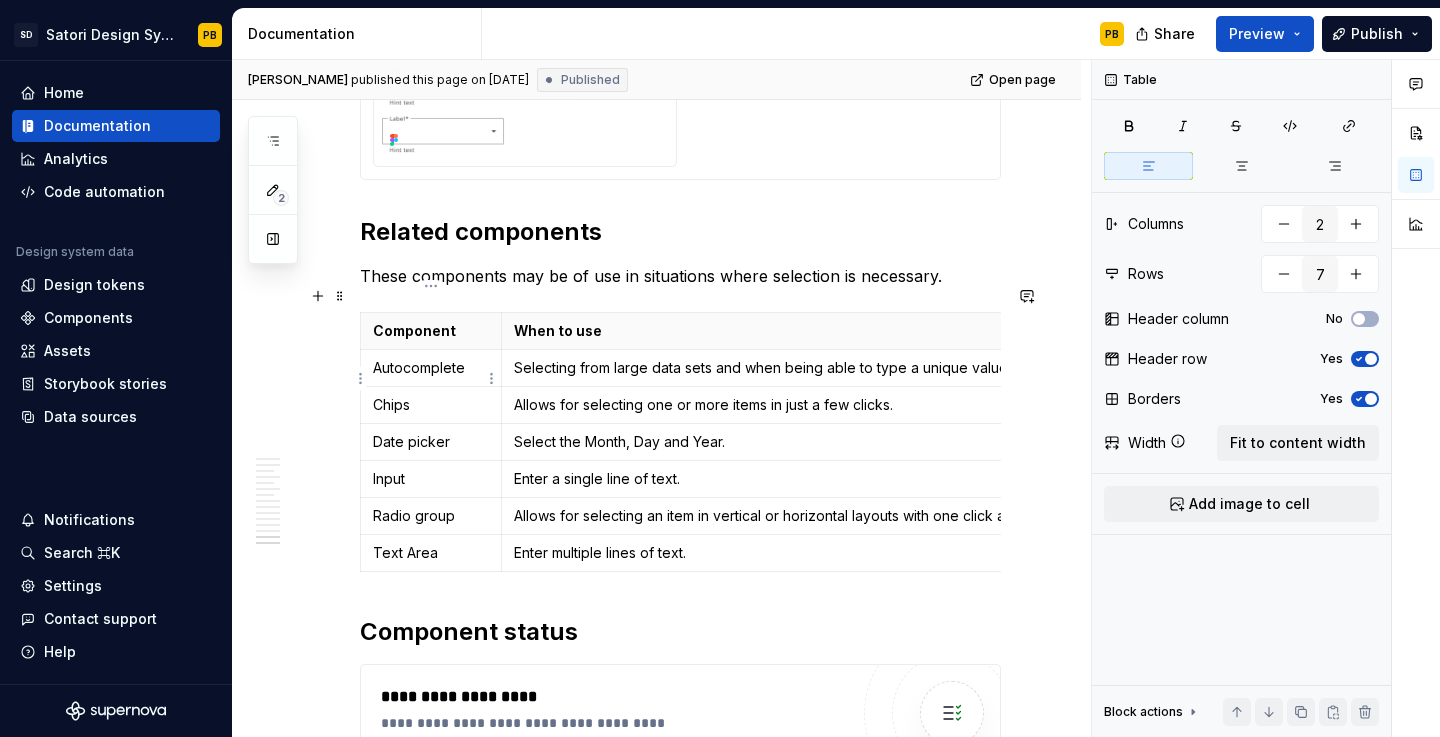 click on "Chips" at bounding box center [431, 405] 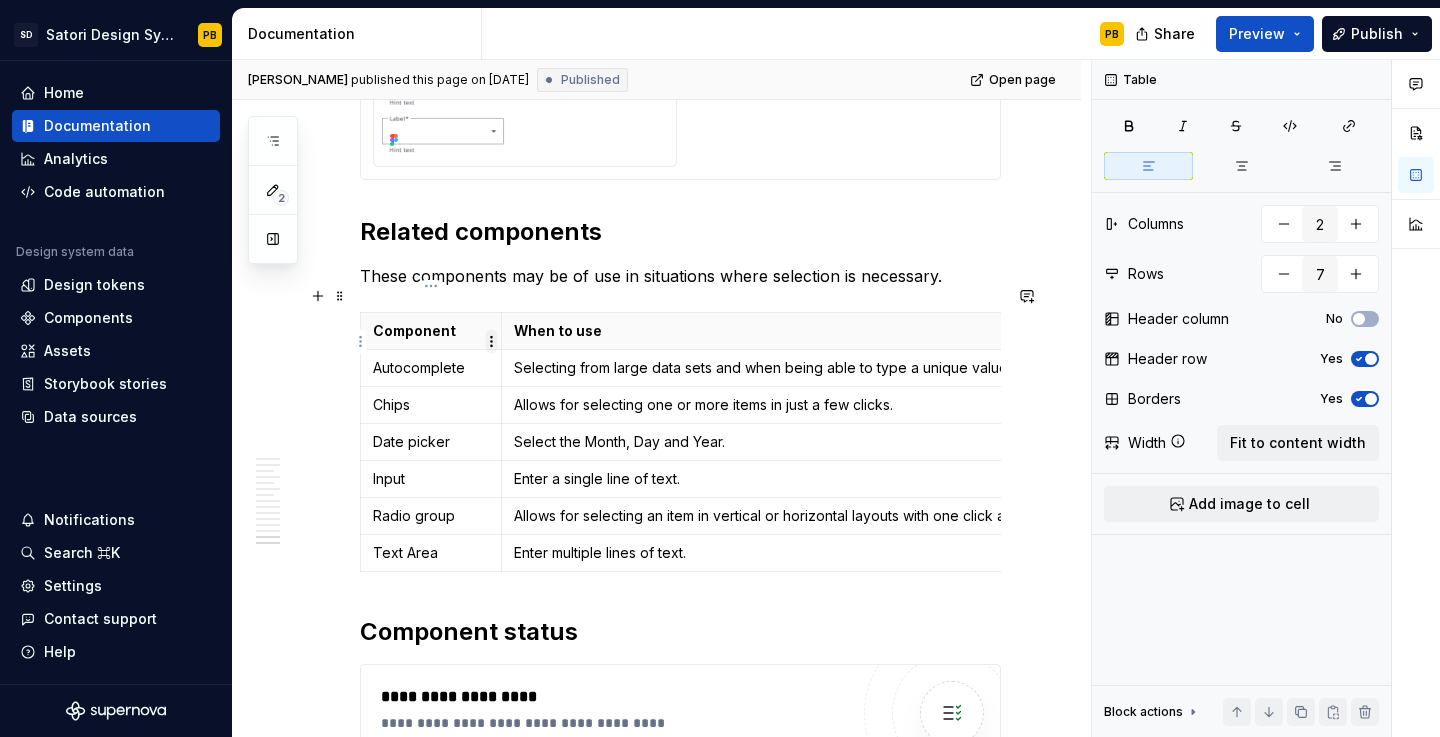 click on "SD Satori Design System PB Home Documentation Analytics Code automation Design system data Design tokens Components Assets Storybook stories Data sources Notifications Search ⌘K Settings Contact support Help Documentation PB Share Preview Publish 2 Pages Add
Accessibility guide for tree Page tree.
Navigate the tree with the arrow keys. Common tree hotkeys apply. Further keybindings are available:
enter to execute primary action on focused item
f2 to start renaming the focused item
escape to abort renaming an item
control+d to start dragging selected items
Welcome to Satori! Foundation Styles and Tokens Core Components Core Satori Components Action Bar Overview Accessibility Engineering Changelog Bottom Sheet Dialog Overview PB Accessibility Engineering Changelog Link Select Overview PB Accessibility Engineering Changelog Tag Comp Template [Duplicate this page] Overview Accessibility Engineering Changelog CIC Components CIC Components PB" at bounding box center (720, 368) 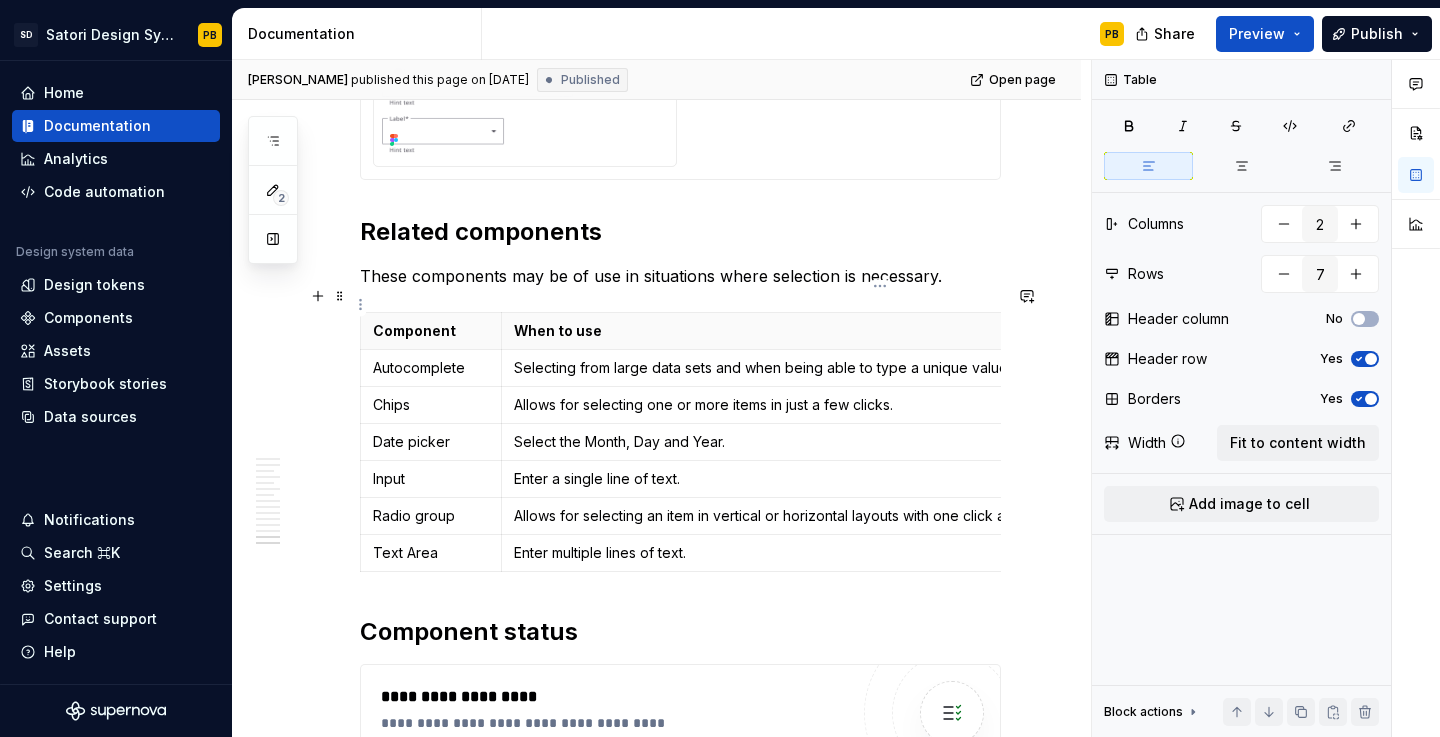 click on "When to use" at bounding box center [879, 330] 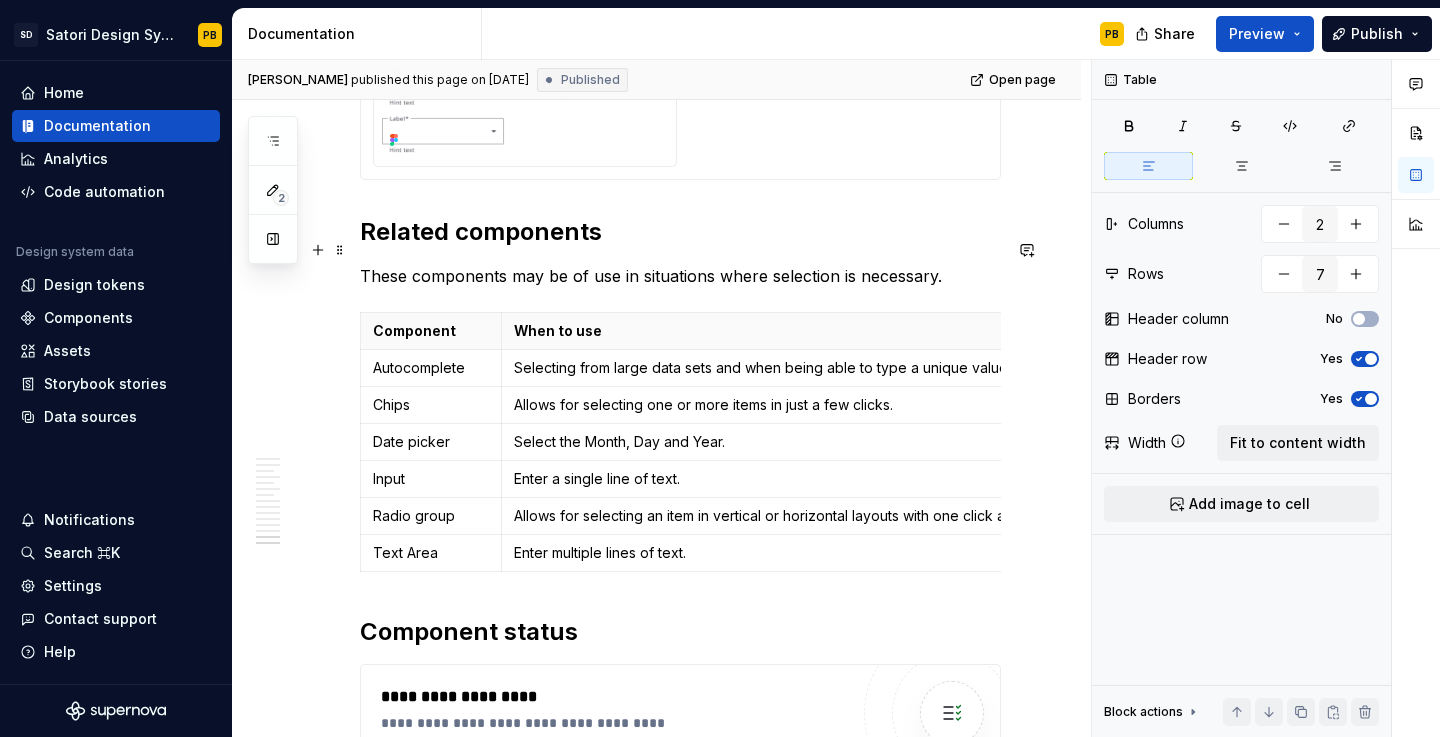 click on "These components may be of use in situations where selection is necessary." at bounding box center [680, 276] 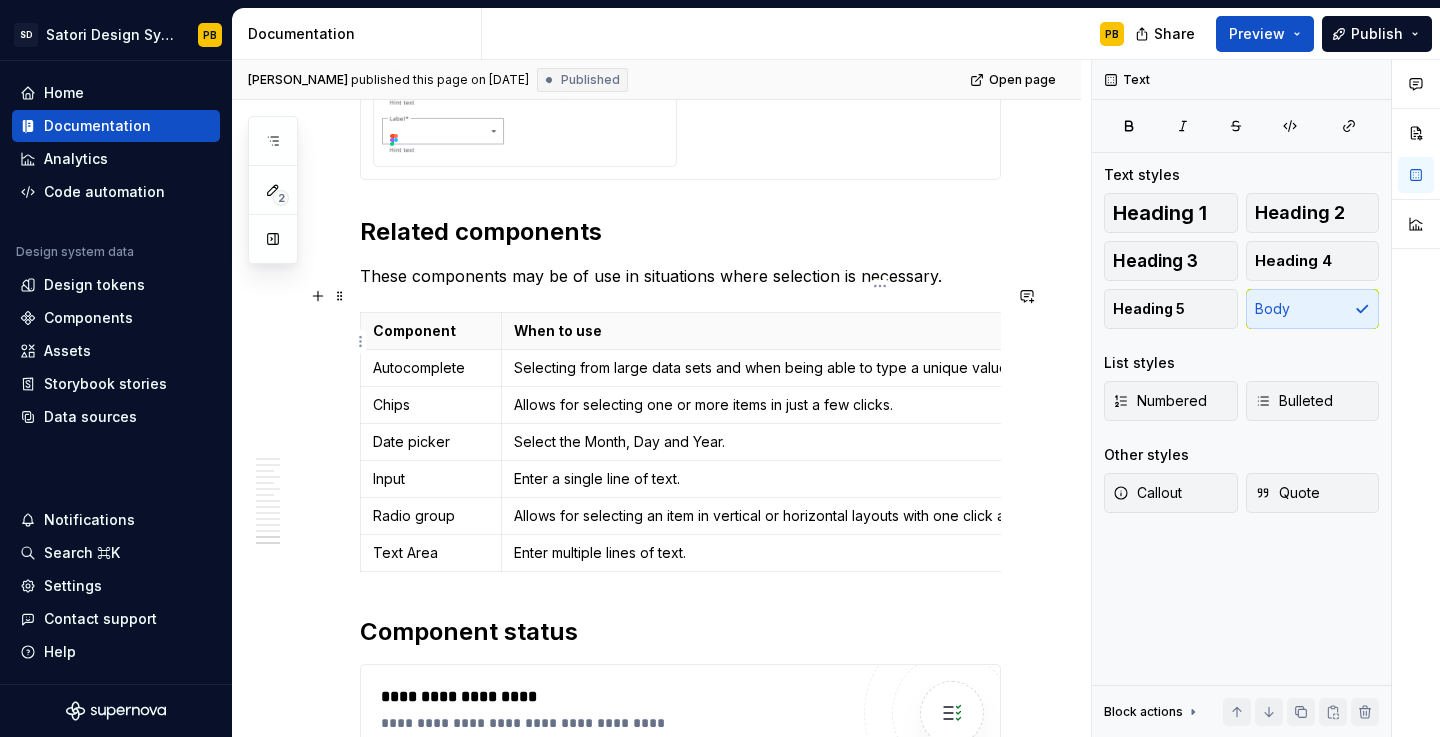 click on "Selecting from large data sets and when being able to type a unique value is necessary." at bounding box center [880, 368] 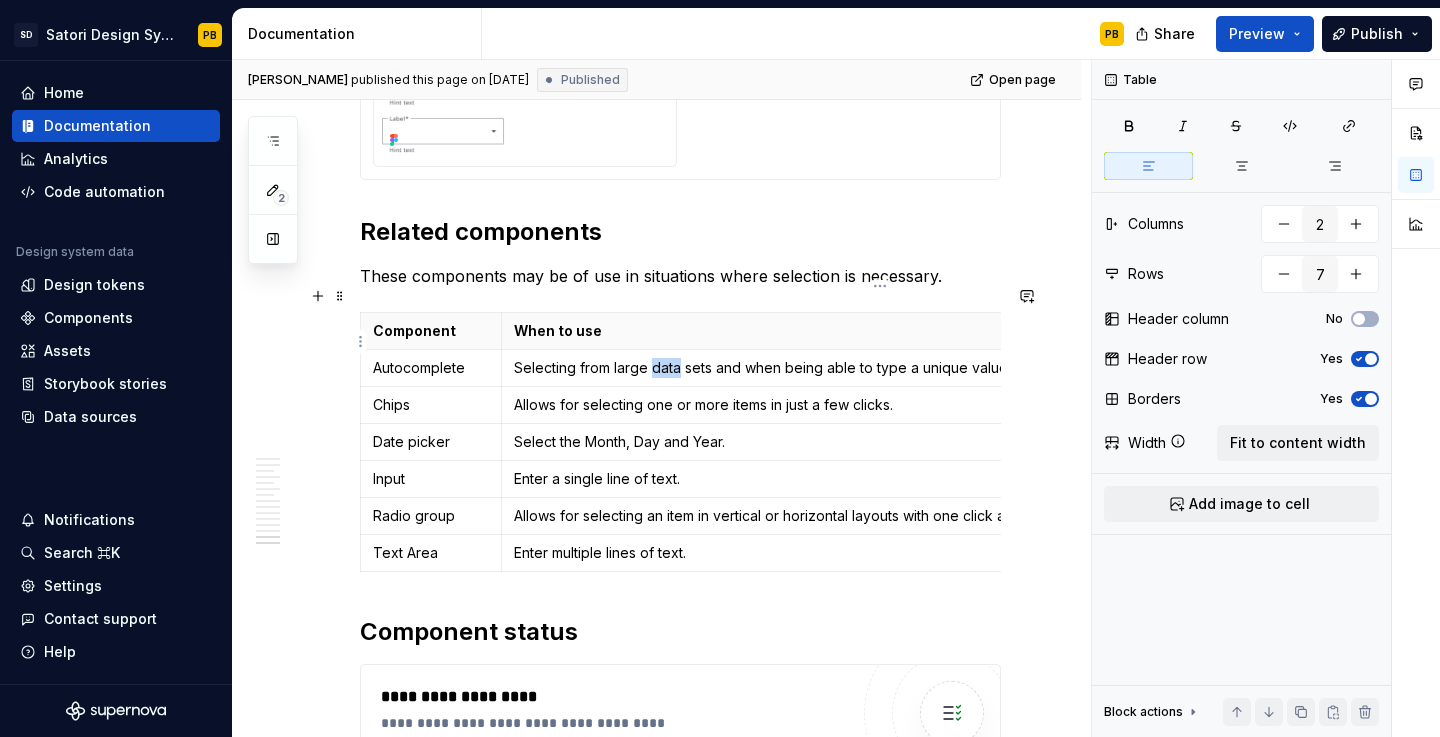 click on "Selecting from large data sets and when being able to type a unique value is necessary." at bounding box center [880, 368] 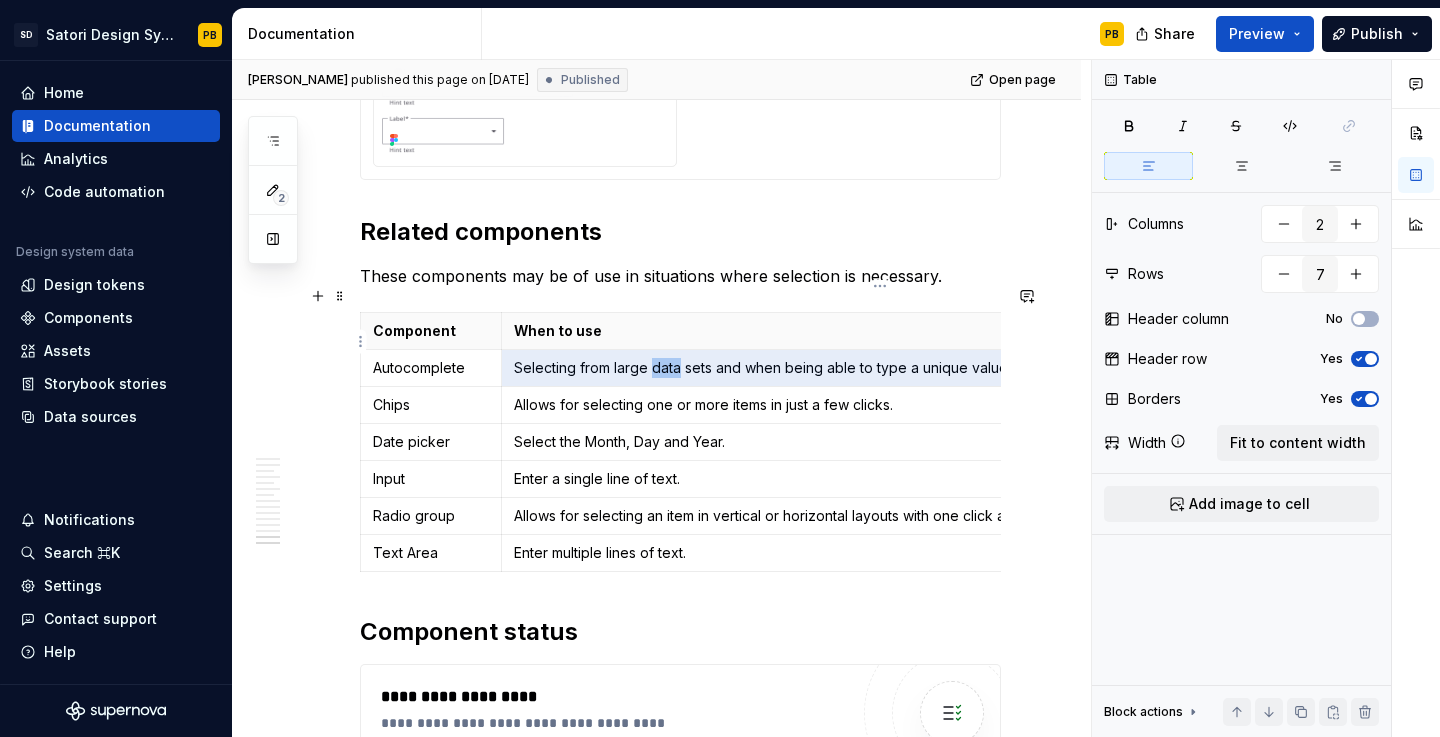 click on "Selecting from large data sets and when being able to type a unique value is necessary." at bounding box center (880, 368) 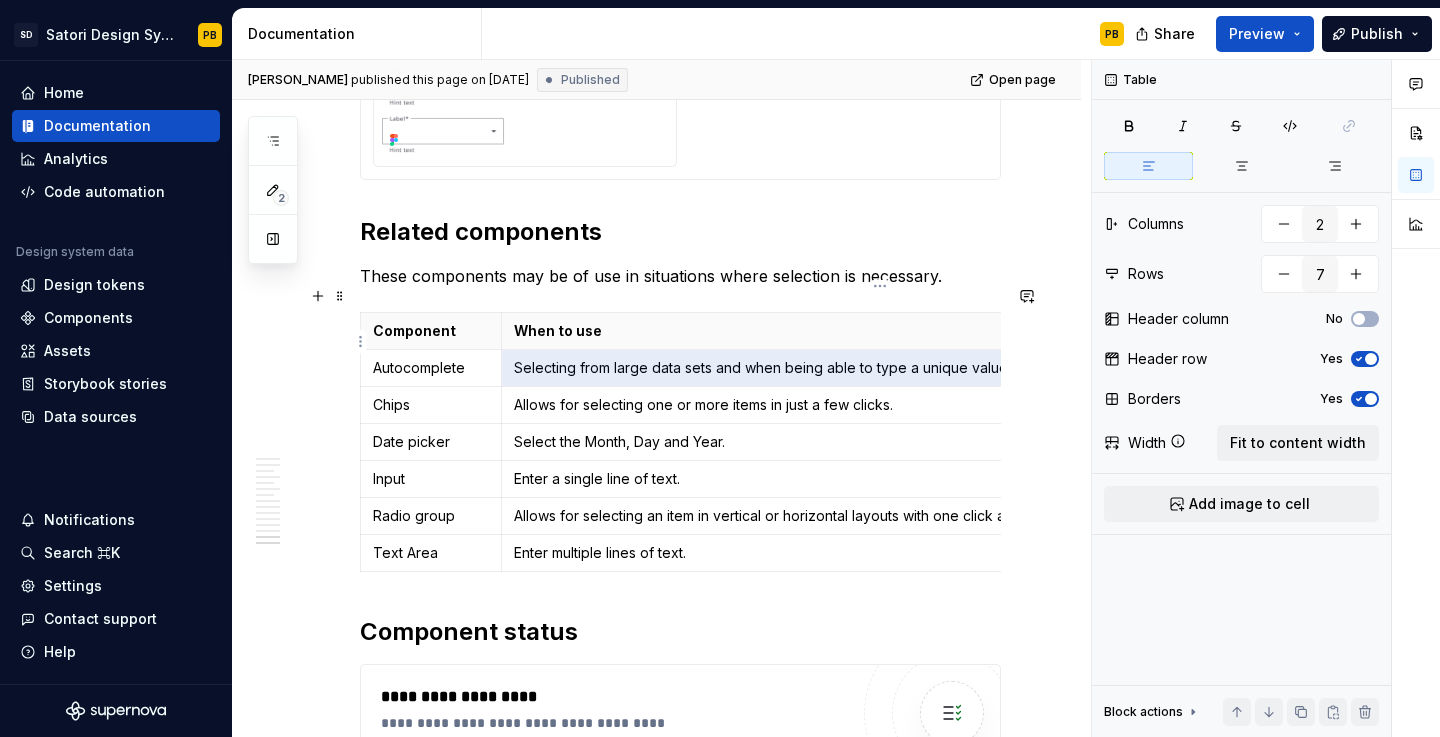 click on "Selecting from large data sets and when being able to type a unique value is necessary." at bounding box center (880, 368) 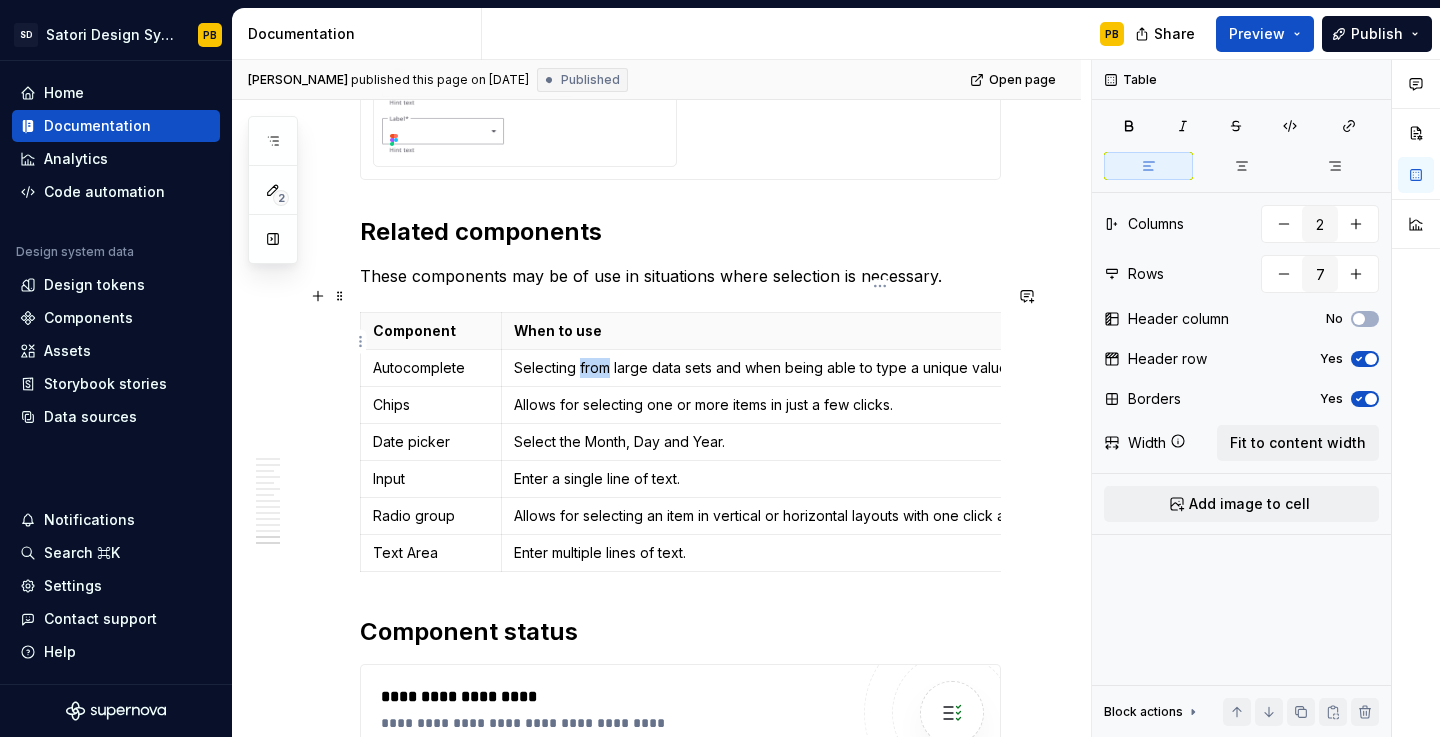click on "Selecting from large data sets and when being able to type a unique value is necessary." at bounding box center (880, 368) 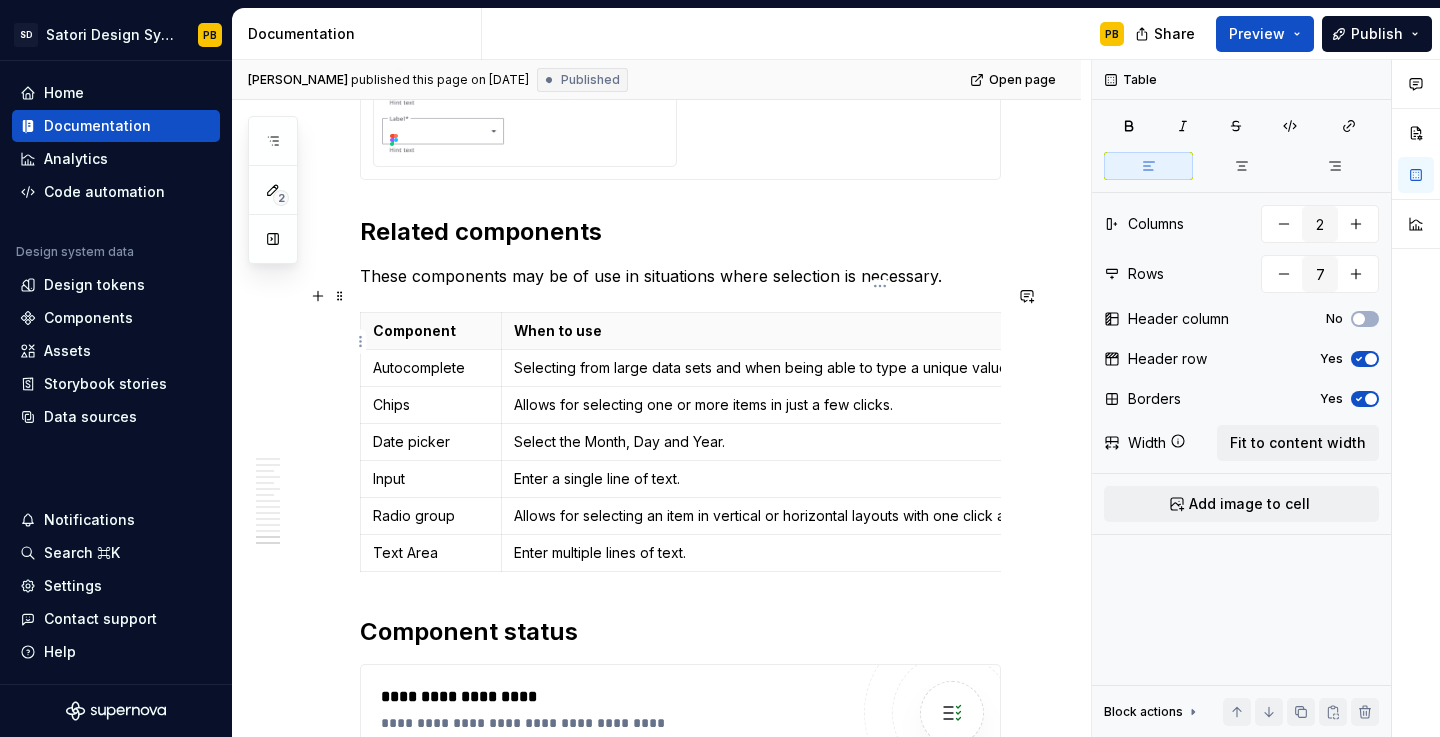 click on "Selecting from large data sets and when being able to type a unique value is necessary." at bounding box center [880, 368] 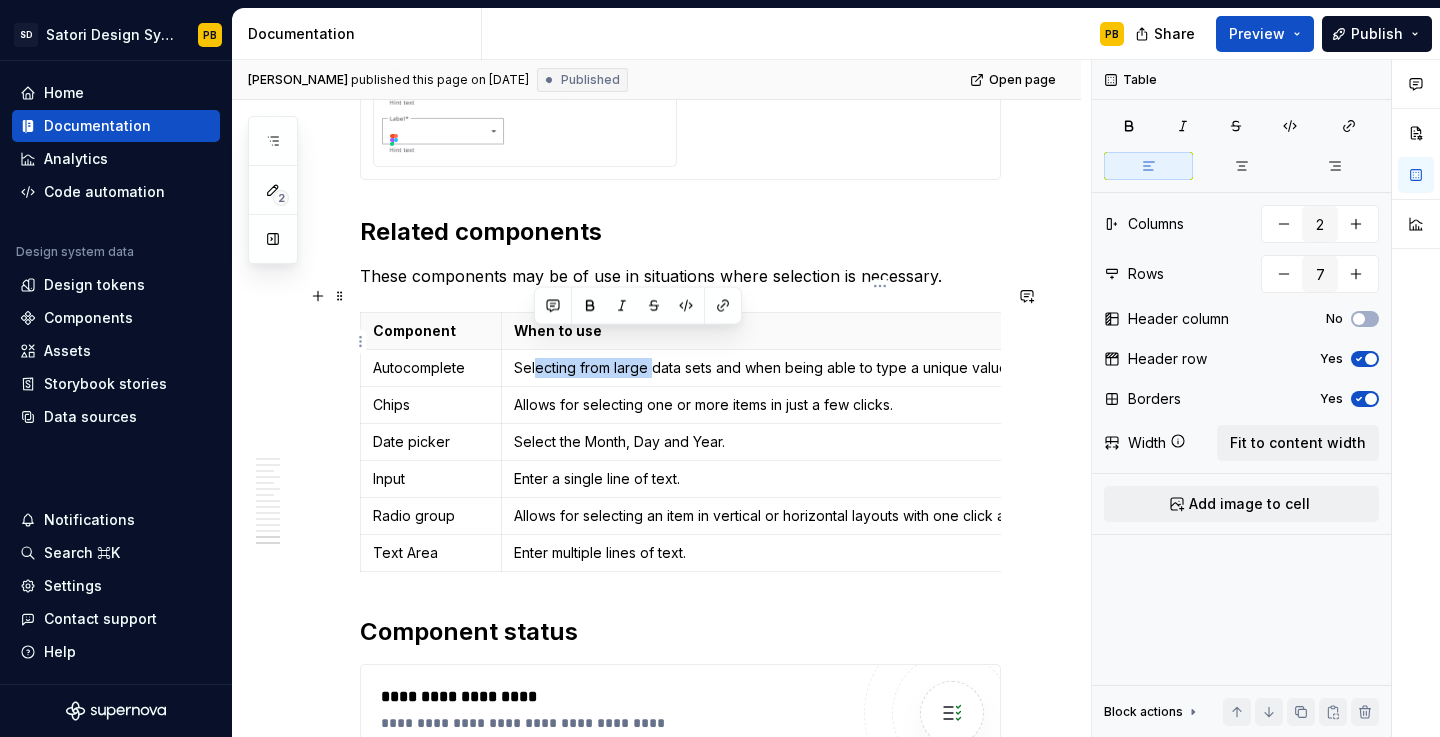 drag, startPoint x: 538, startPoint y: 341, endPoint x: 655, endPoint y: 340, distance: 117.00427 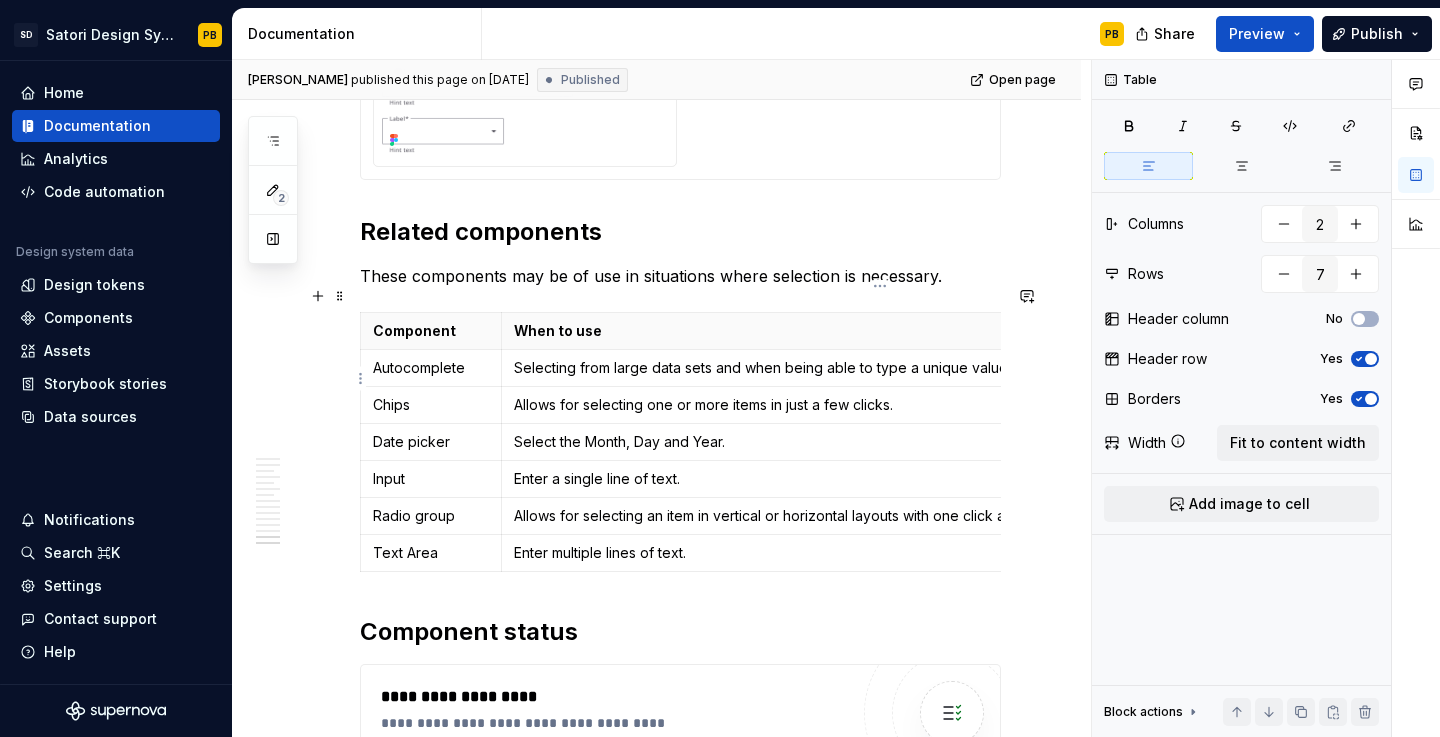 click on "Allows for selecting one or more items in just a few clicks." at bounding box center [880, 405] 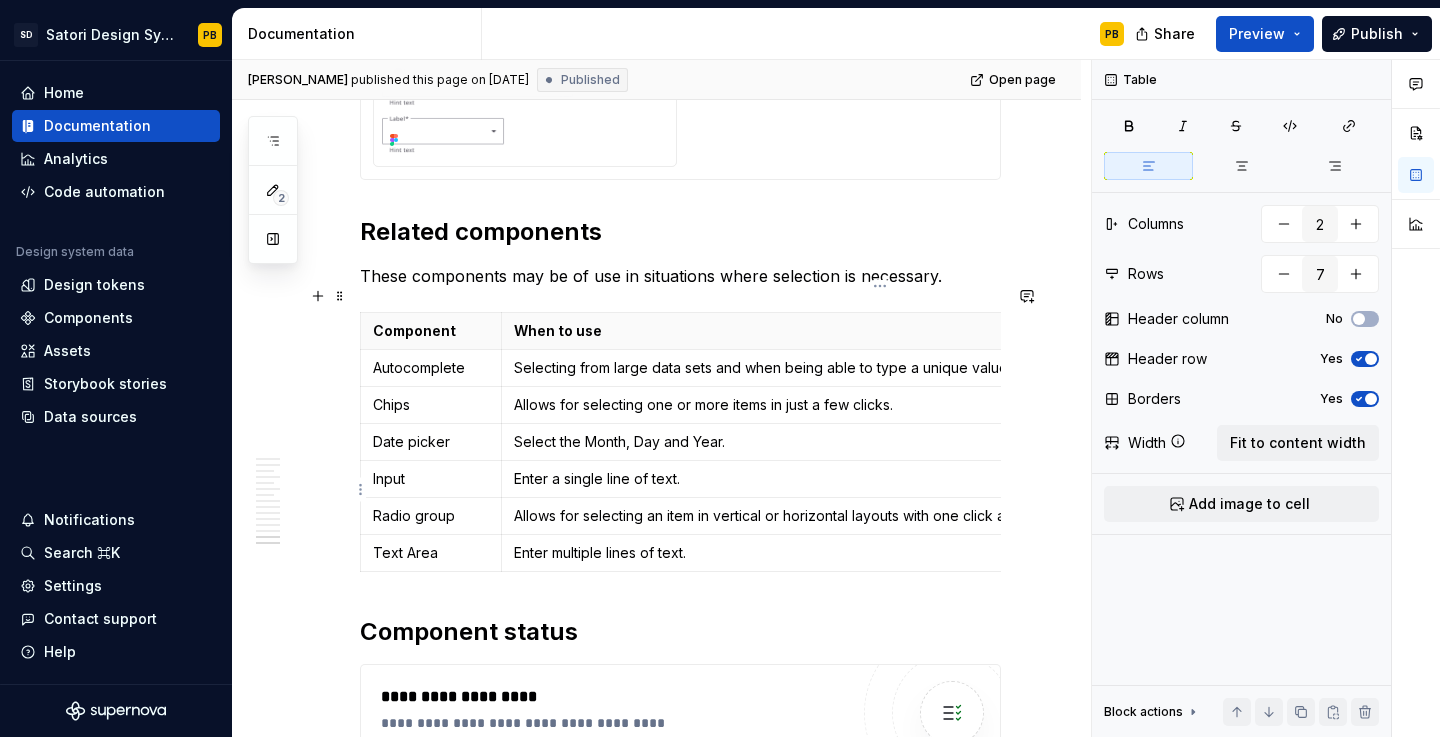 click on "Allows for selecting an item in vertical or horizontal layouts with one click and high discoverability." at bounding box center [880, 516] 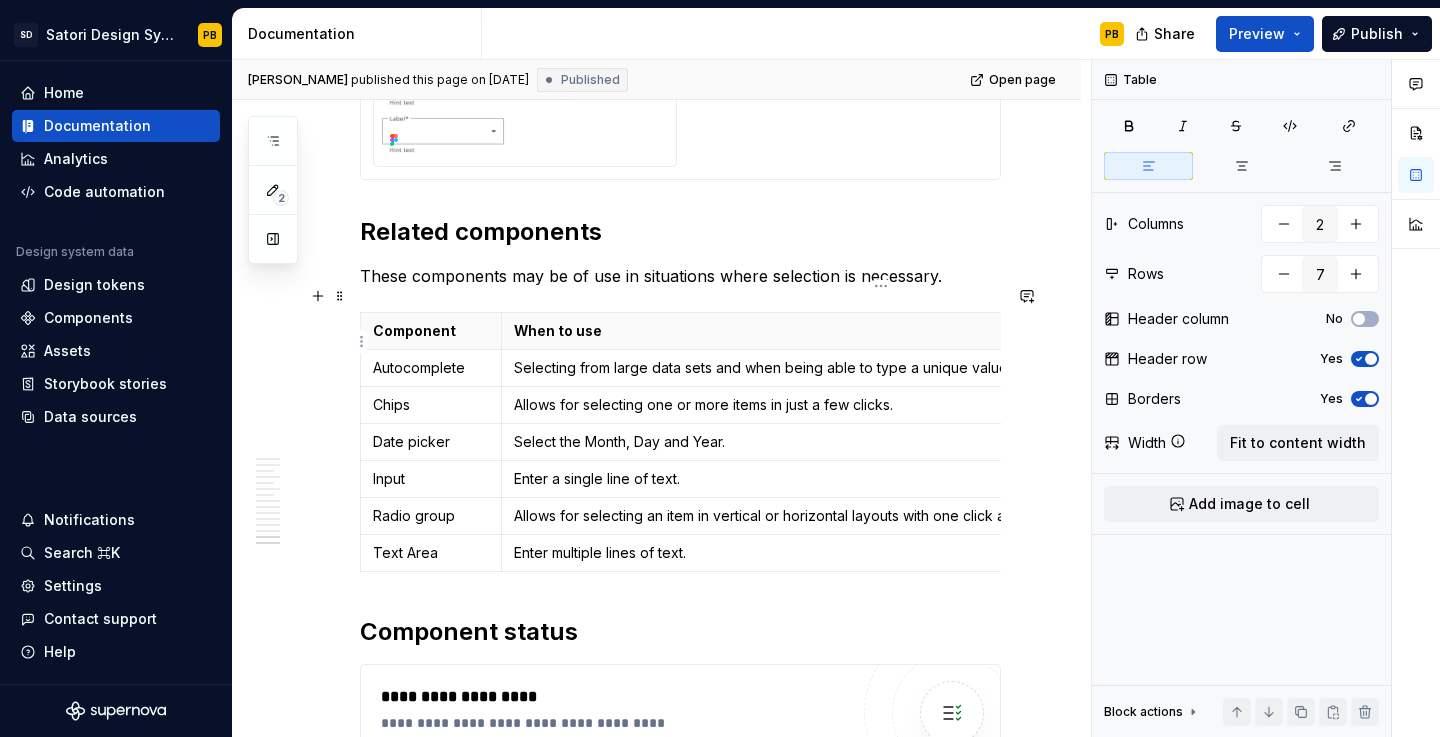 scroll, scrollTop: 0, scrollLeft: 0, axis: both 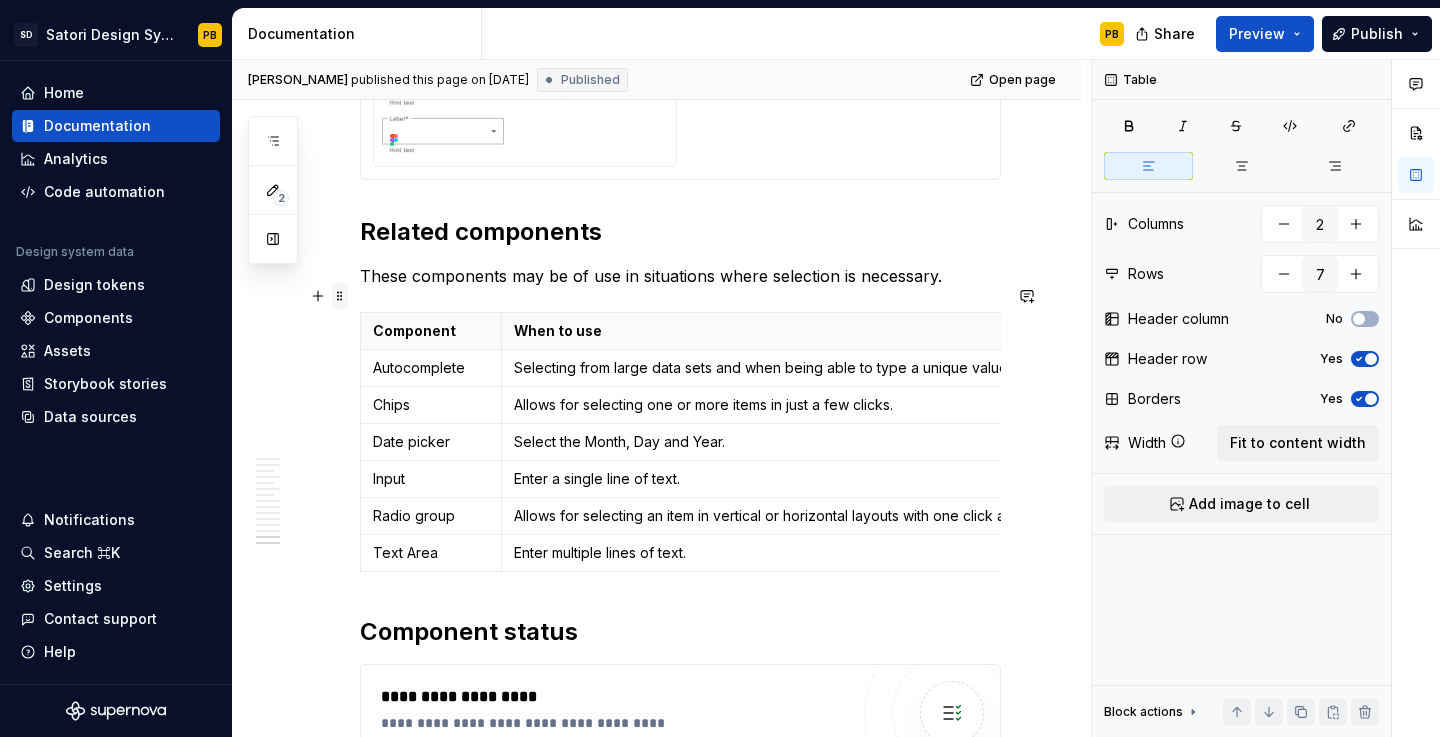click at bounding box center (340, 296) 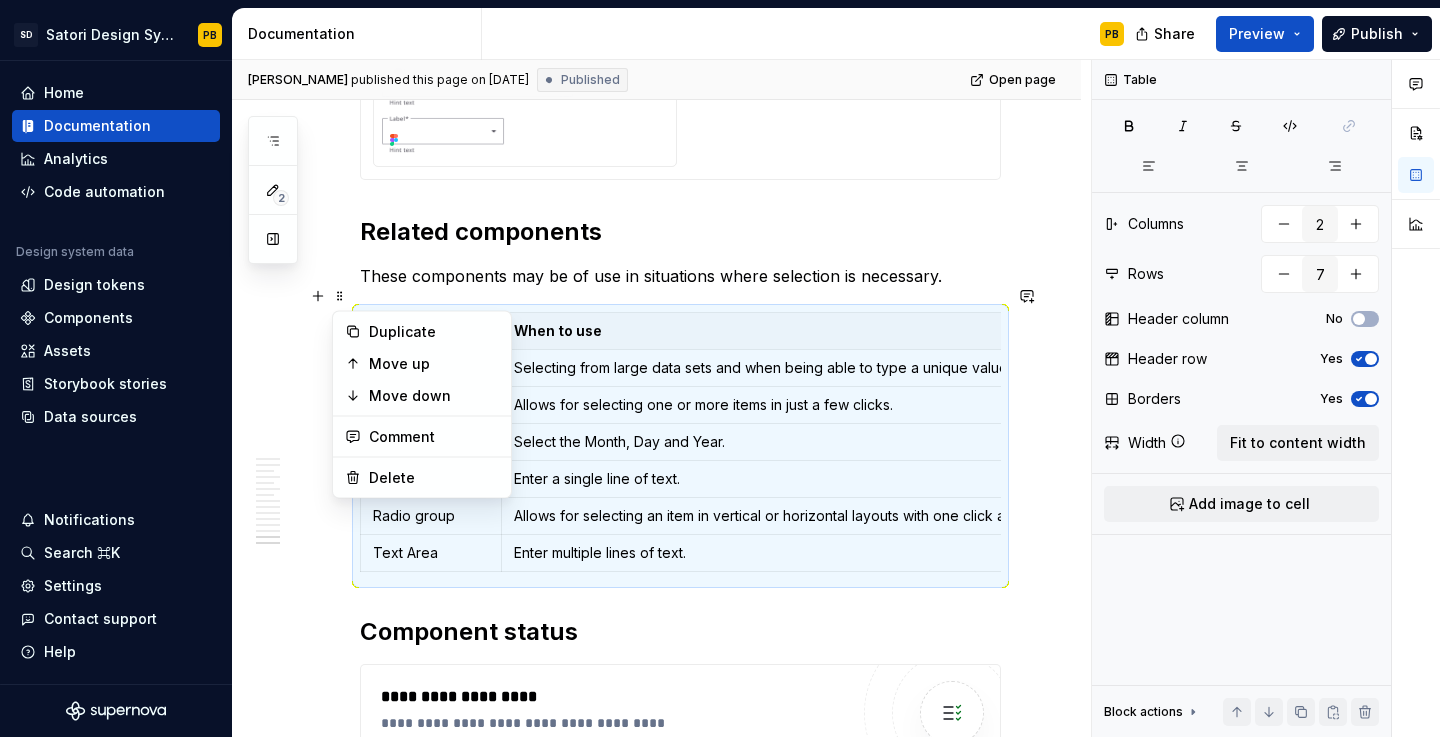 click on "Related components" at bounding box center [680, 232] 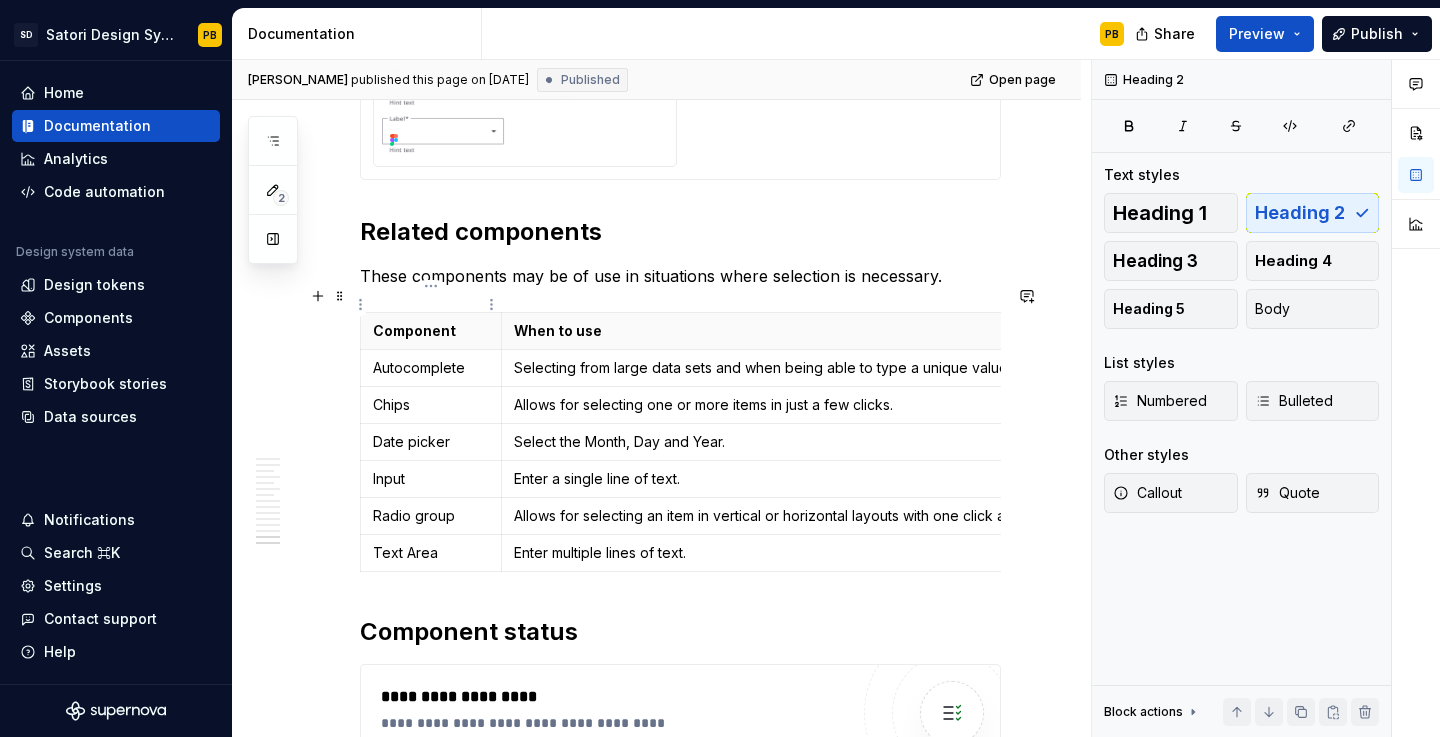 click on "Component" at bounding box center [431, 331] 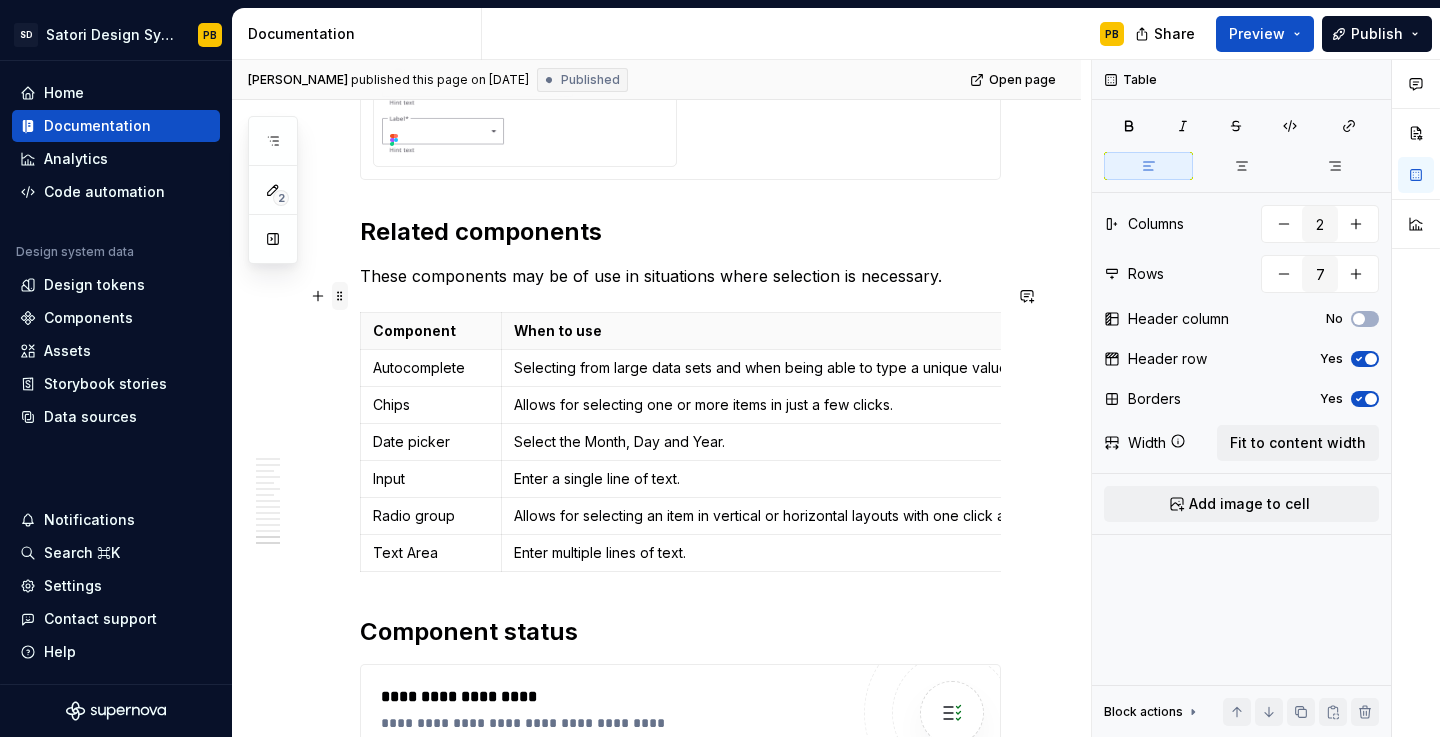click at bounding box center [340, 296] 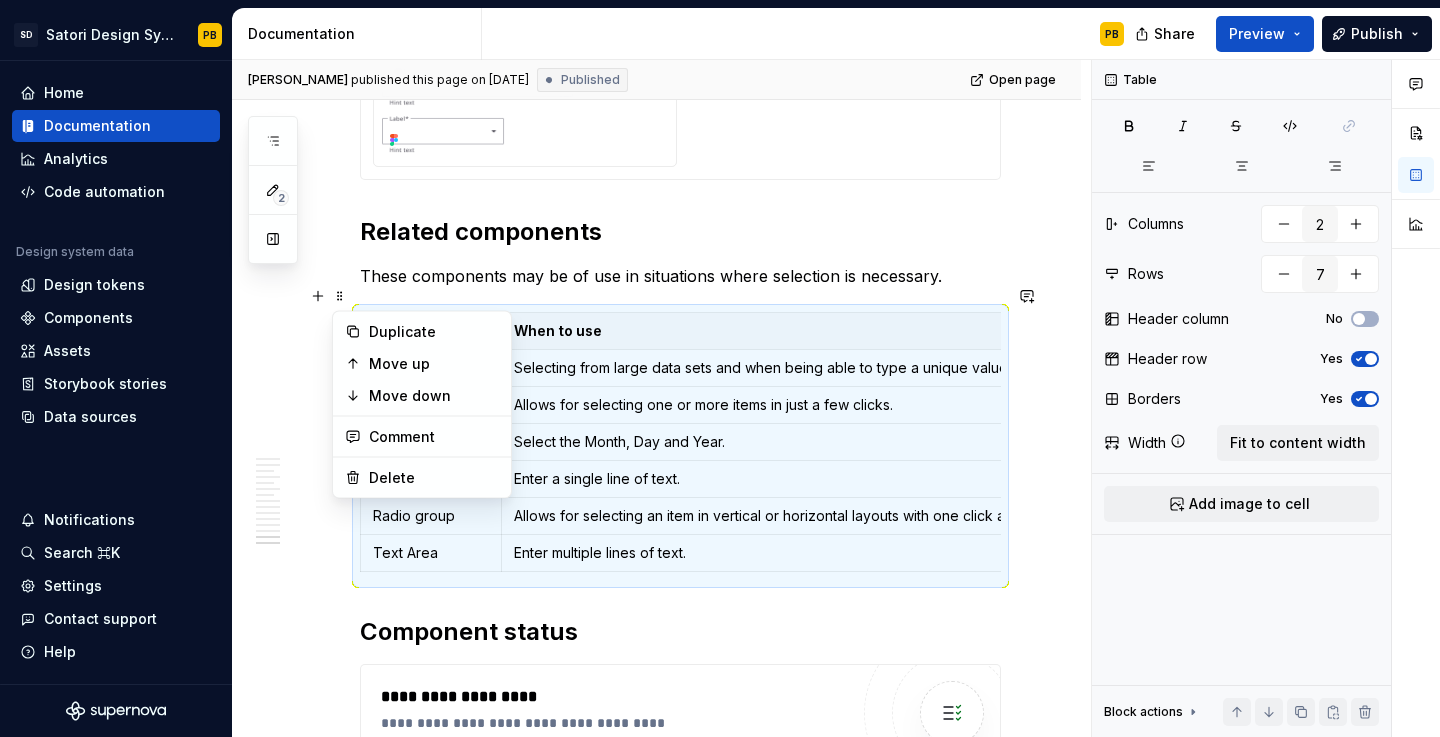 click on "**********" at bounding box center (656, -2148) 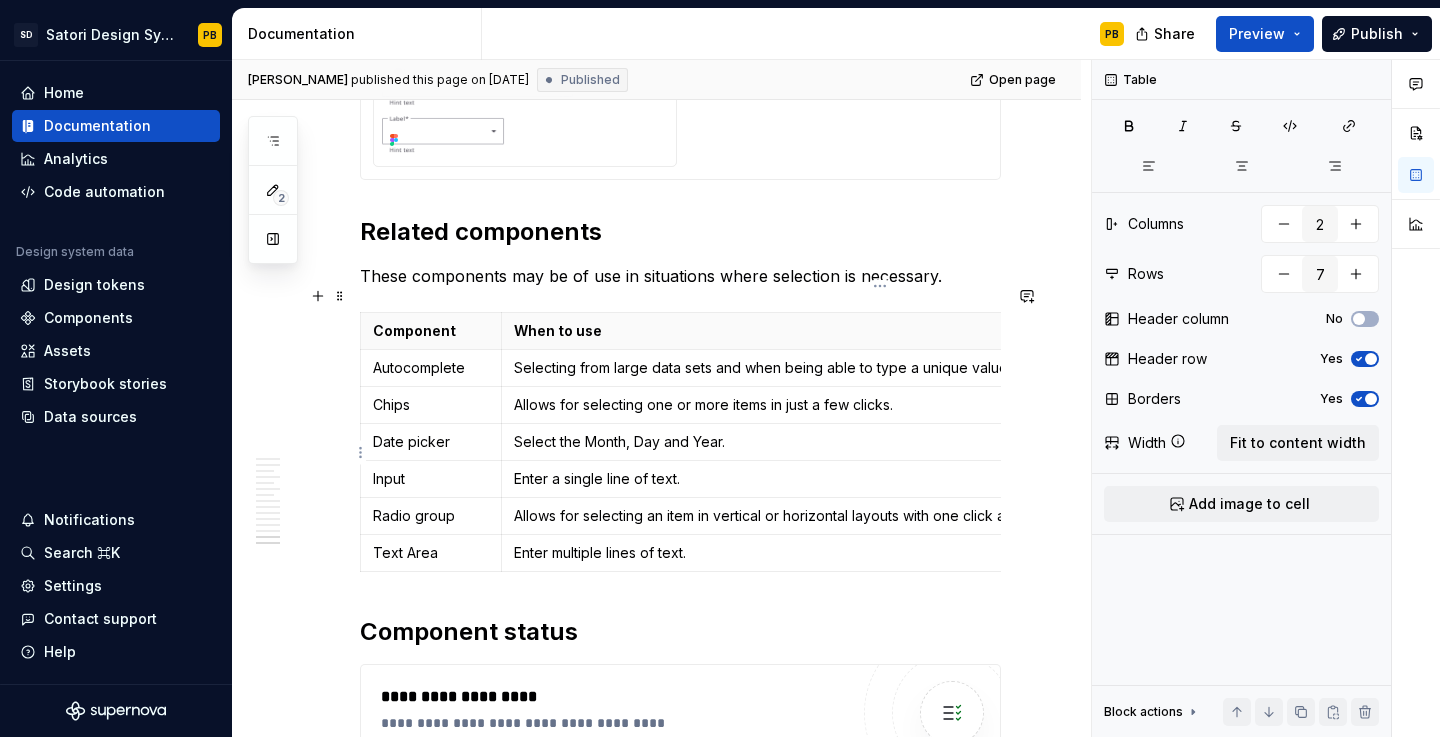 scroll, scrollTop: 5948, scrollLeft: 0, axis: vertical 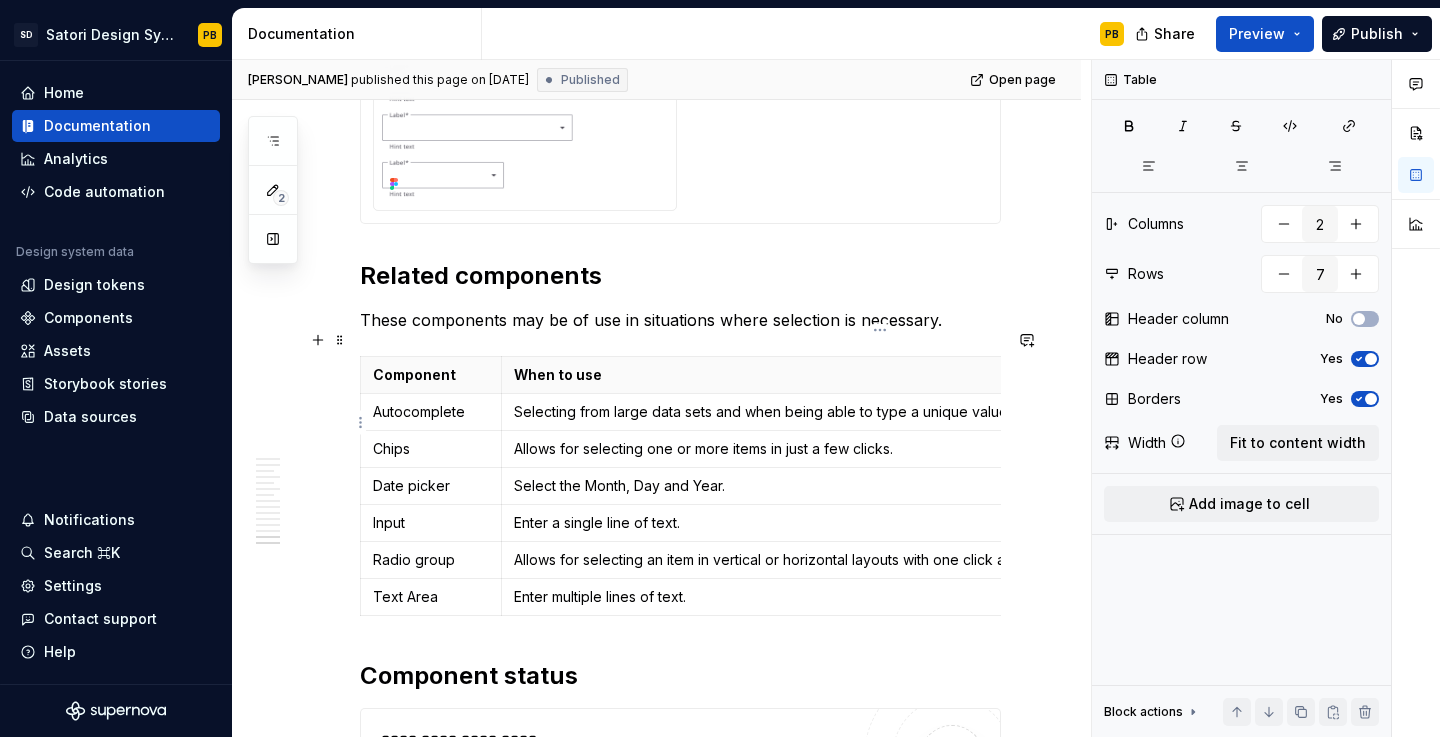 click on "Allows for selecting one or more items in just a few clicks." at bounding box center [880, 449] 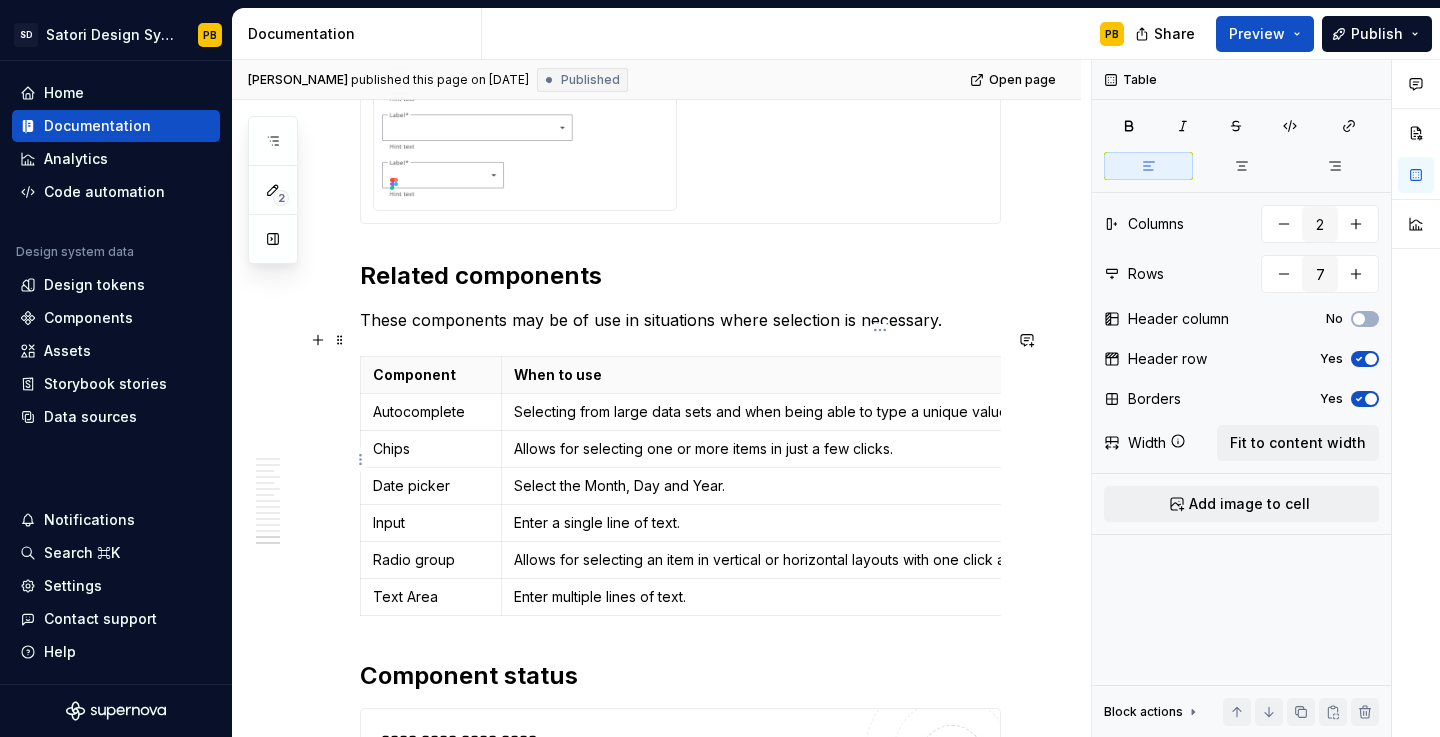 click on "Select the Month, Day and Year." at bounding box center [880, 486] 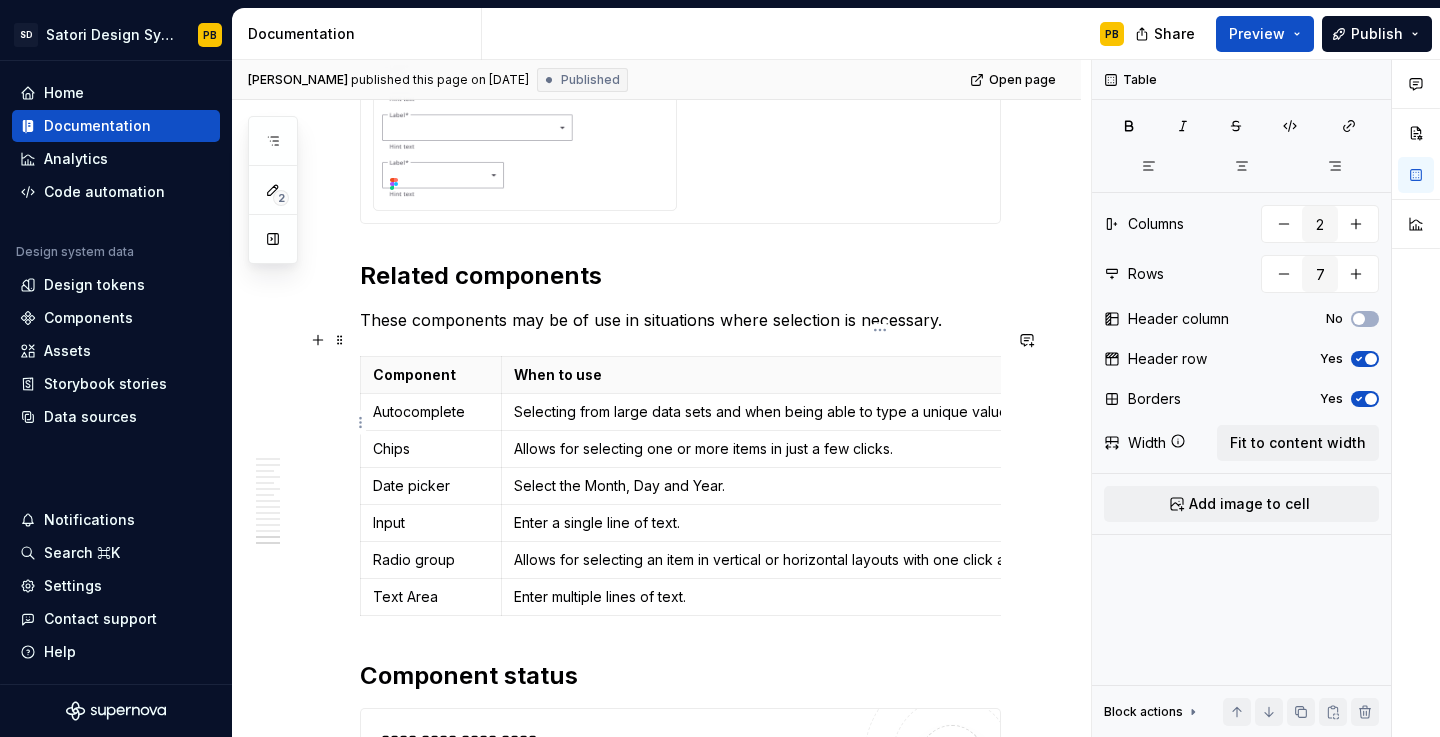 click on "Allows for selecting one or more items in just a few clicks." at bounding box center [880, 449] 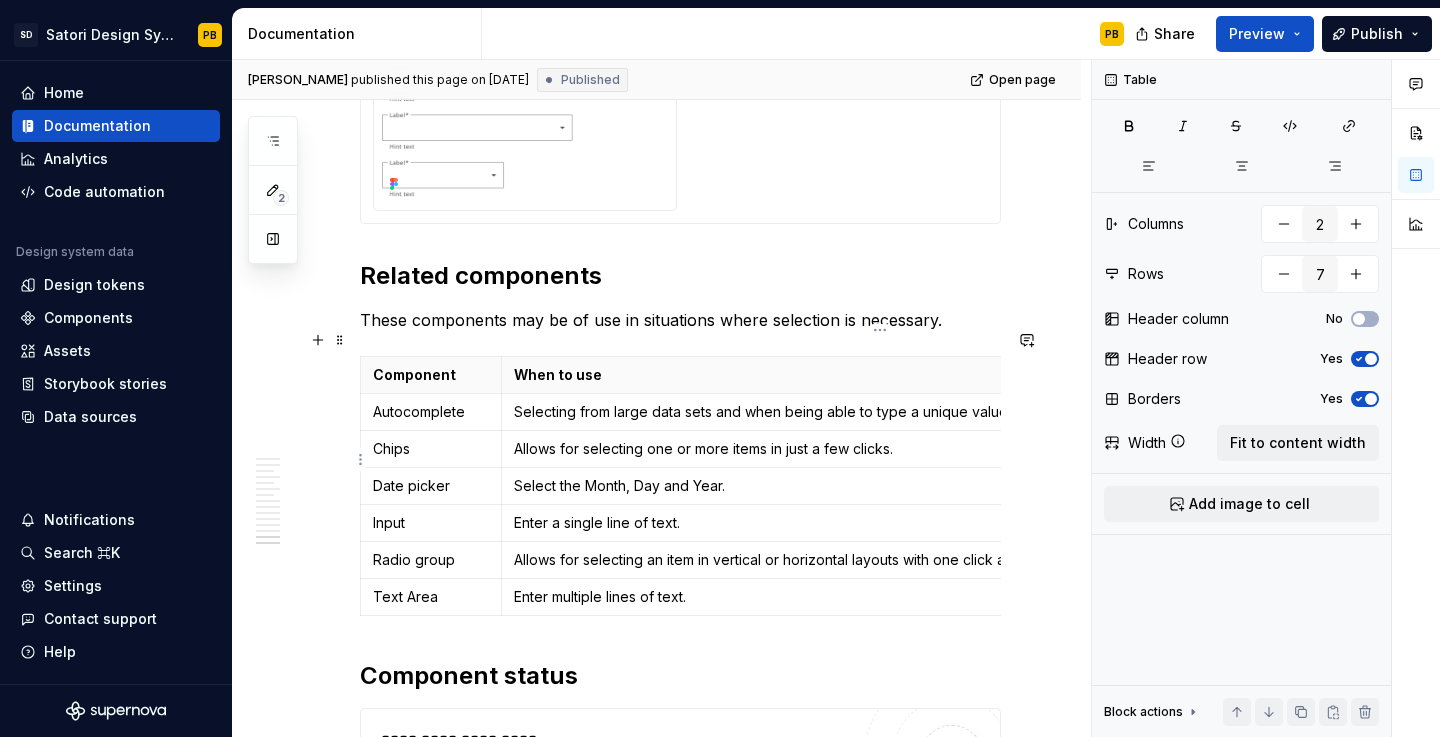 click on "Select the Month, Day and Year." at bounding box center (880, 486) 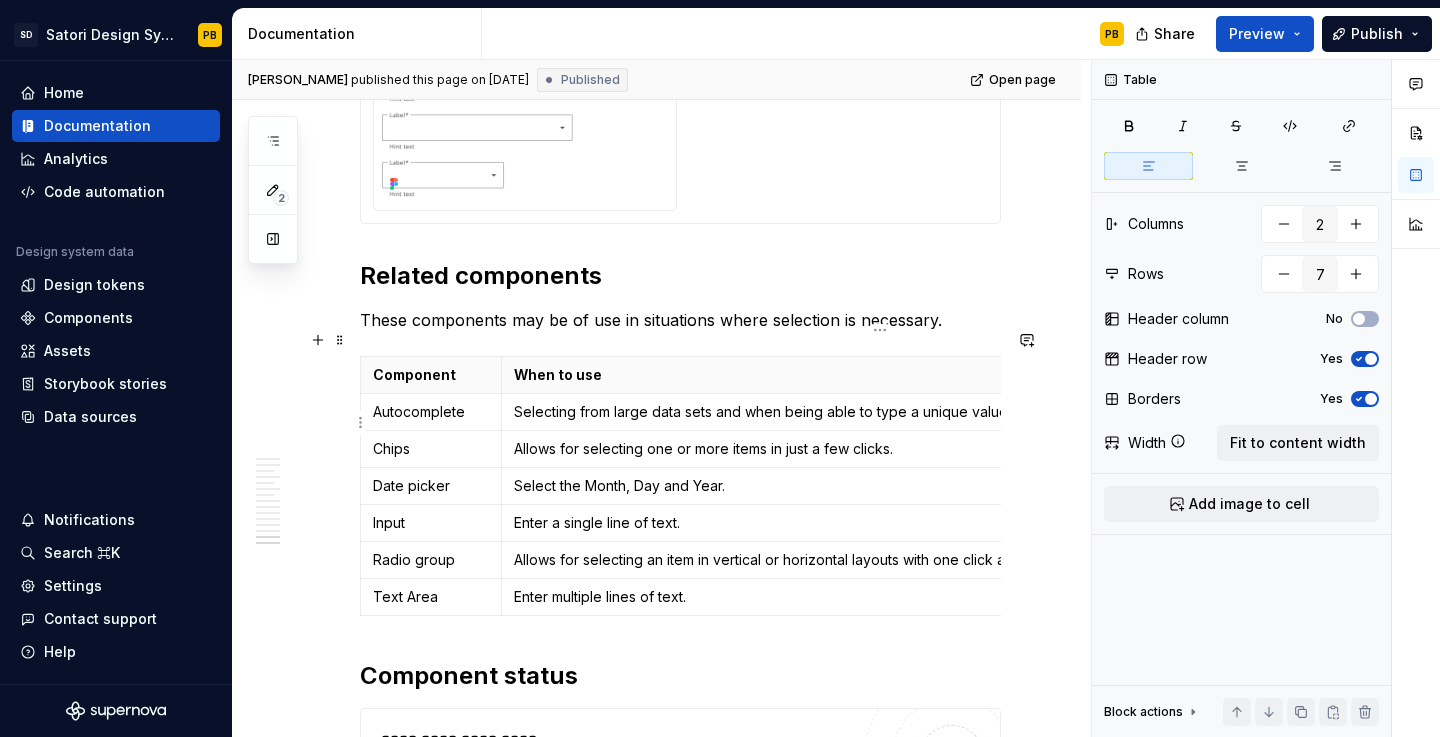 click on "Allows for selecting one or more items in just a few clicks." at bounding box center [879, 448] 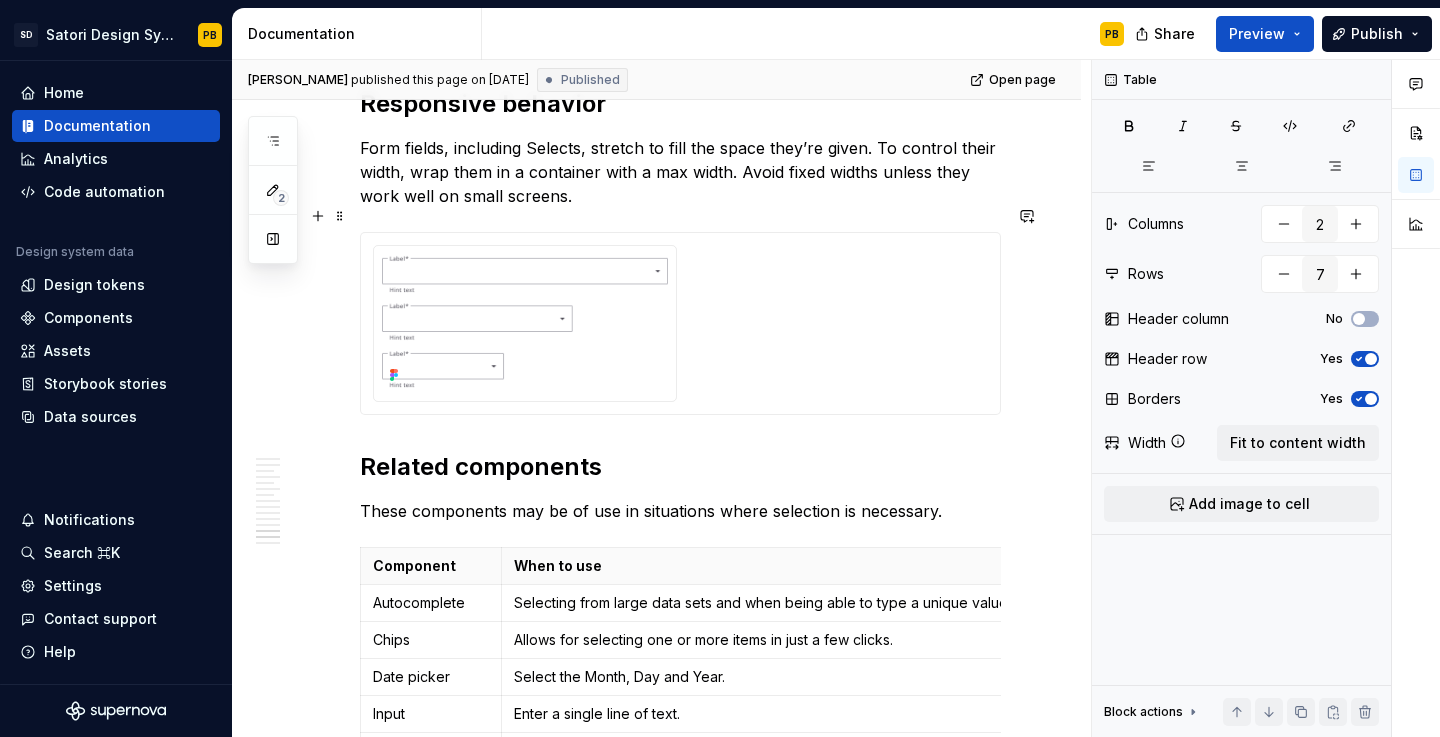scroll, scrollTop: 5700, scrollLeft: 0, axis: vertical 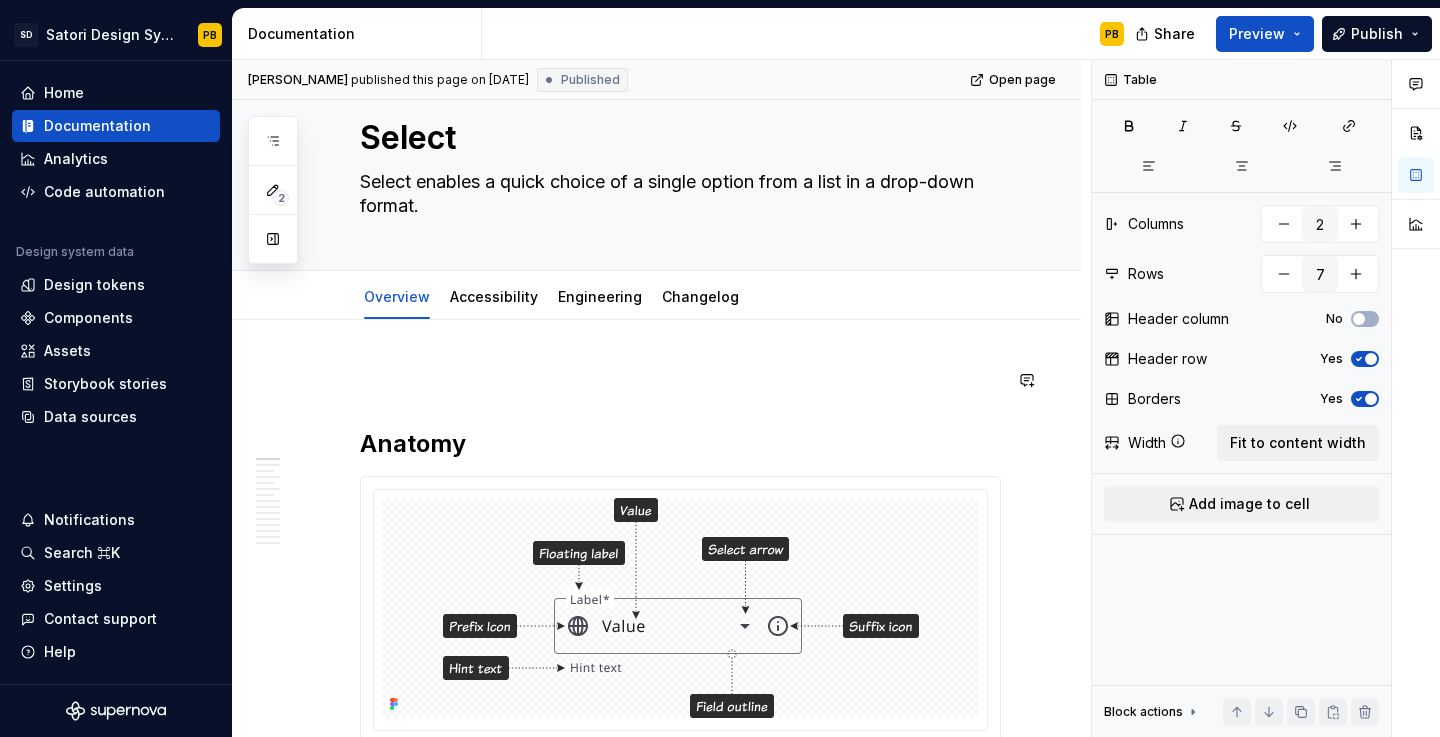 click on "**********" at bounding box center (656, 3794) 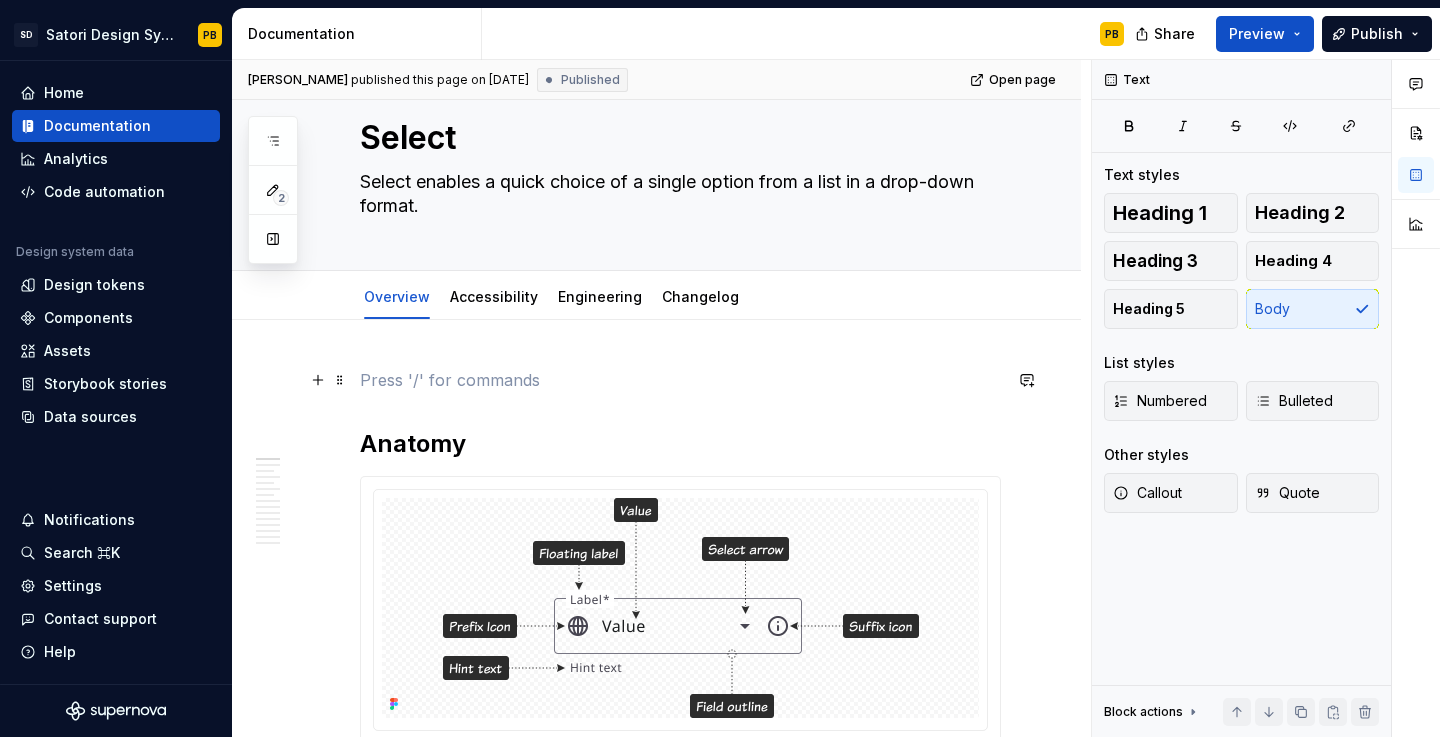 click on "**********" at bounding box center (680, 3696) 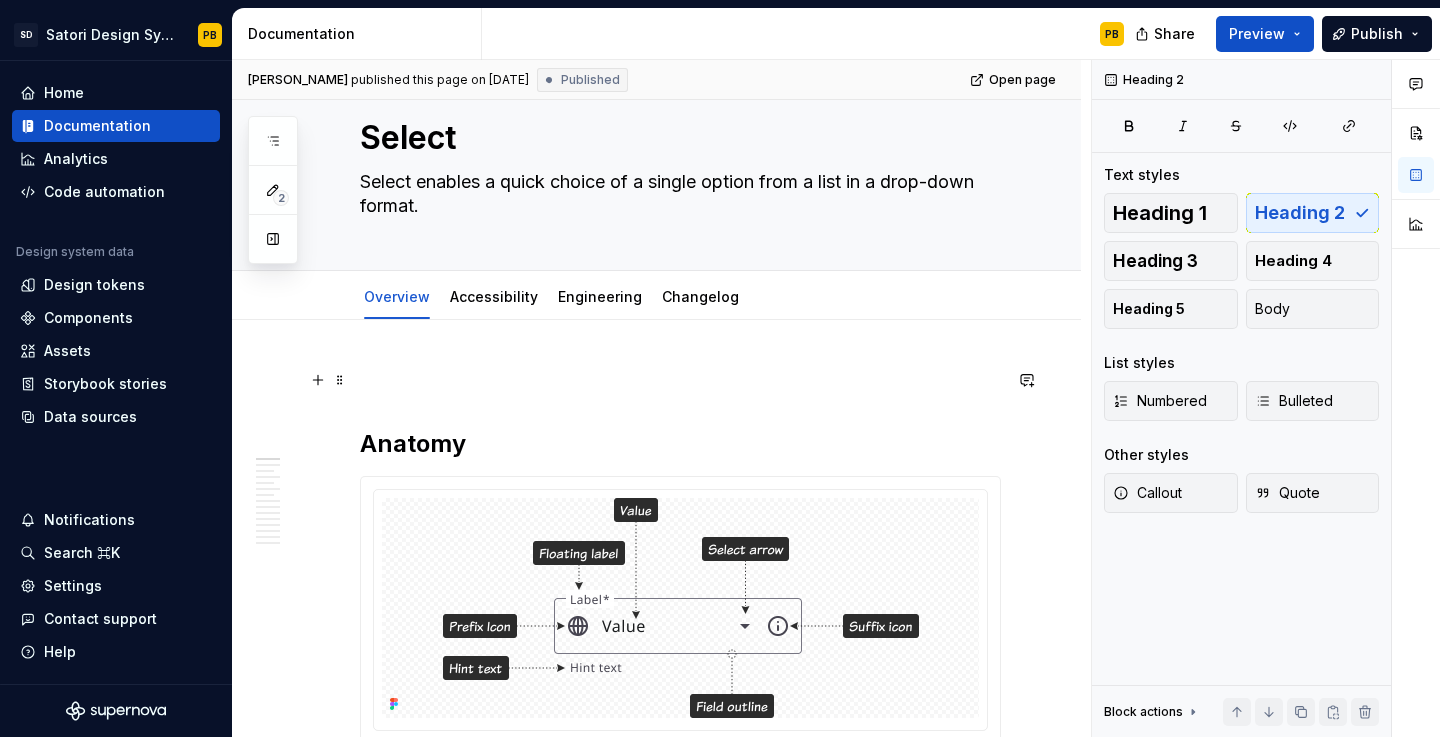 click at bounding box center [680, 380] 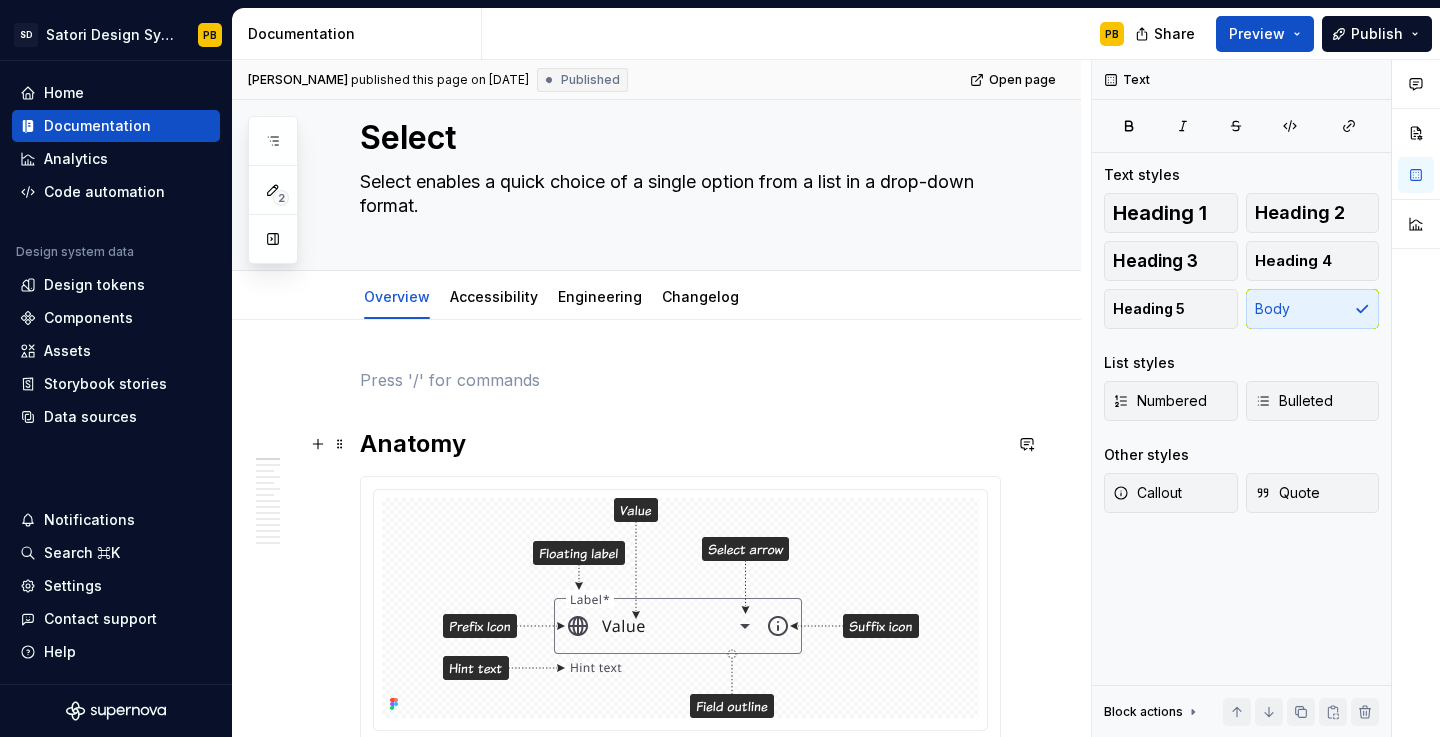 click on "Anatomy" at bounding box center [680, 444] 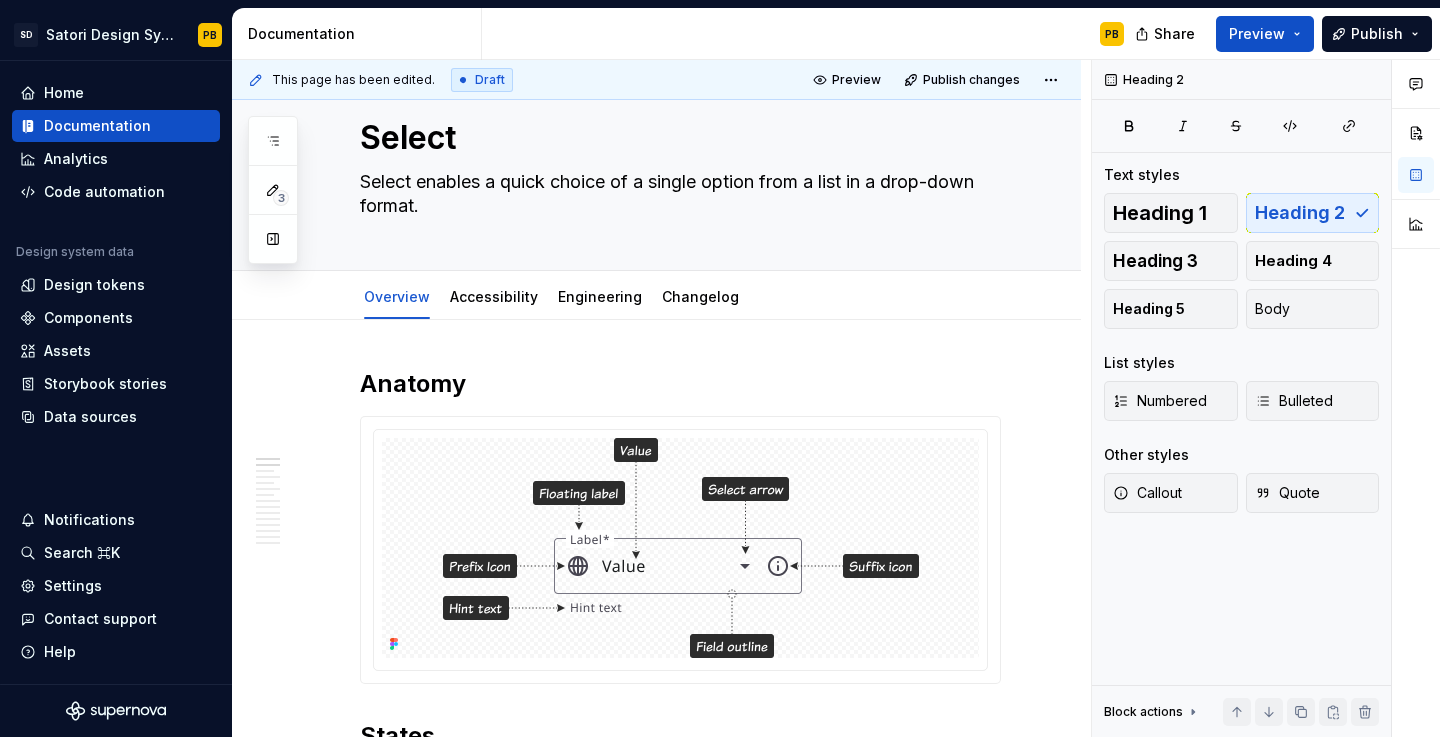 type on "*" 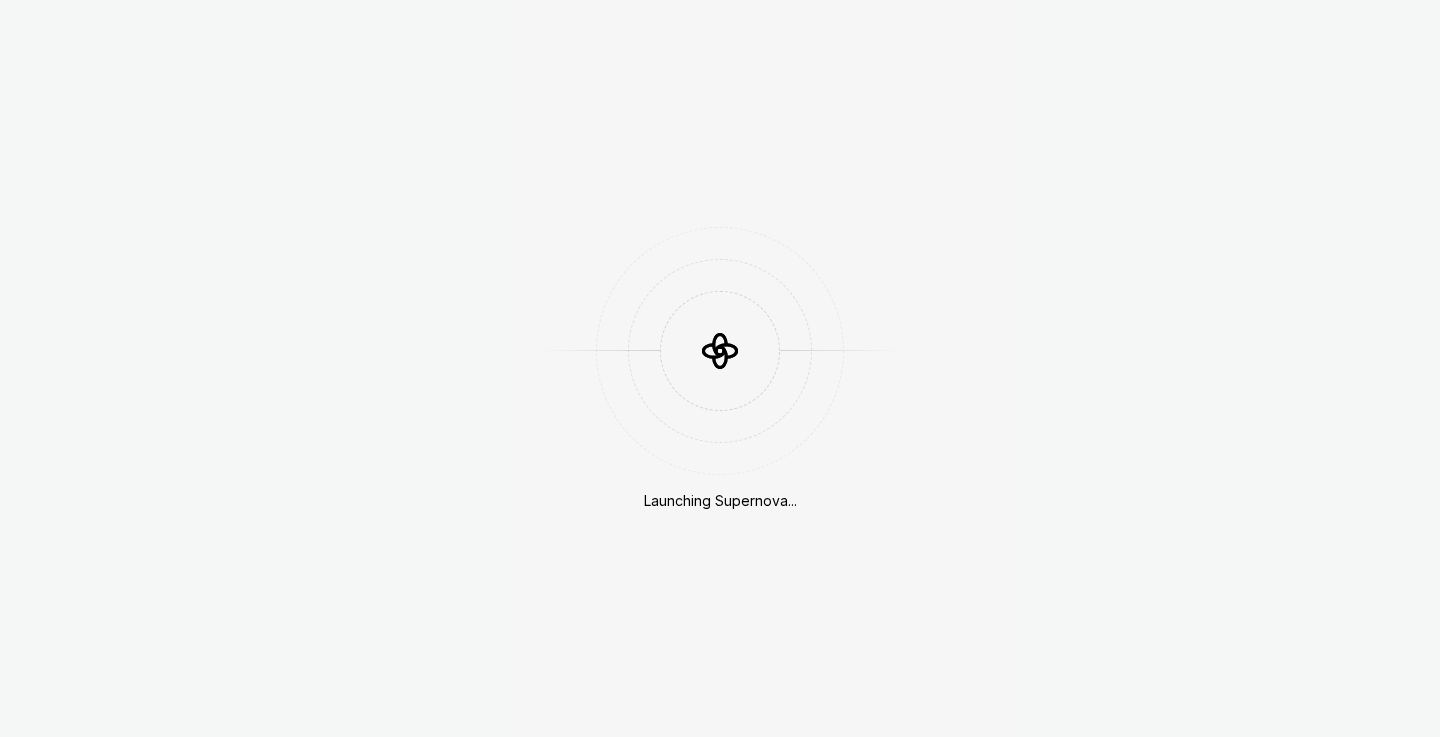 scroll, scrollTop: 0, scrollLeft: 0, axis: both 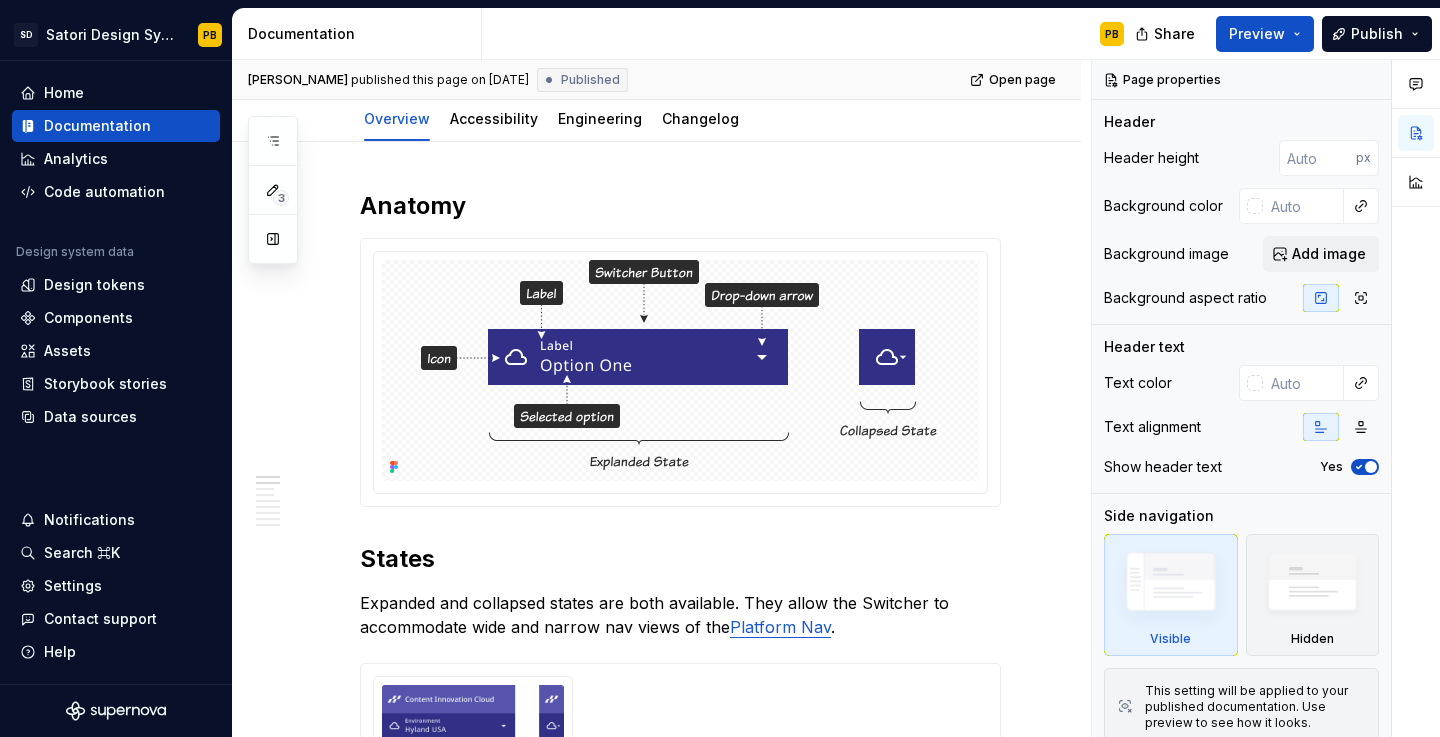 type on "*" 